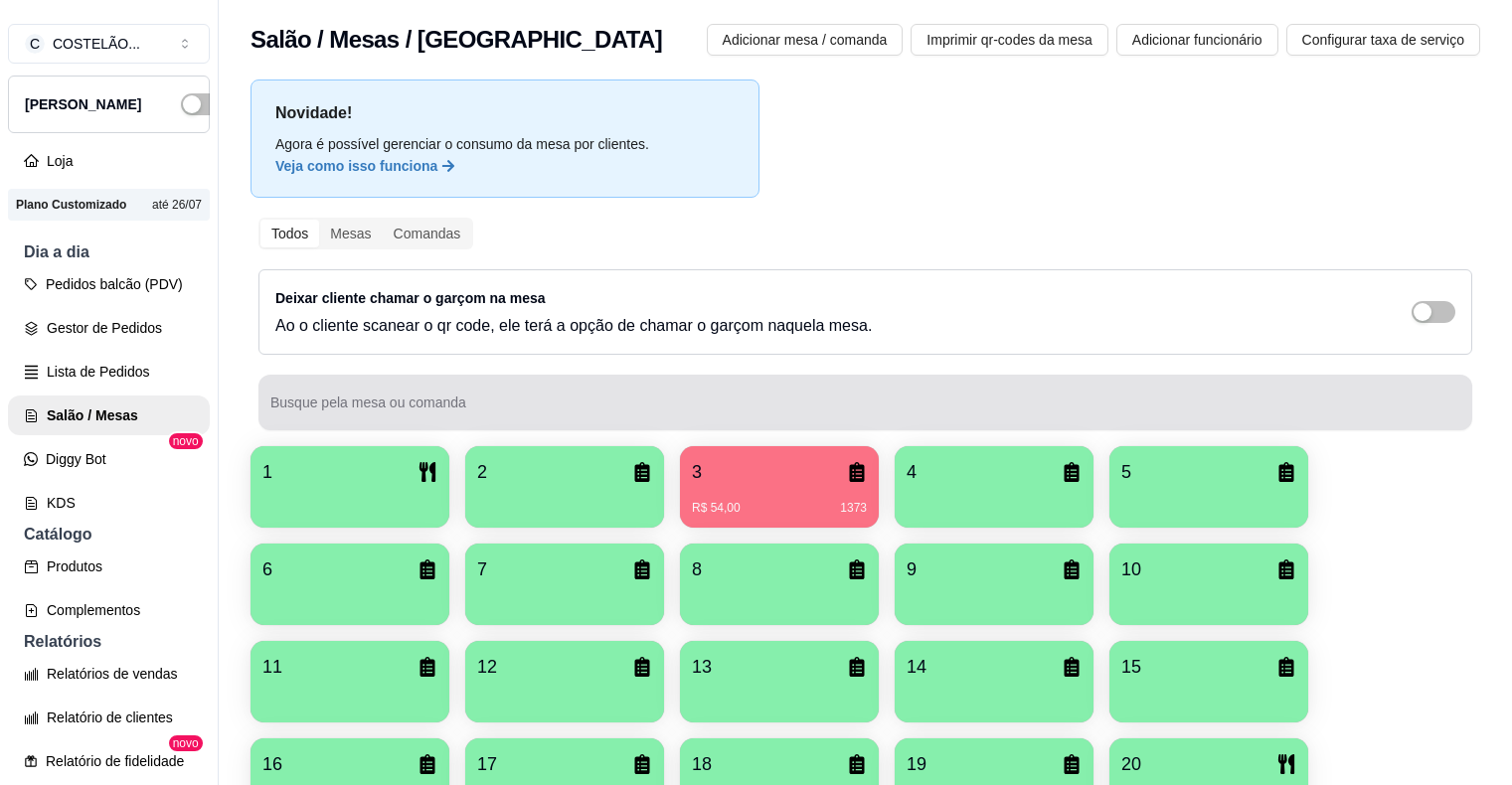 scroll, scrollTop: 0, scrollLeft: 0, axis: both 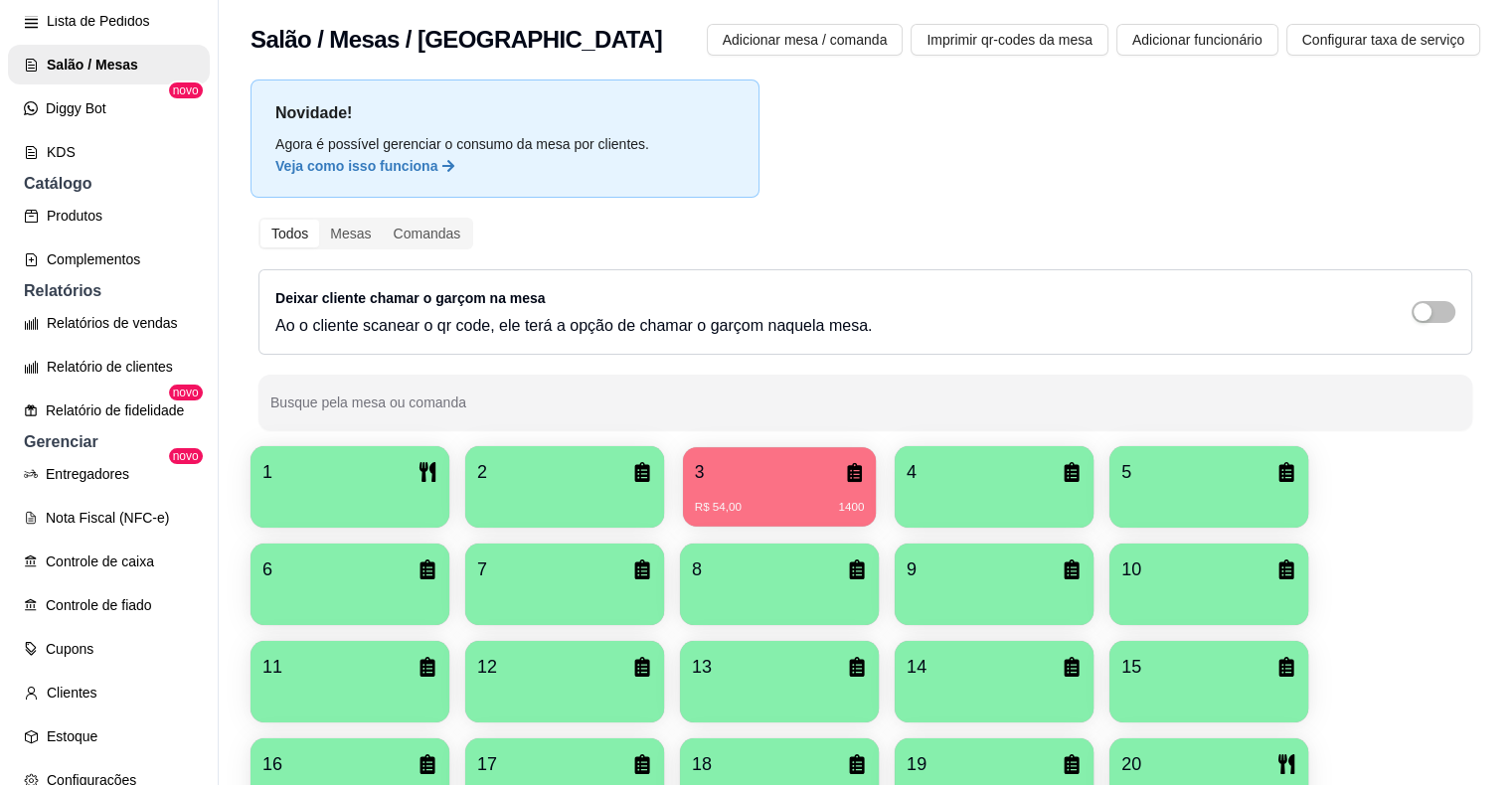 click on "3 R$ 54,00 1400" at bounding box center [779, 487] 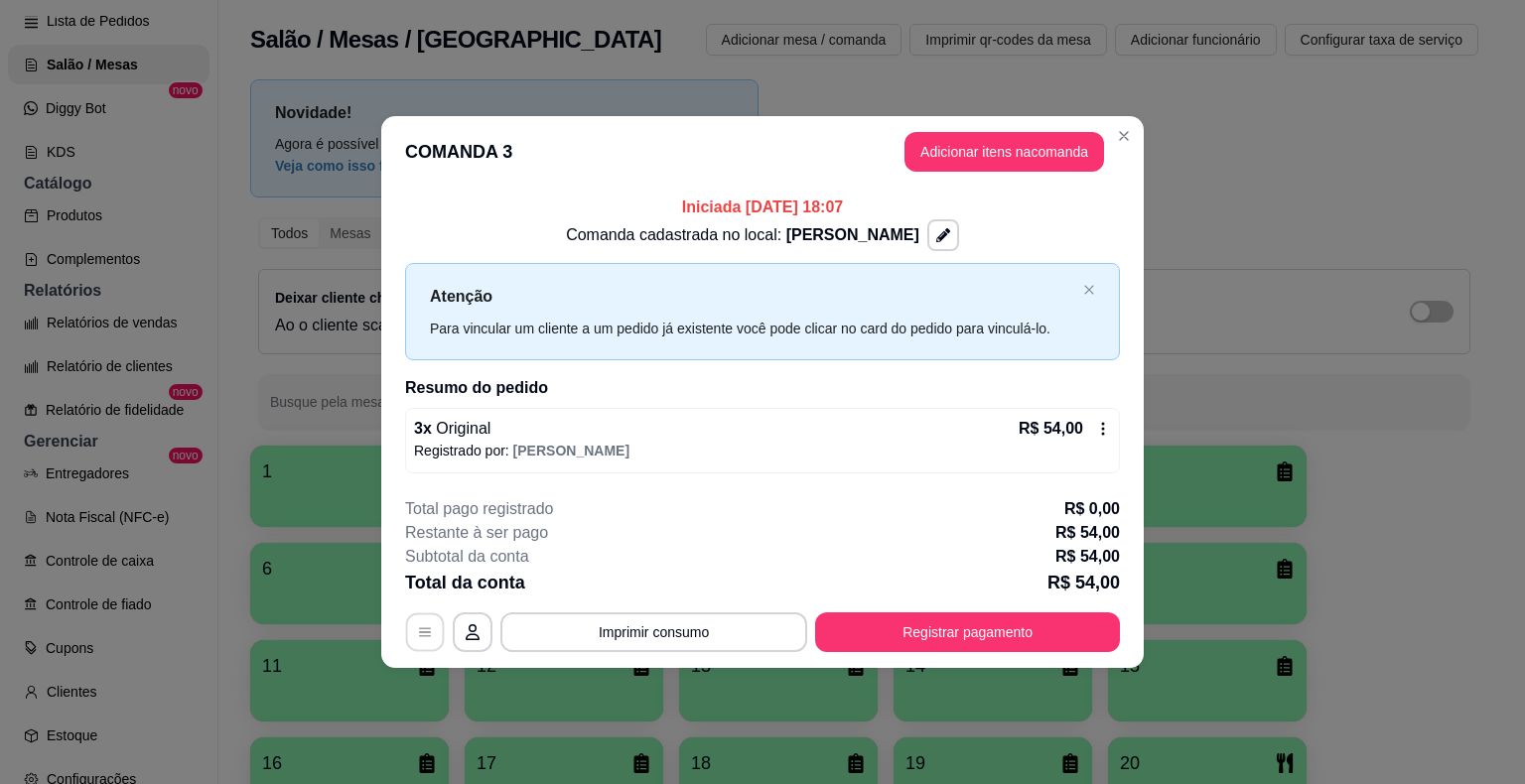 click at bounding box center (425, 631) 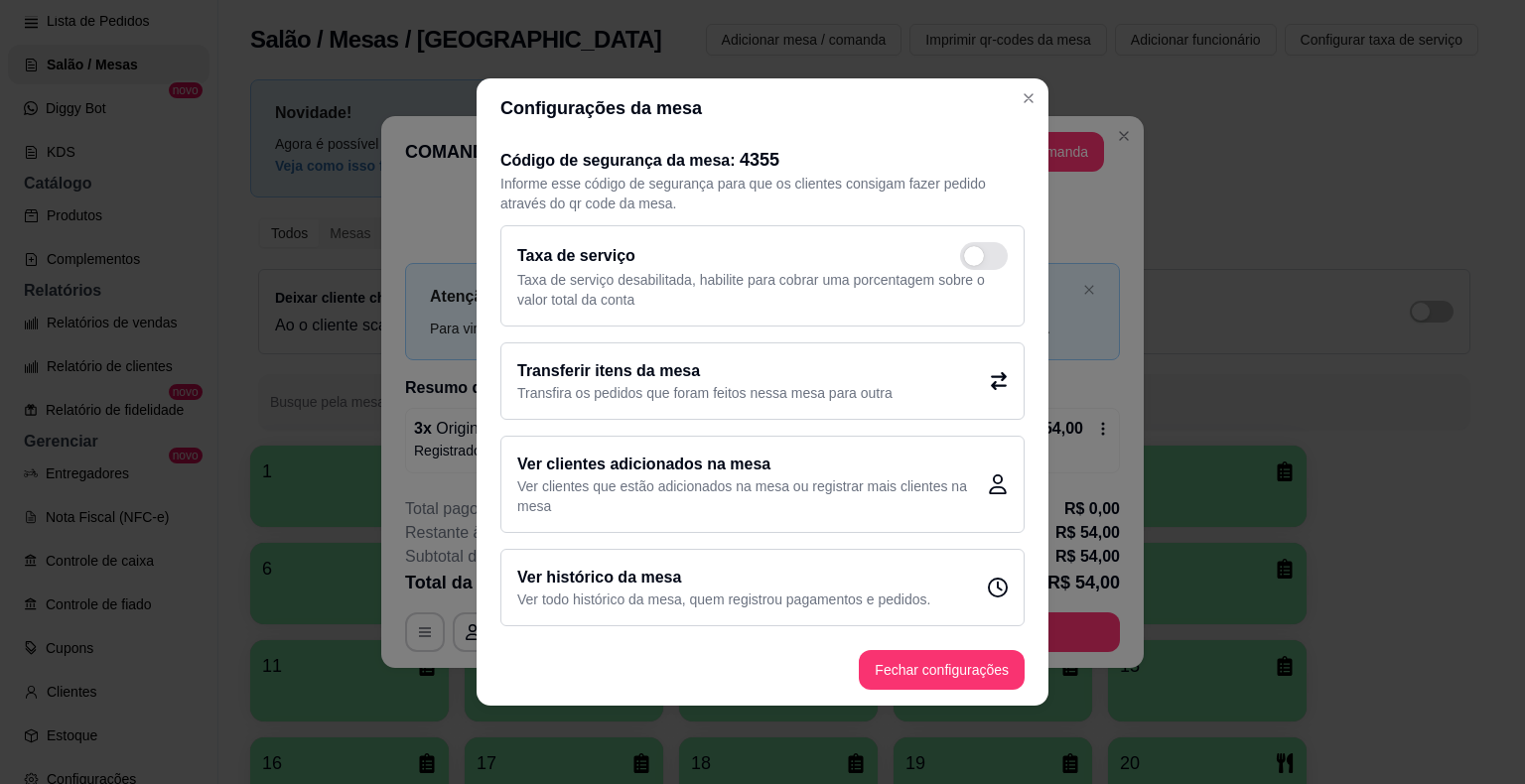 click on "Transferir itens da mesa" at bounding box center (705, 371) 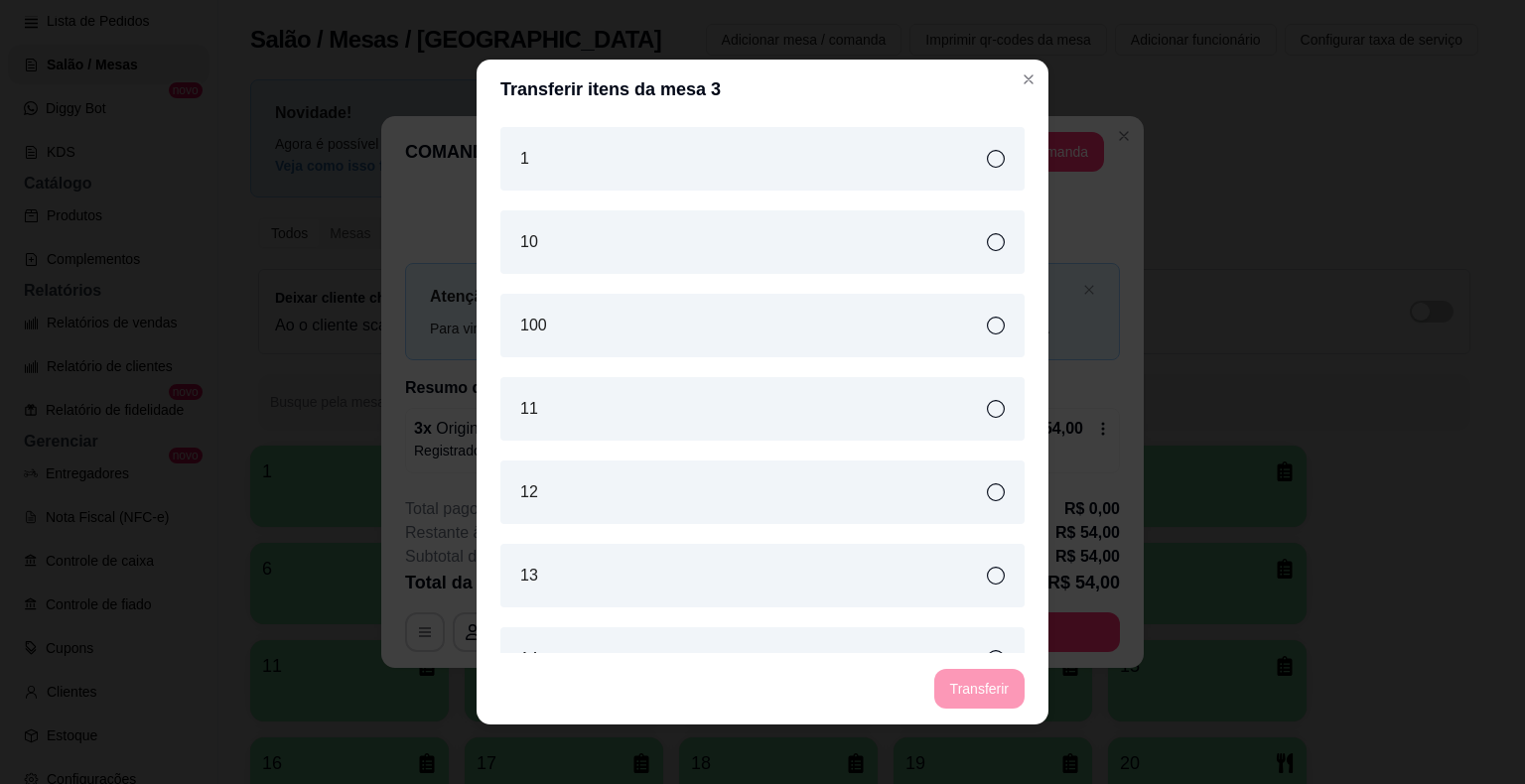 click 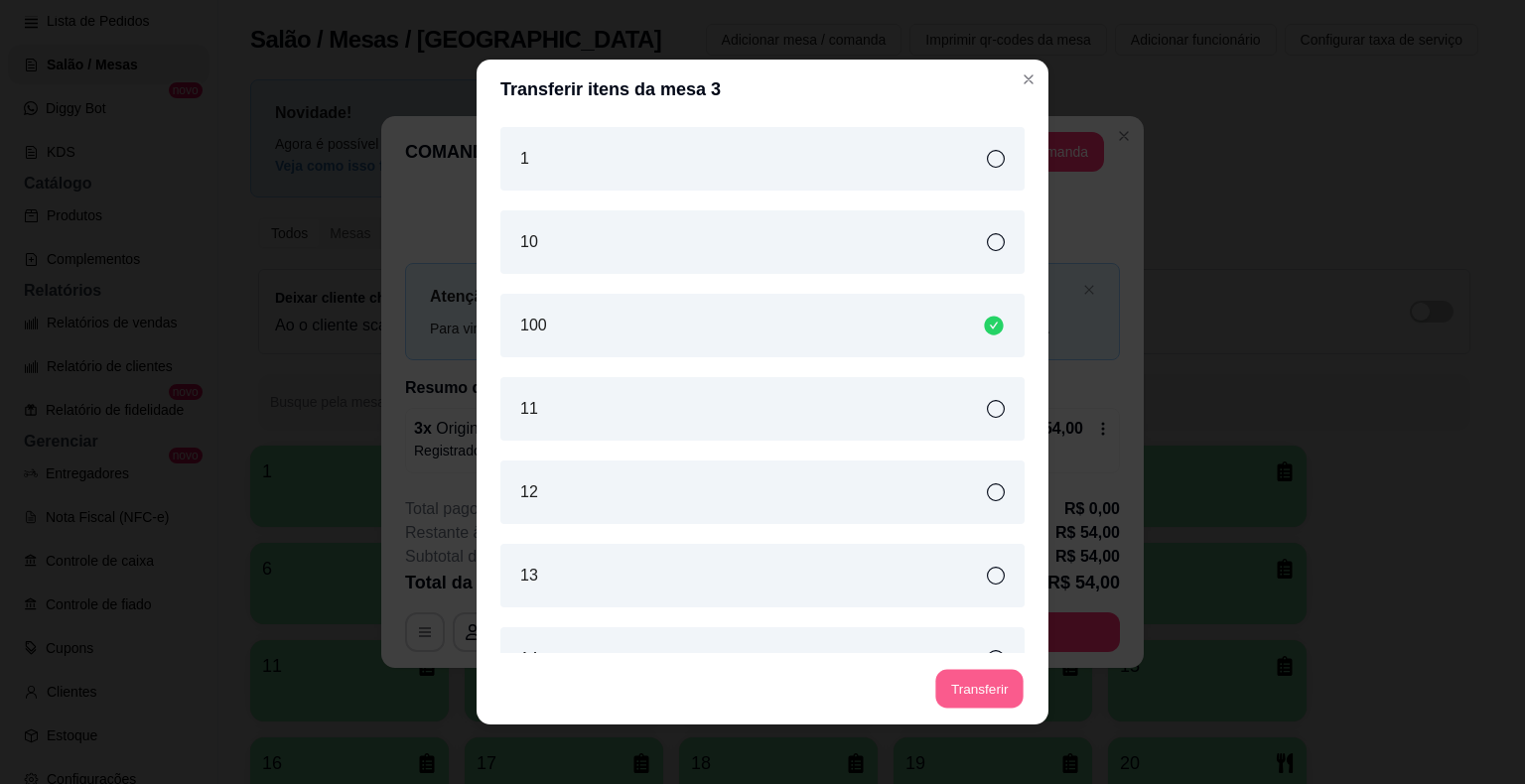 click on "Transferir" at bounding box center [979, 689] 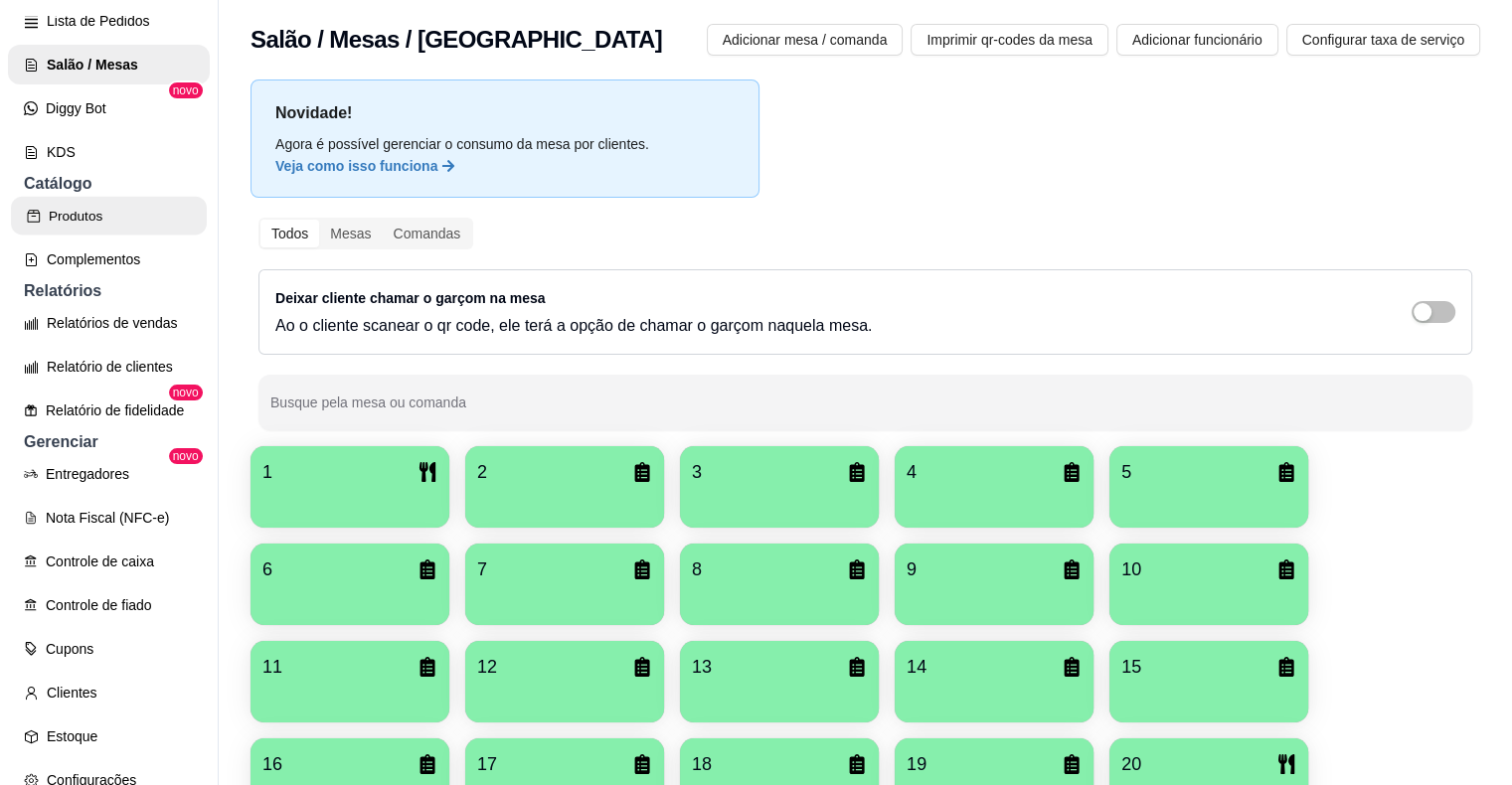 click on "Produtos" at bounding box center (108, 216) 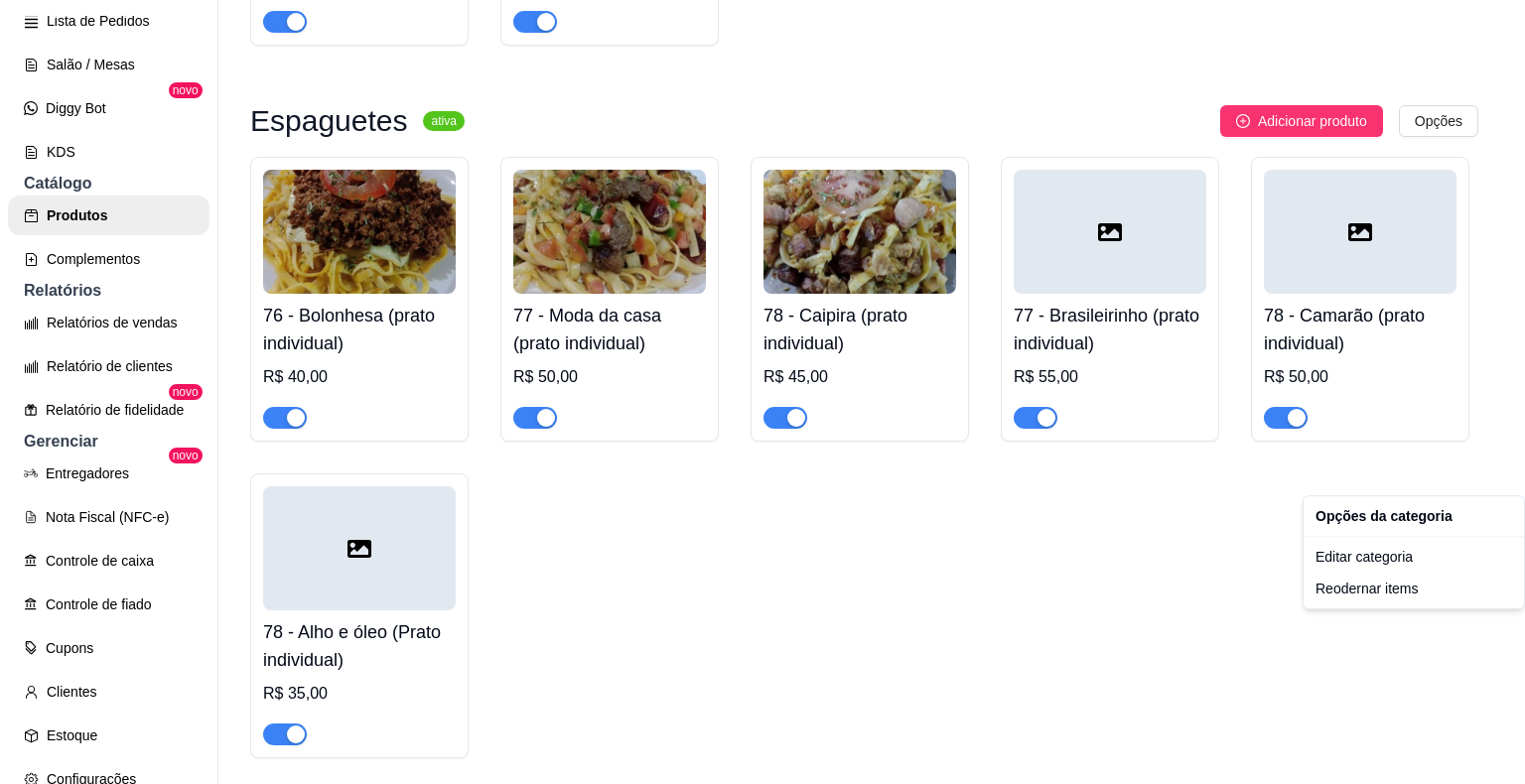 scroll, scrollTop: 9610, scrollLeft: 0, axis: vertical 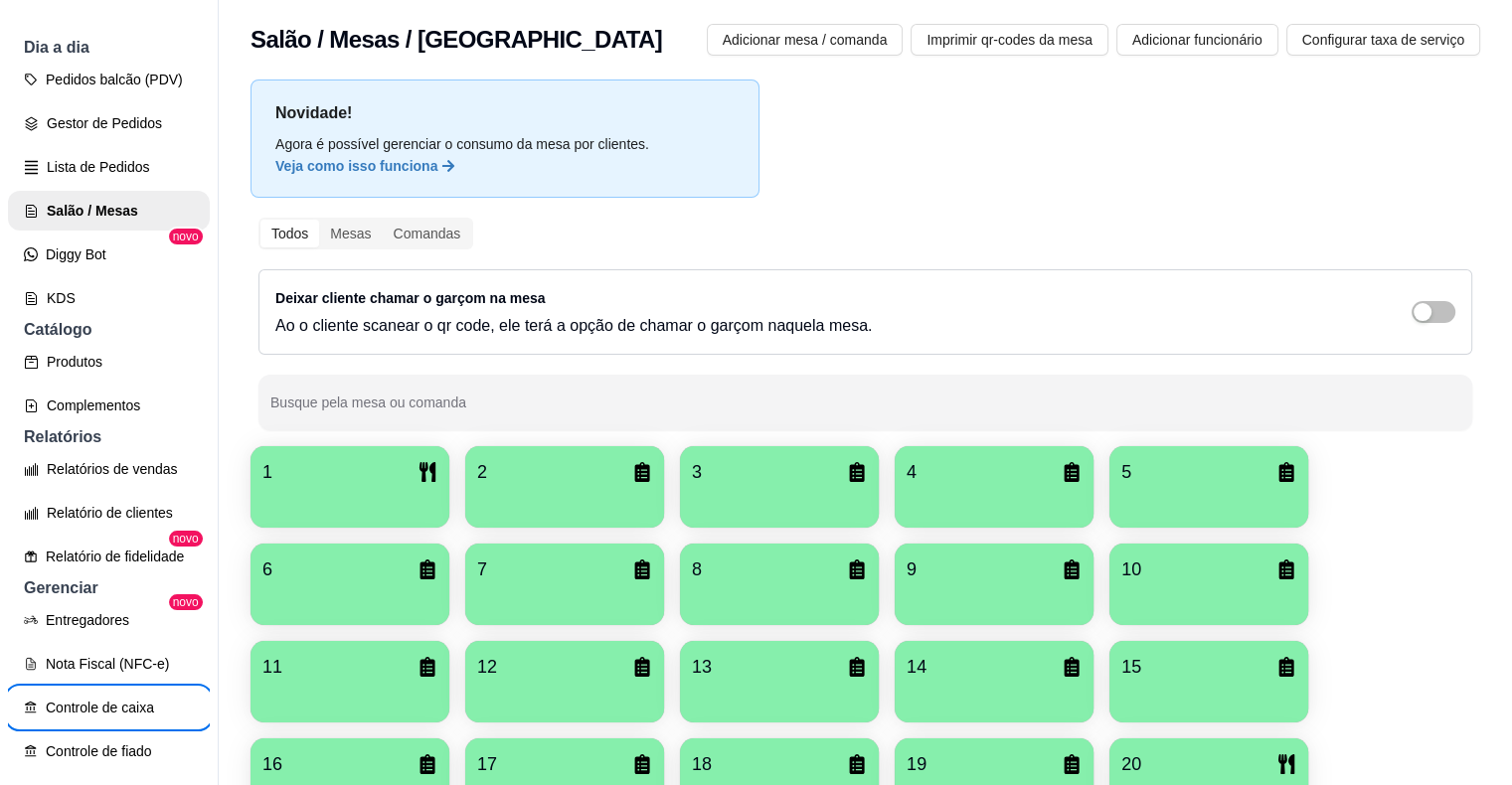 click on "Gestor de Pedidos" at bounding box center [108, 123] 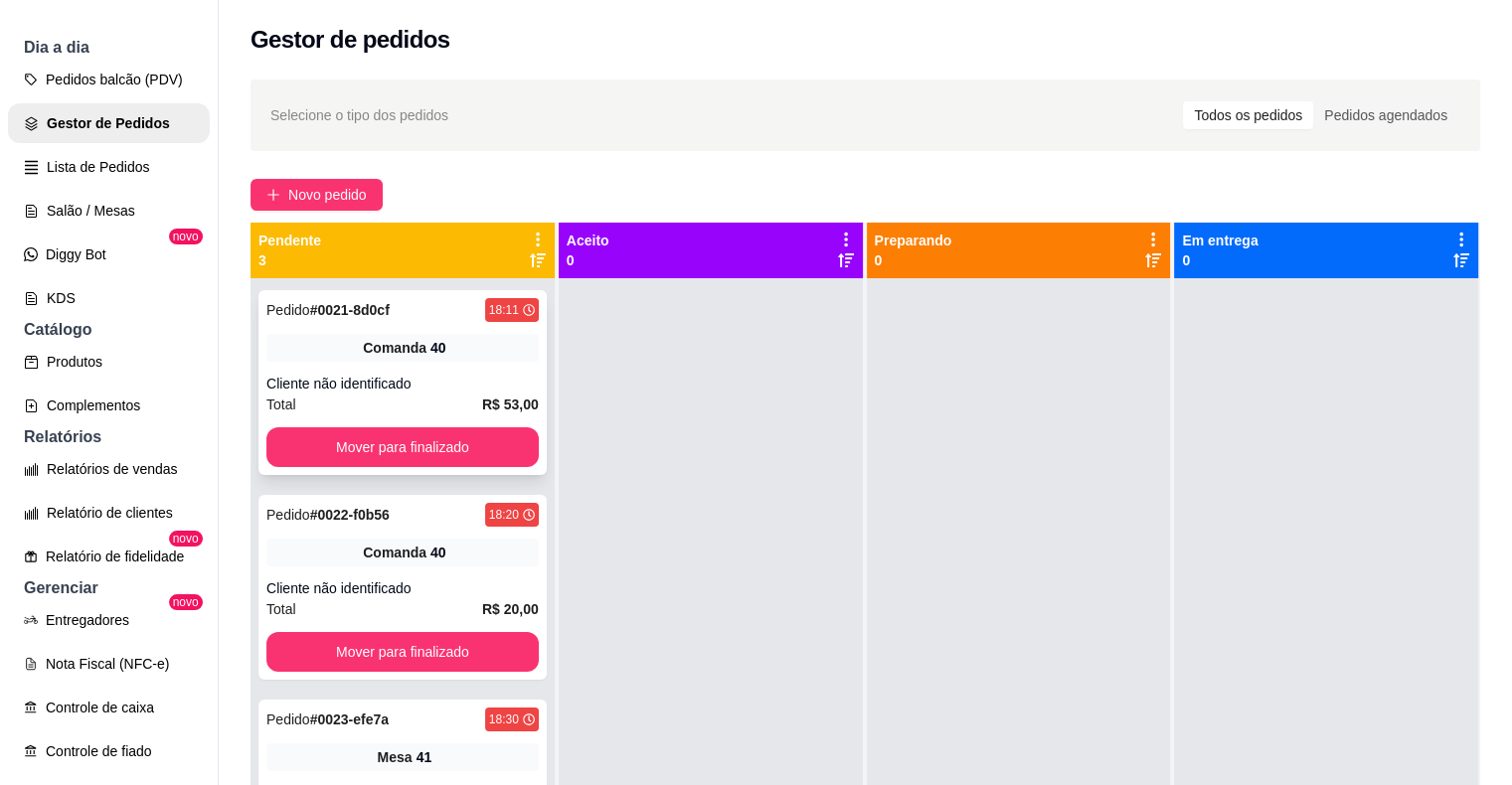 click on "Total R$ 53,00" at bounding box center [403, 404] 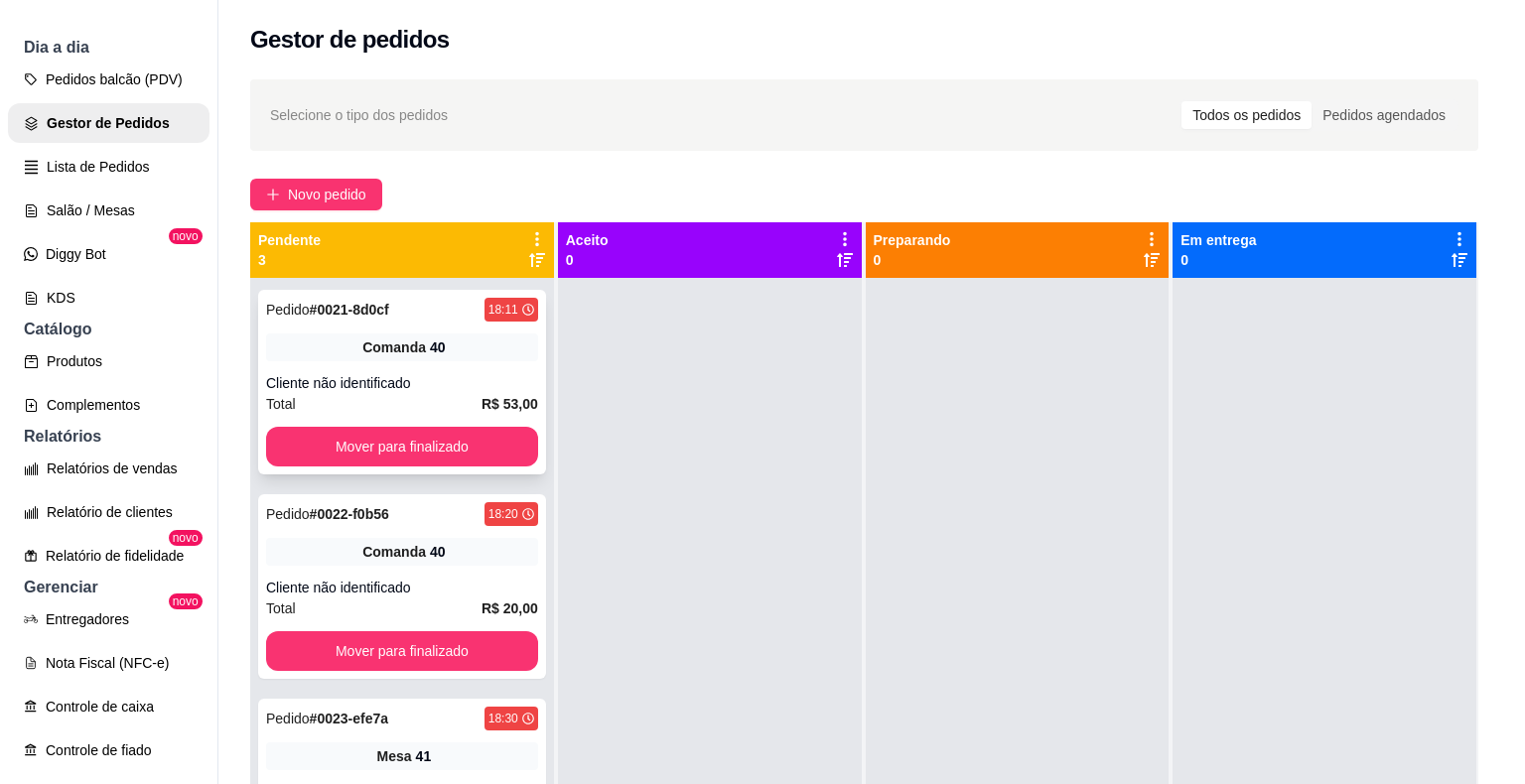 click on "Mover para finalizado" at bounding box center (402, 447) 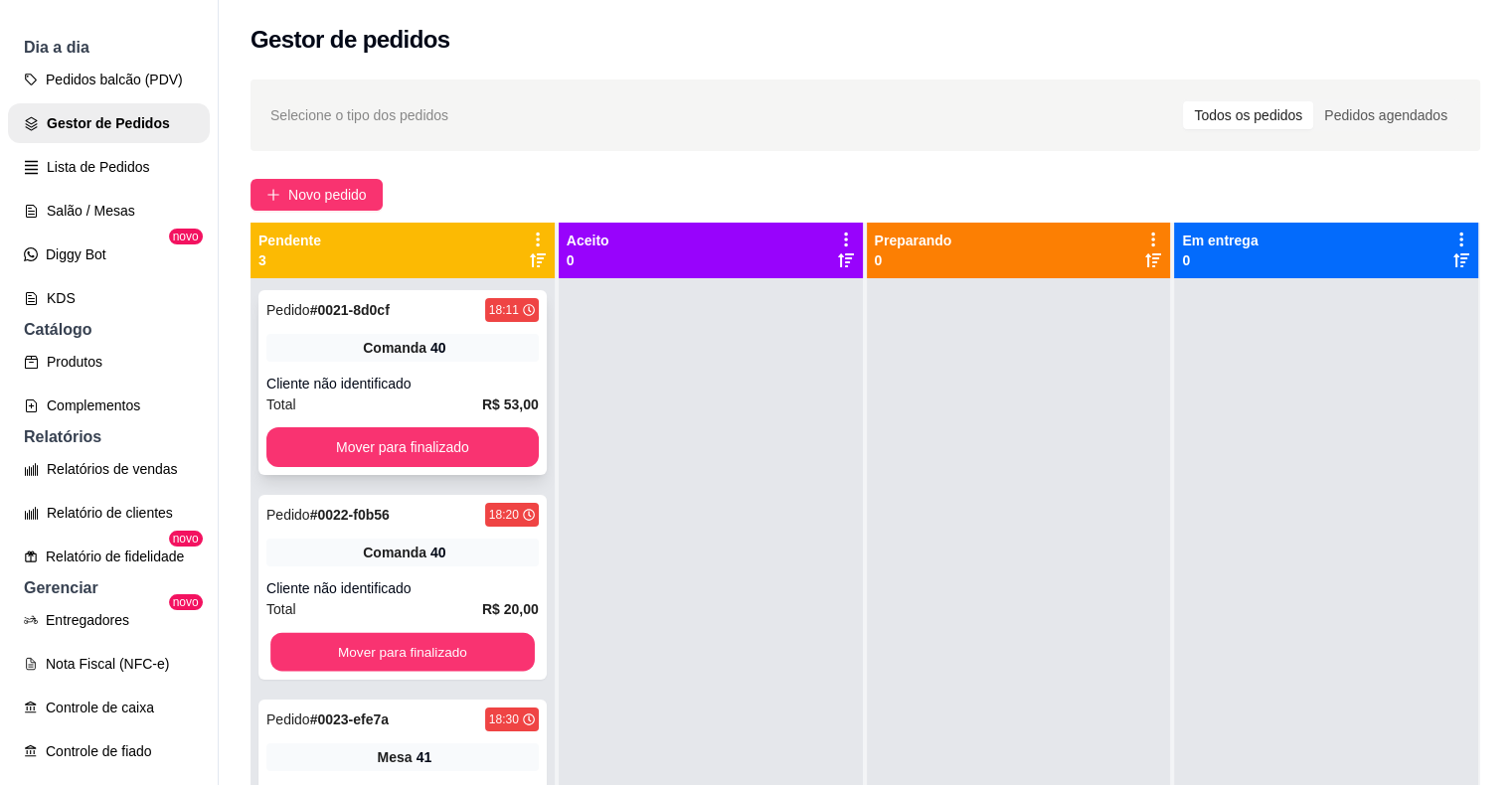 click on "Mover para finalizado" at bounding box center (403, 652) 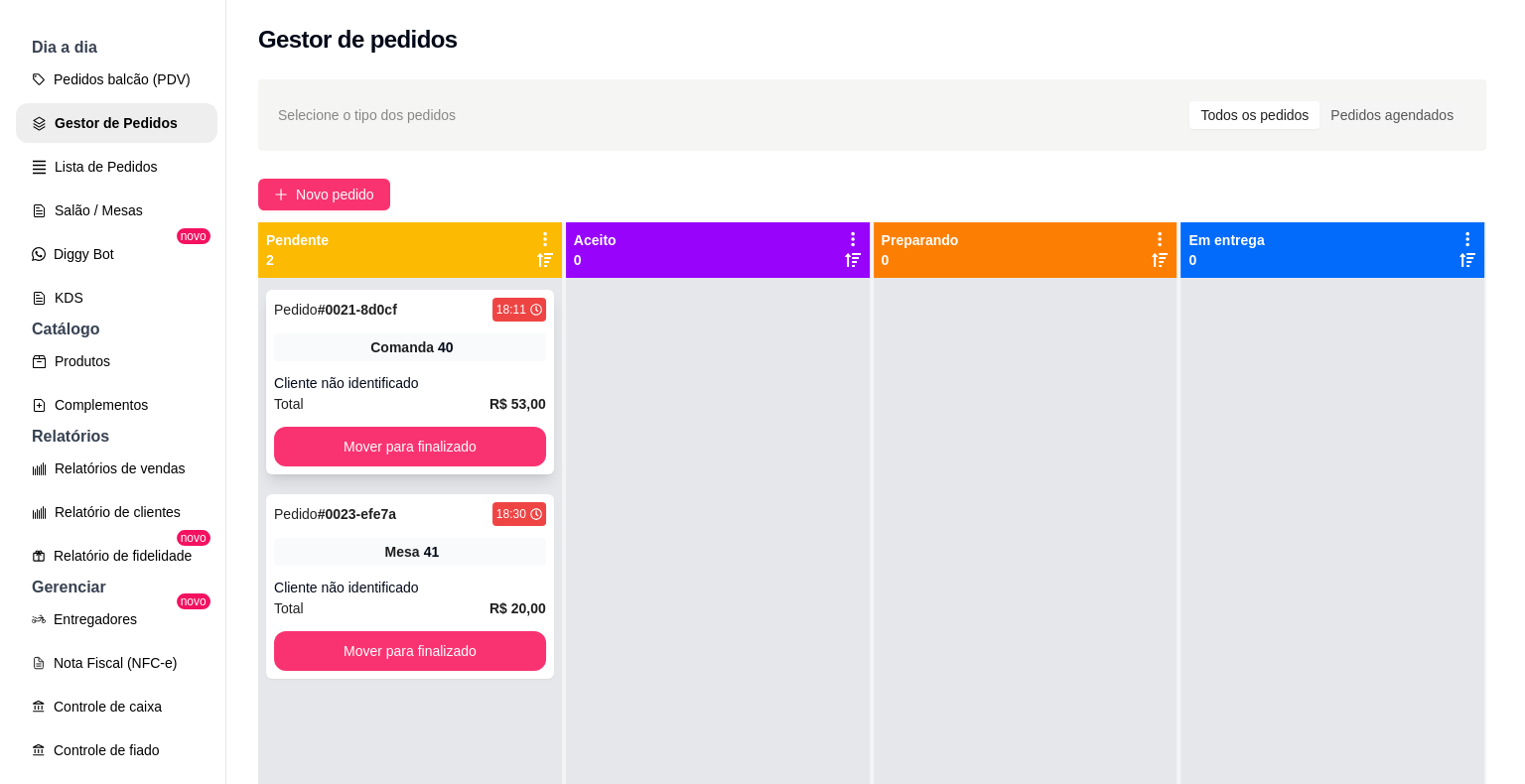 scroll, scrollTop: 56, scrollLeft: 0, axis: vertical 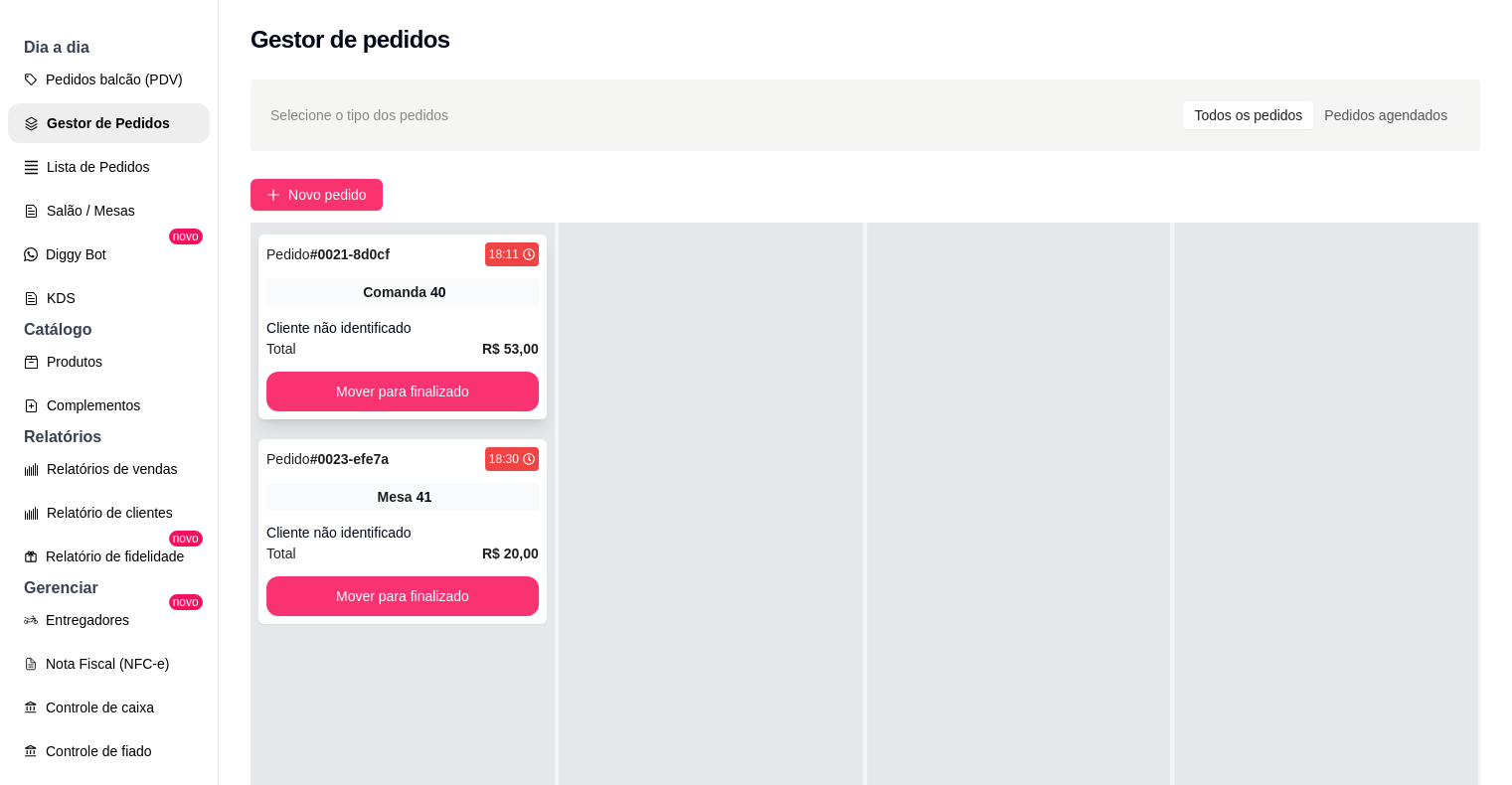 click on "Mover para finalizado" at bounding box center (403, 392) 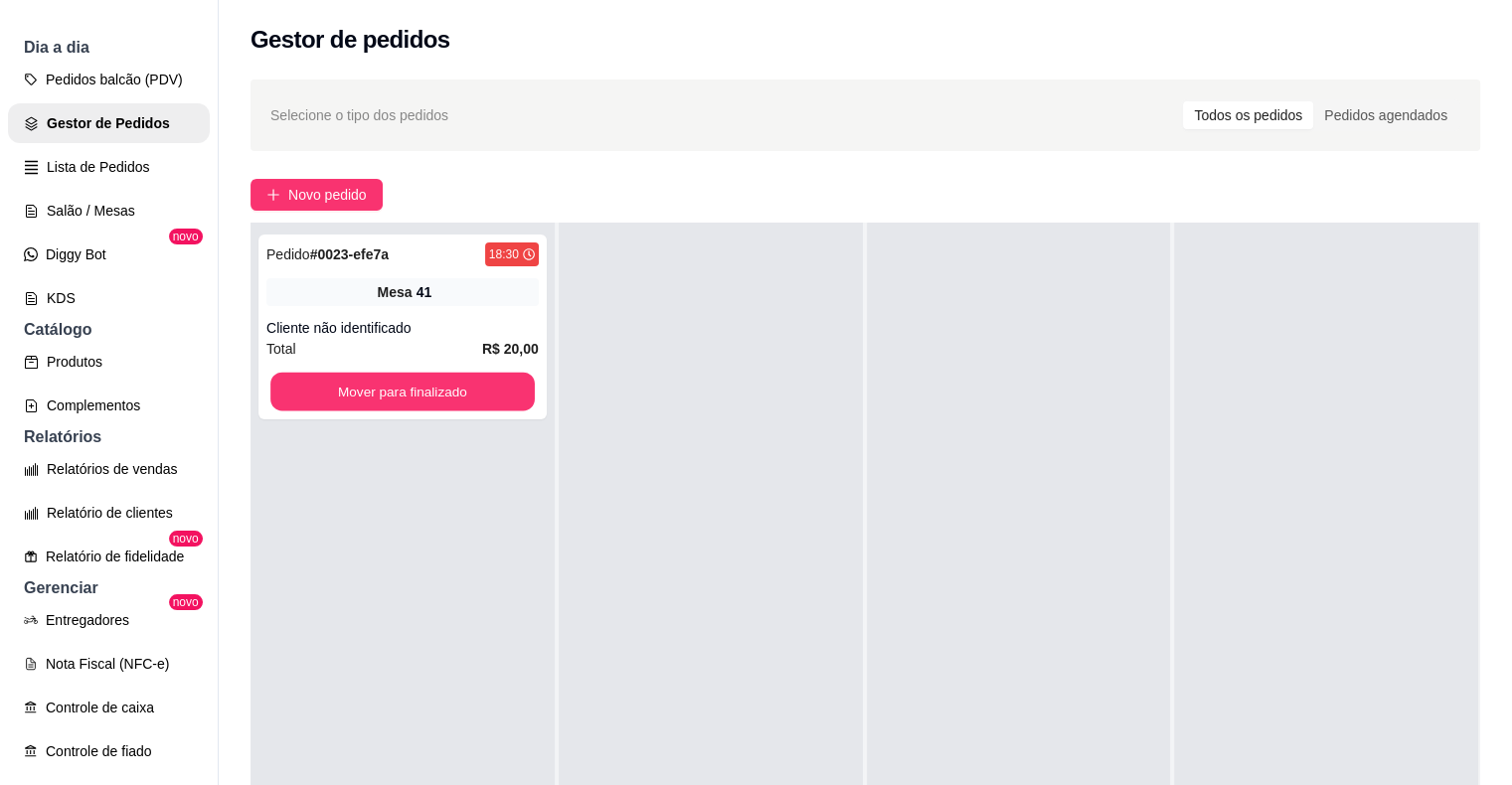 click on "Mover para finalizado" at bounding box center (403, 392) 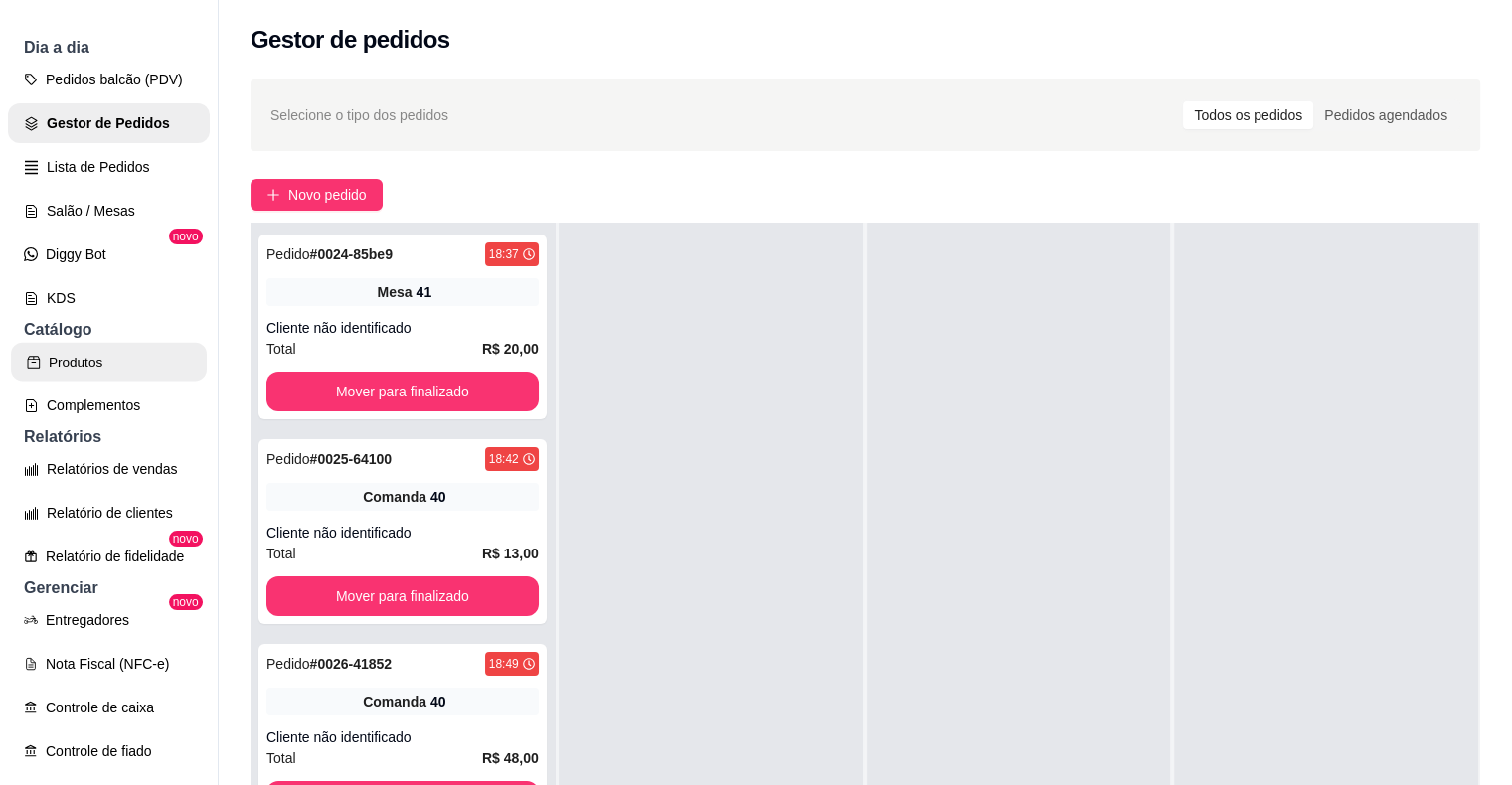 click on "Produtos" at bounding box center [108, 362] 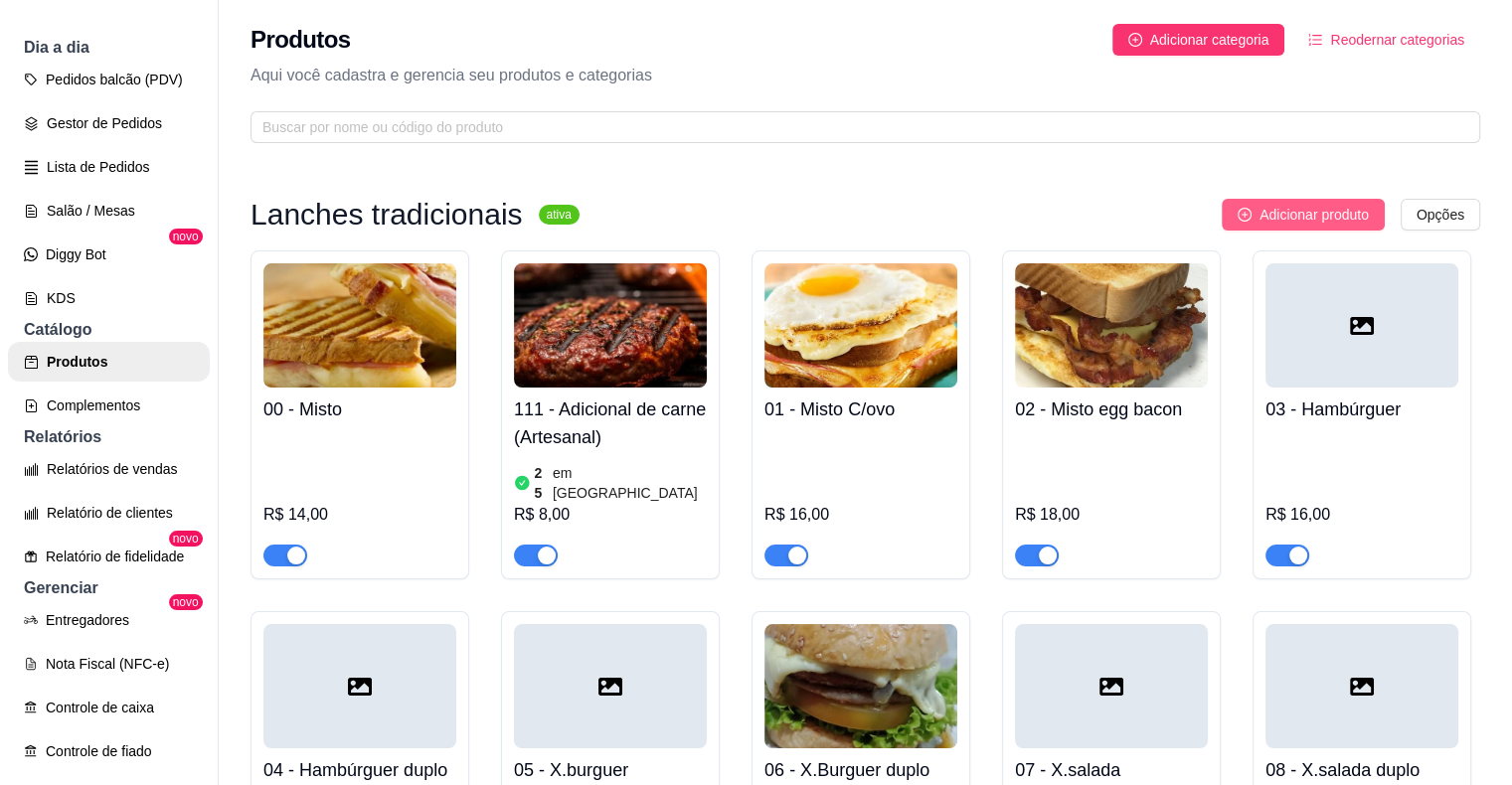 click on "Adicionar produto" at bounding box center [1314, 215] 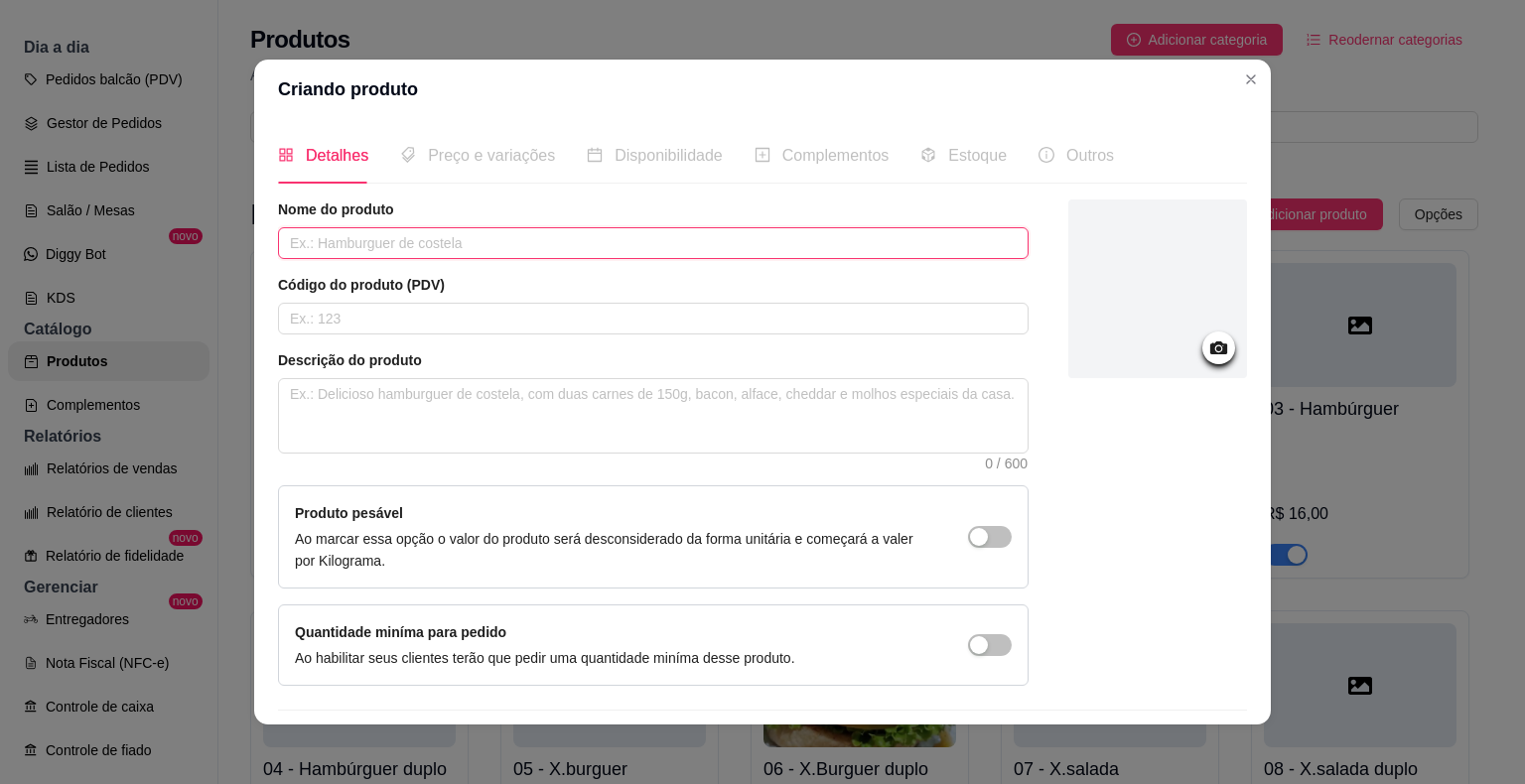 click at bounding box center [653, 243] 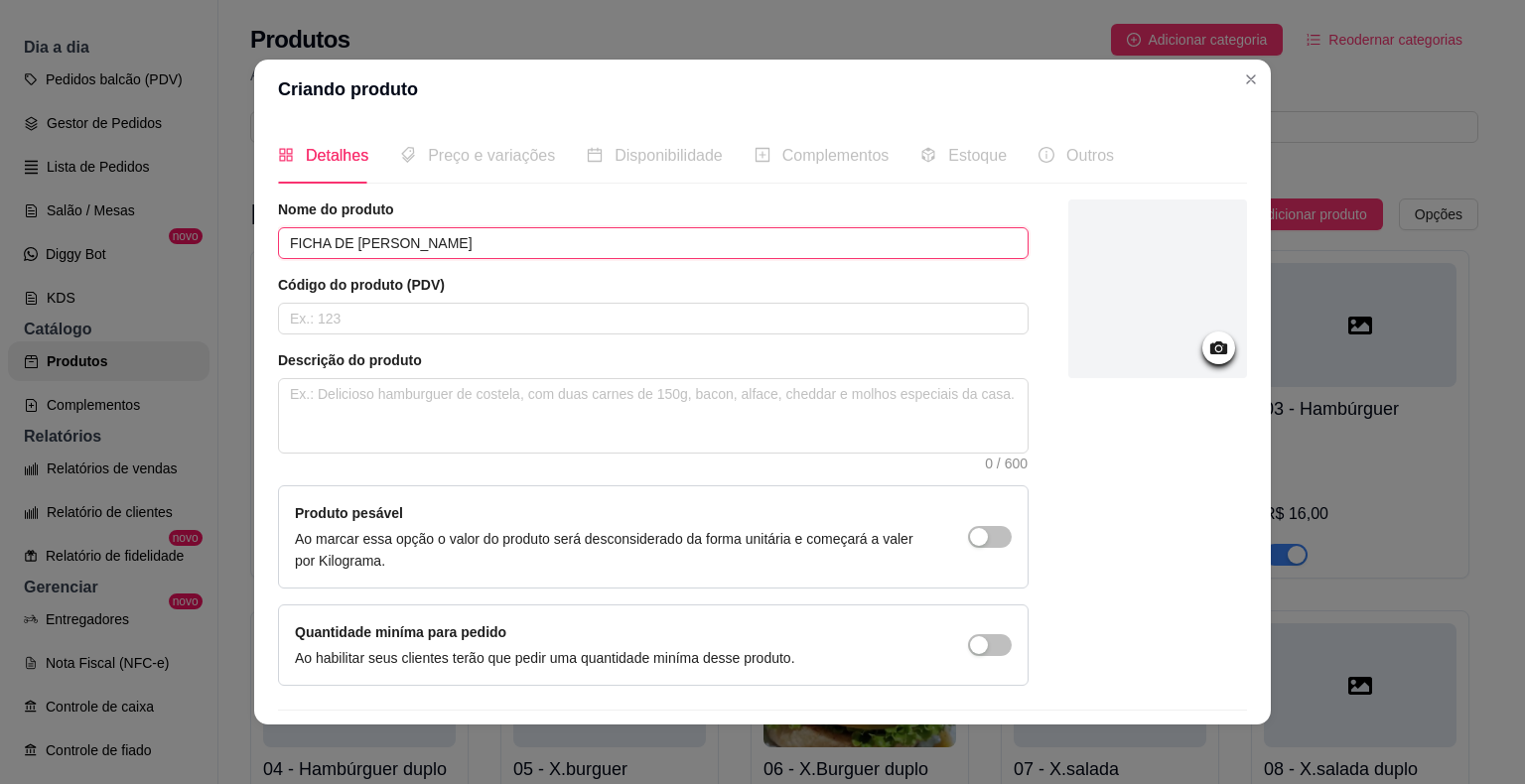 scroll, scrollTop: 55, scrollLeft: 0, axis: vertical 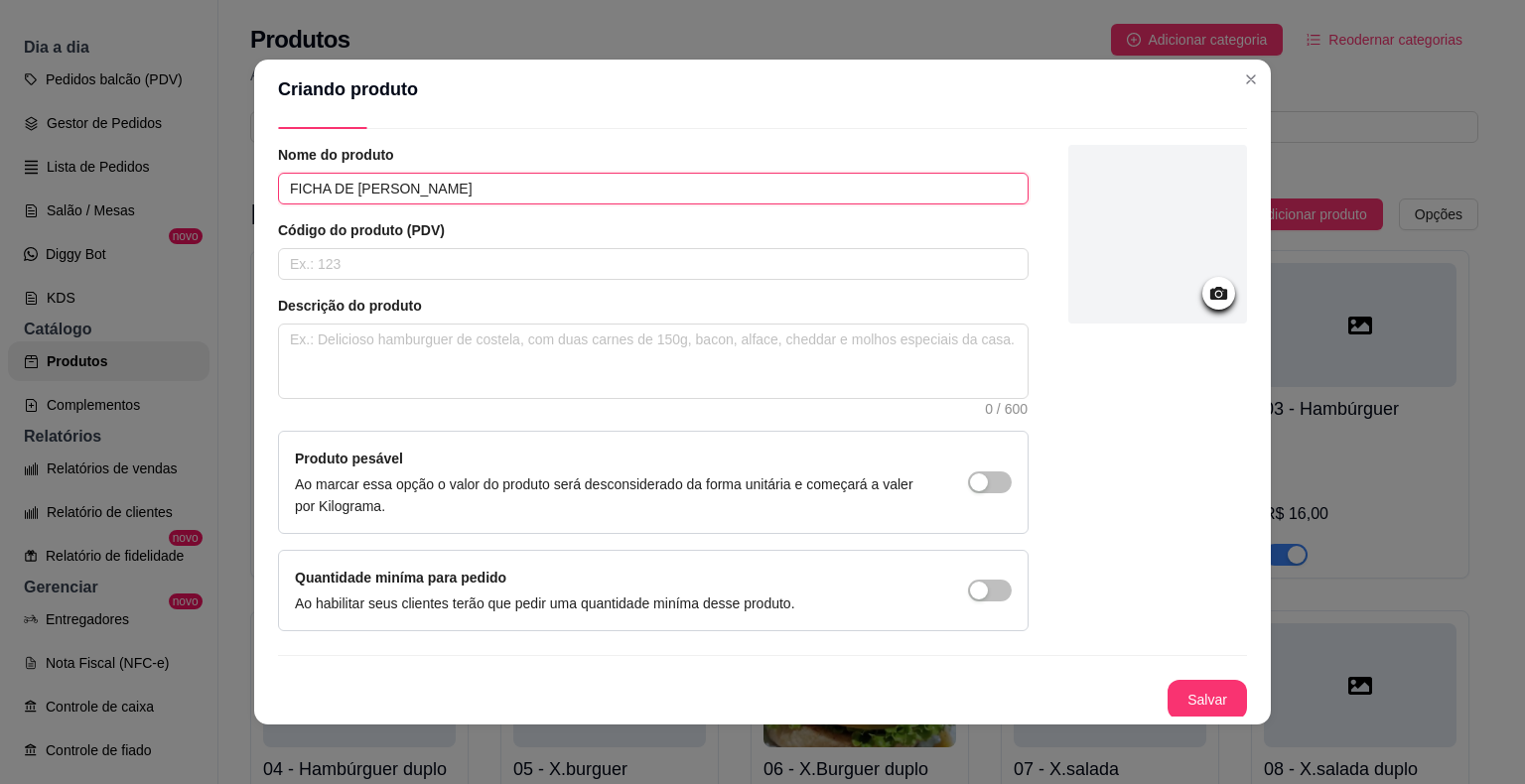 type on "FICHA DE BANHEIRO" 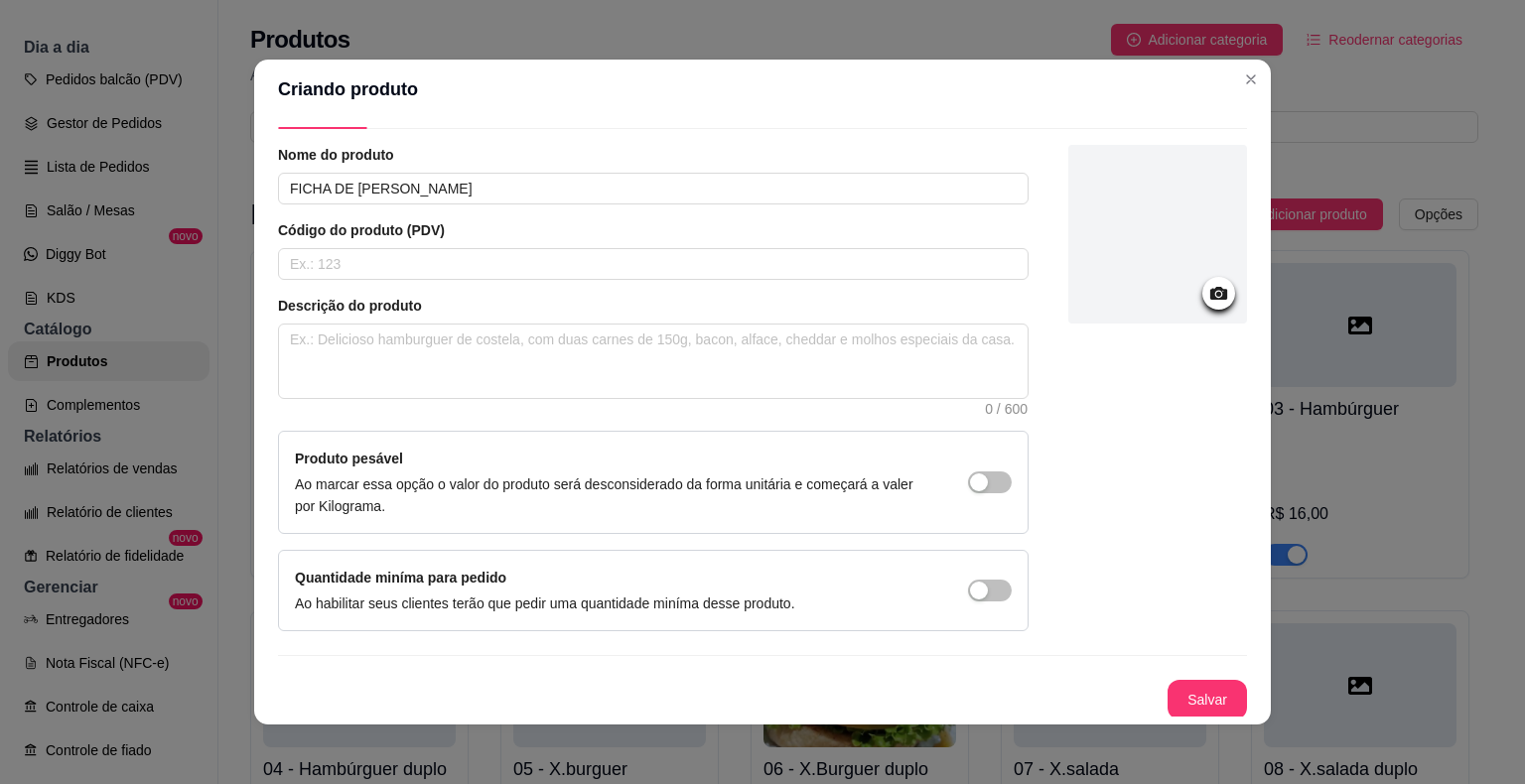 click on "Salvar" at bounding box center (1207, 700) 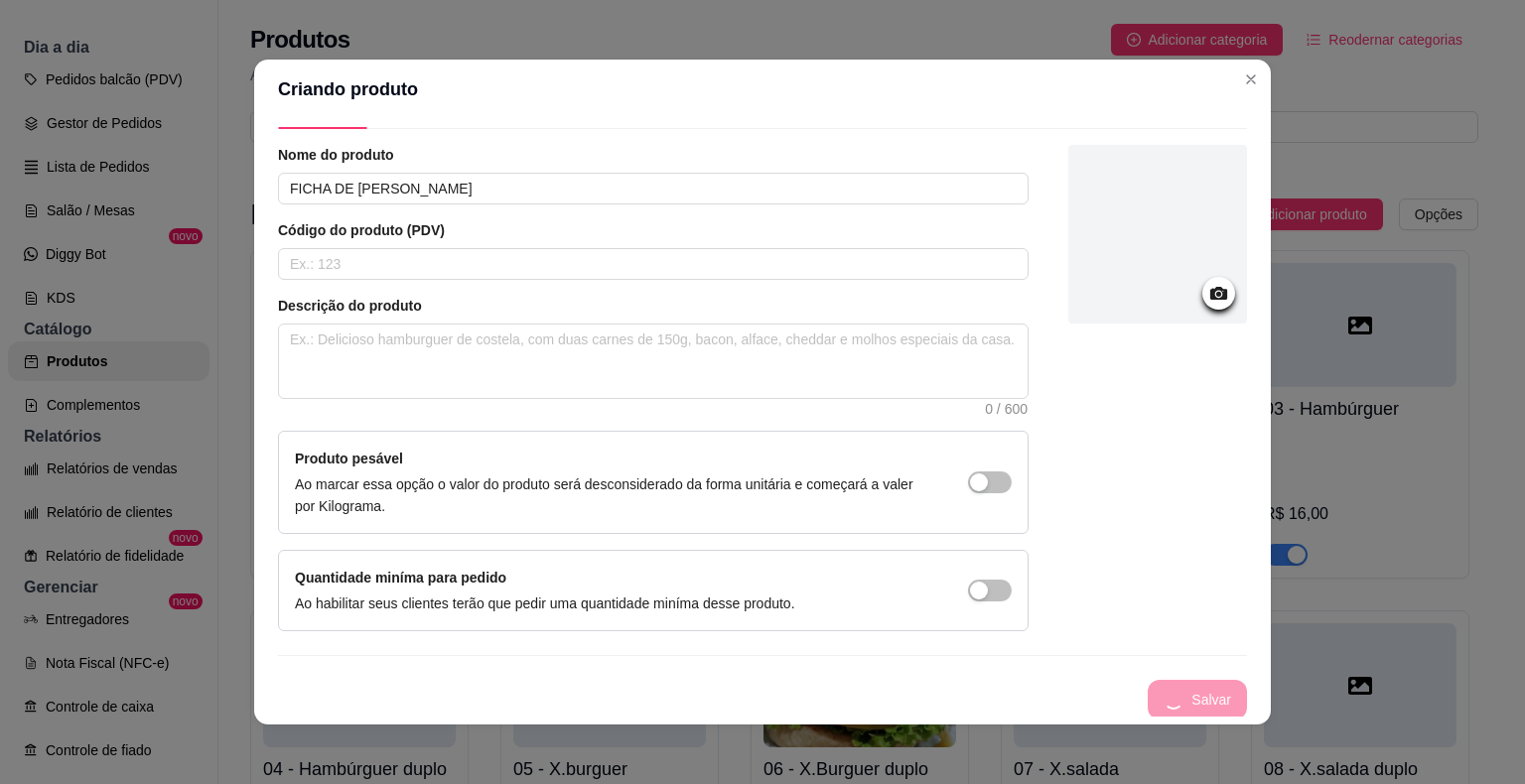 type 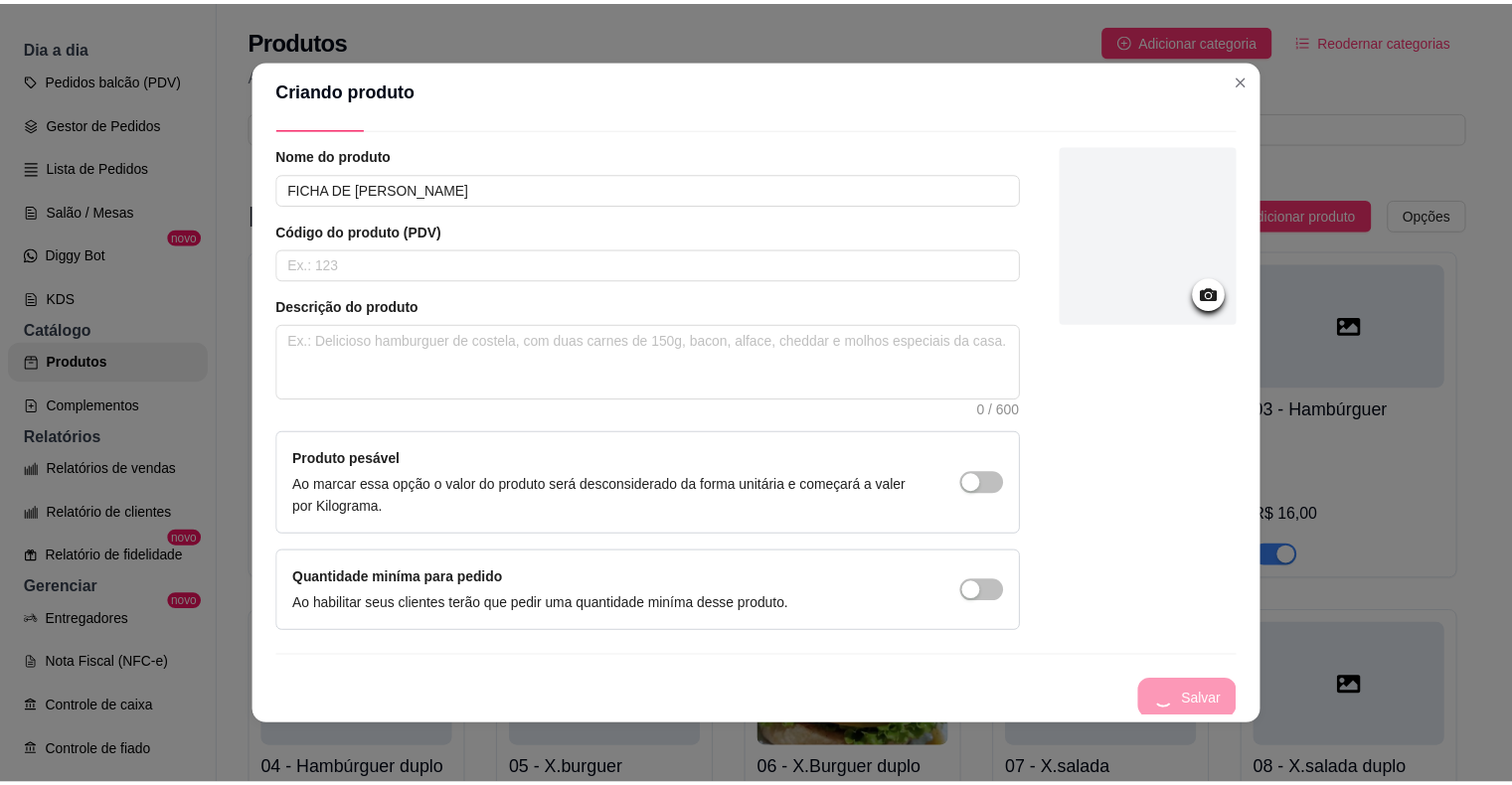 scroll, scrollTop: 0, scrollLeft: 0, axis: both 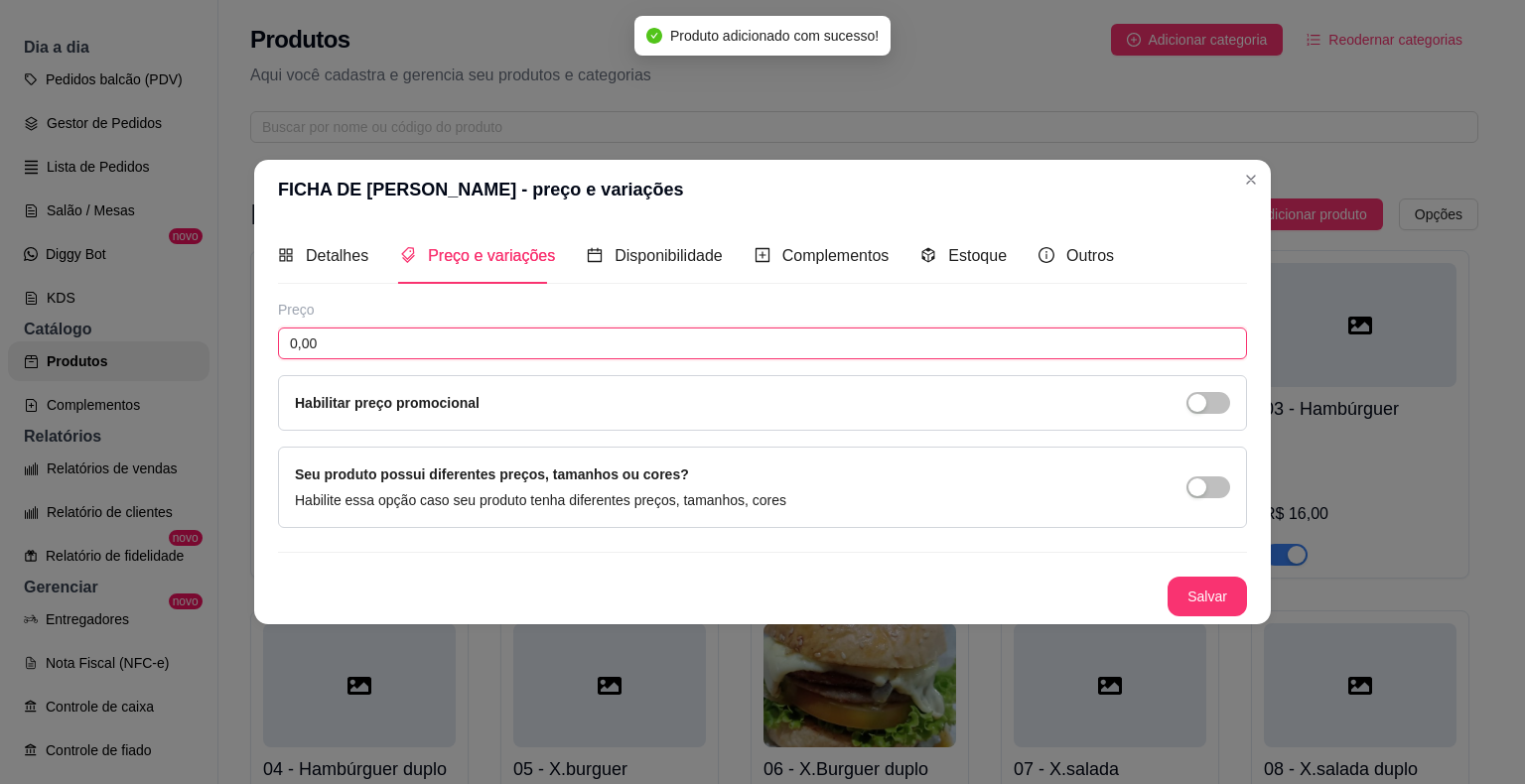 click on "0,00" at bounding box center (762, 343) 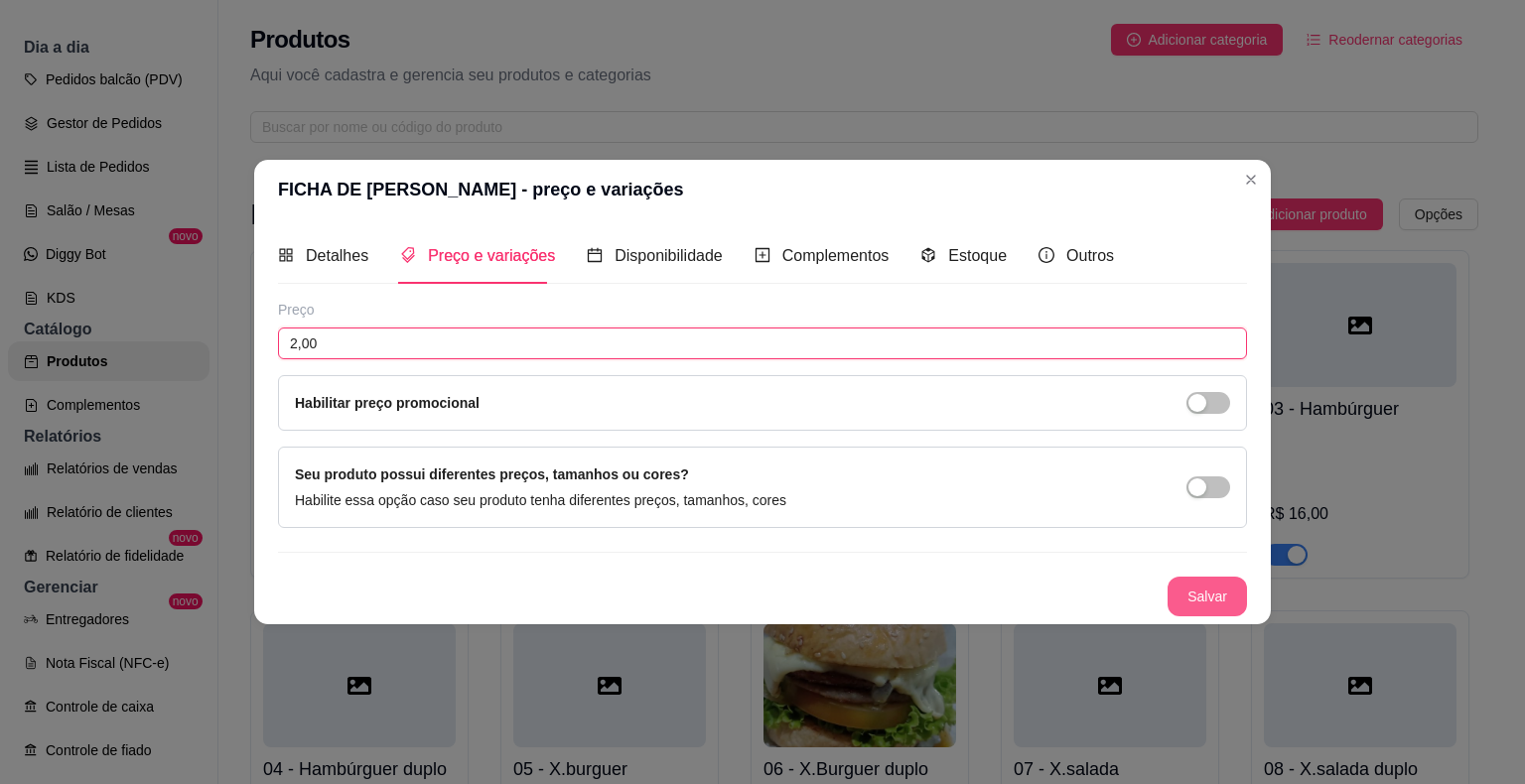 type on "2,00" 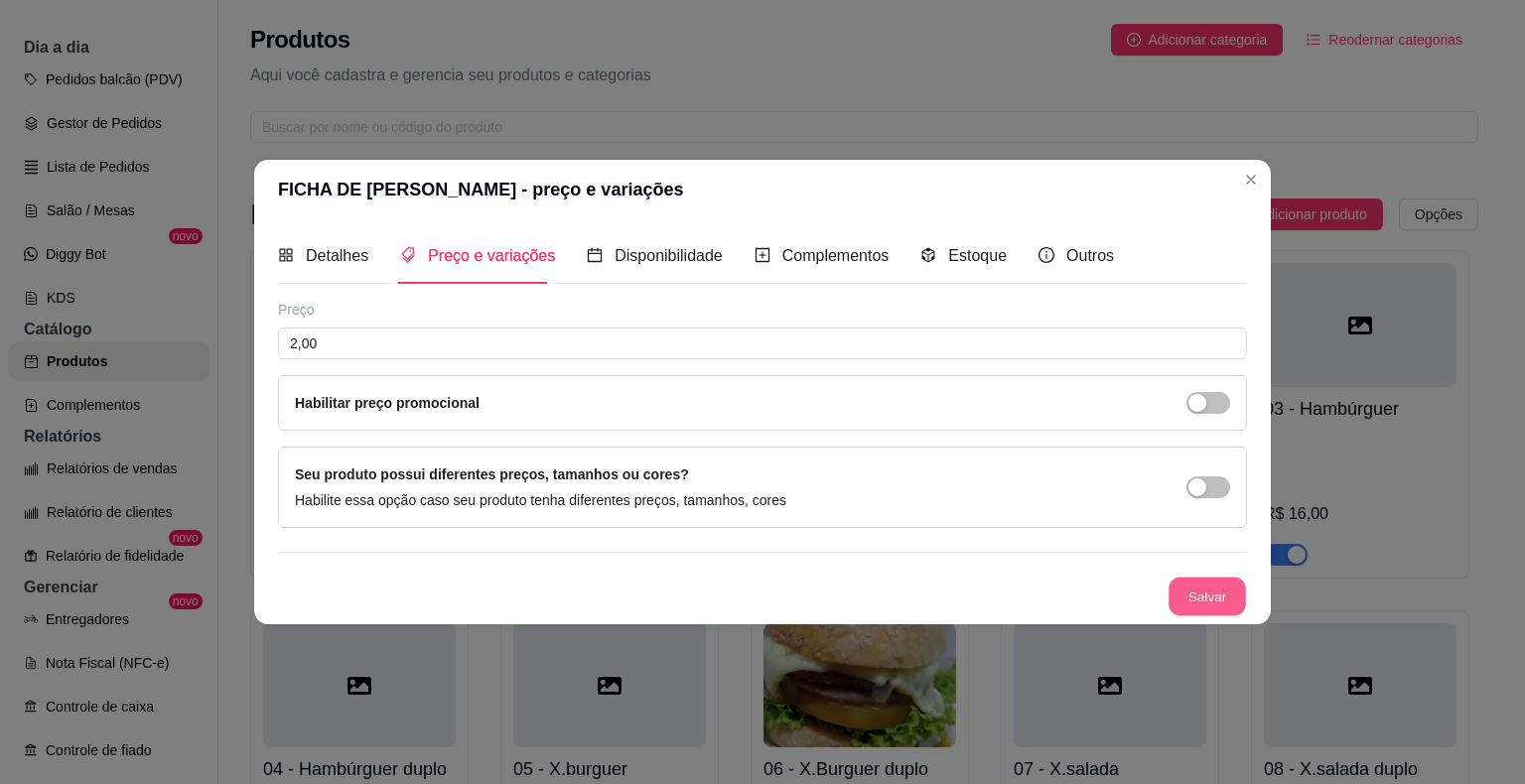 click on "Salvar" at bounding box center (1207, 596) 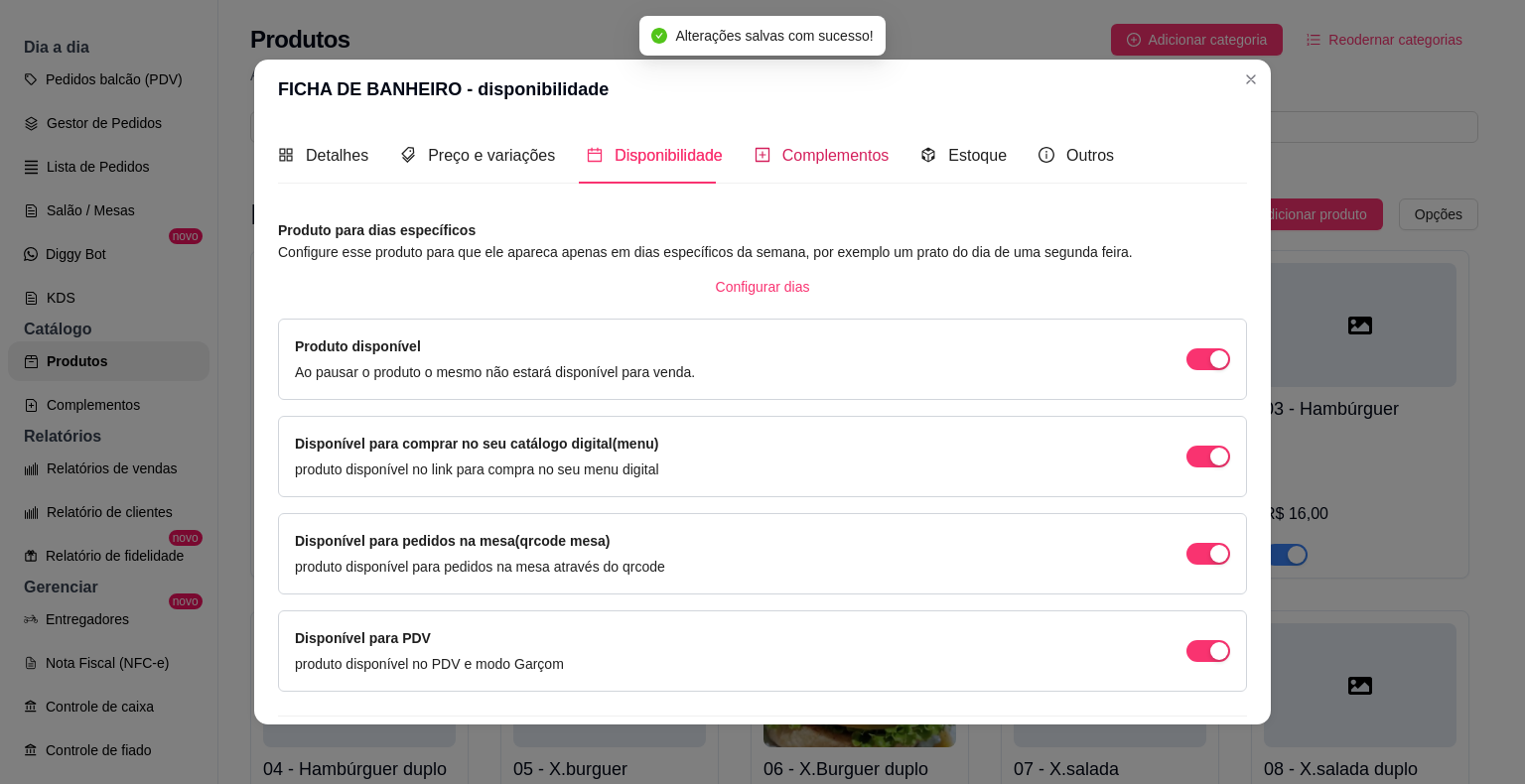click on "Complementos" at bounding box center (836, 155) 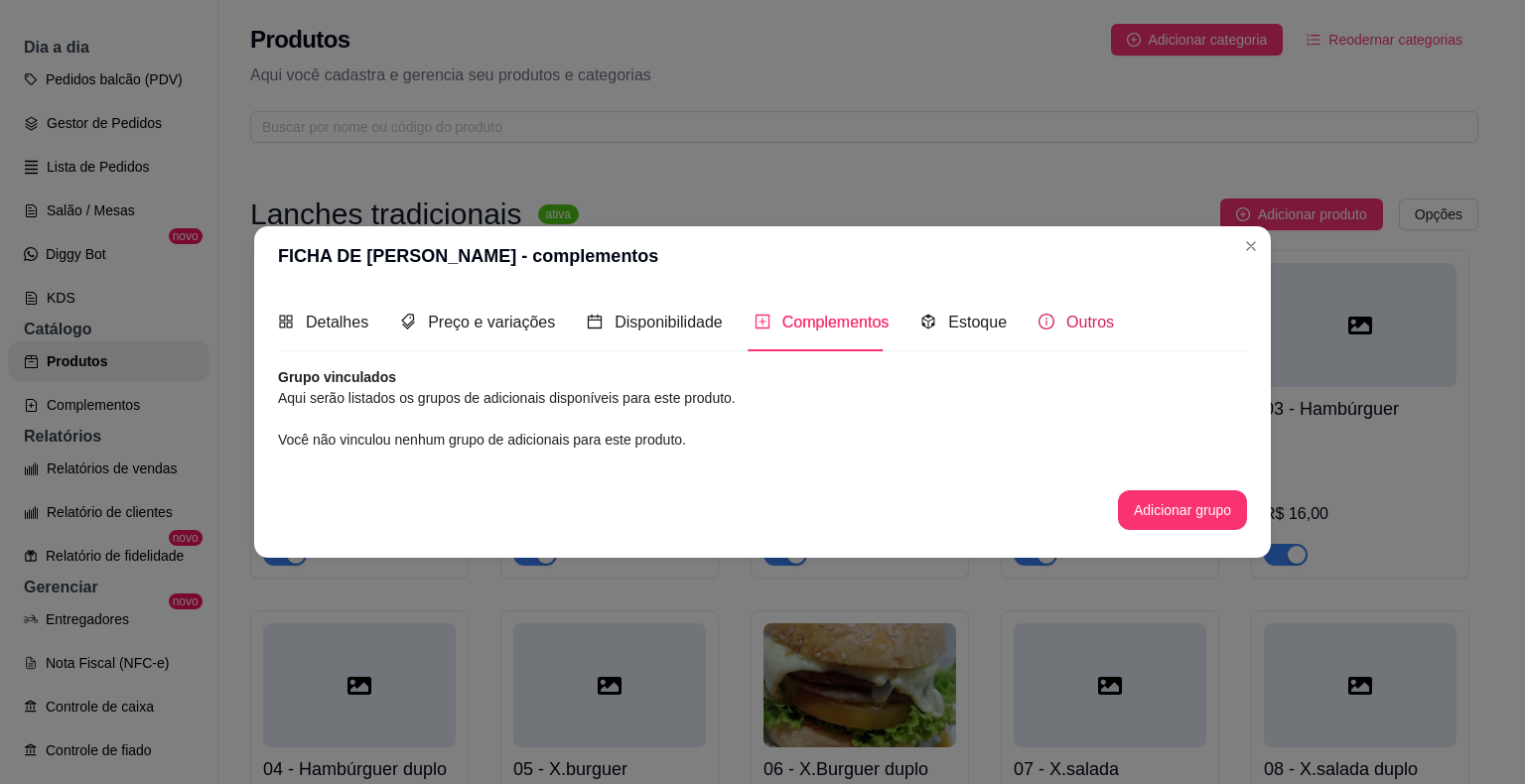 click on "Outros" at bounding box center (1090, 322) 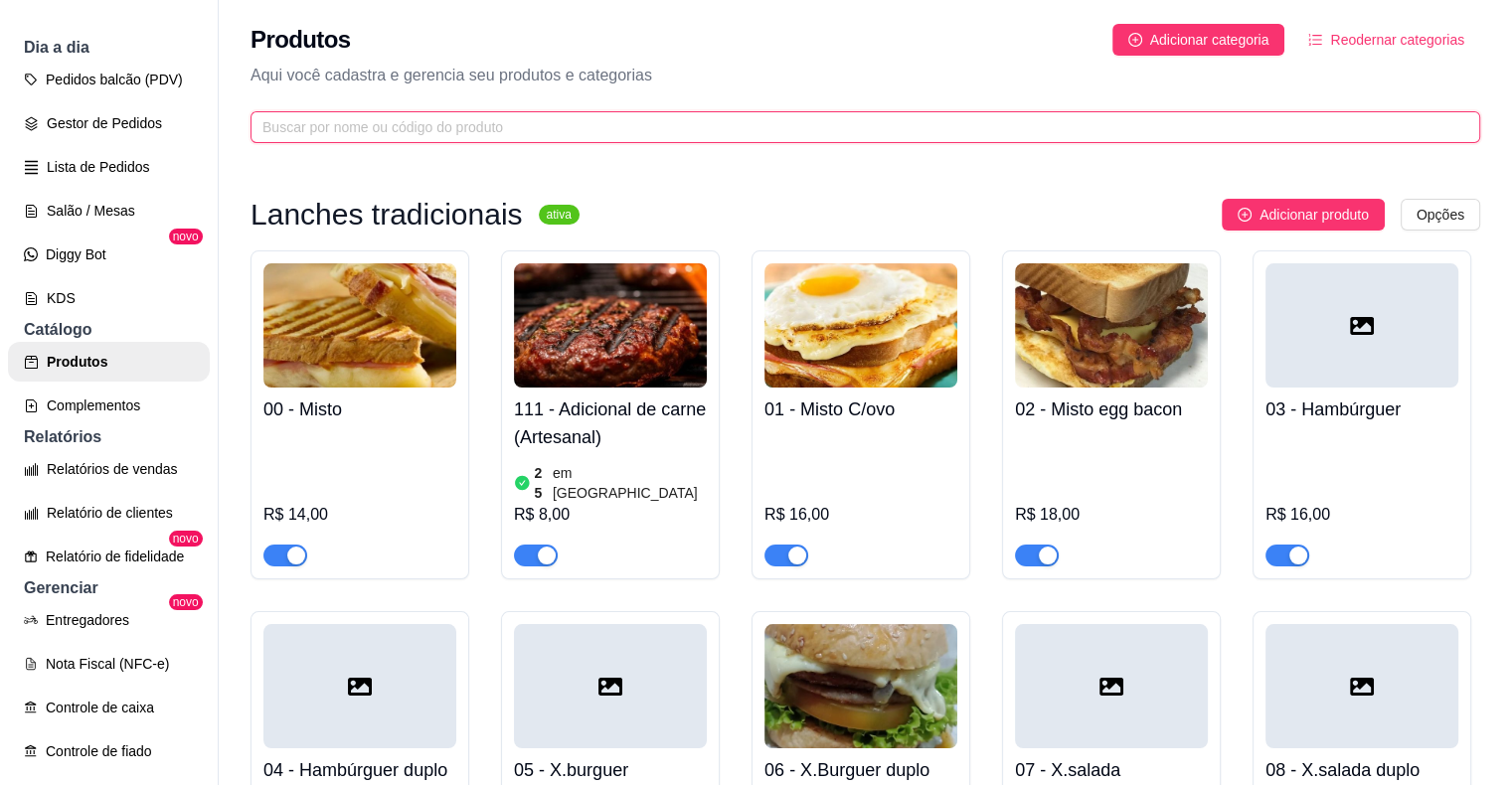 click at bounding box center [857, 127] 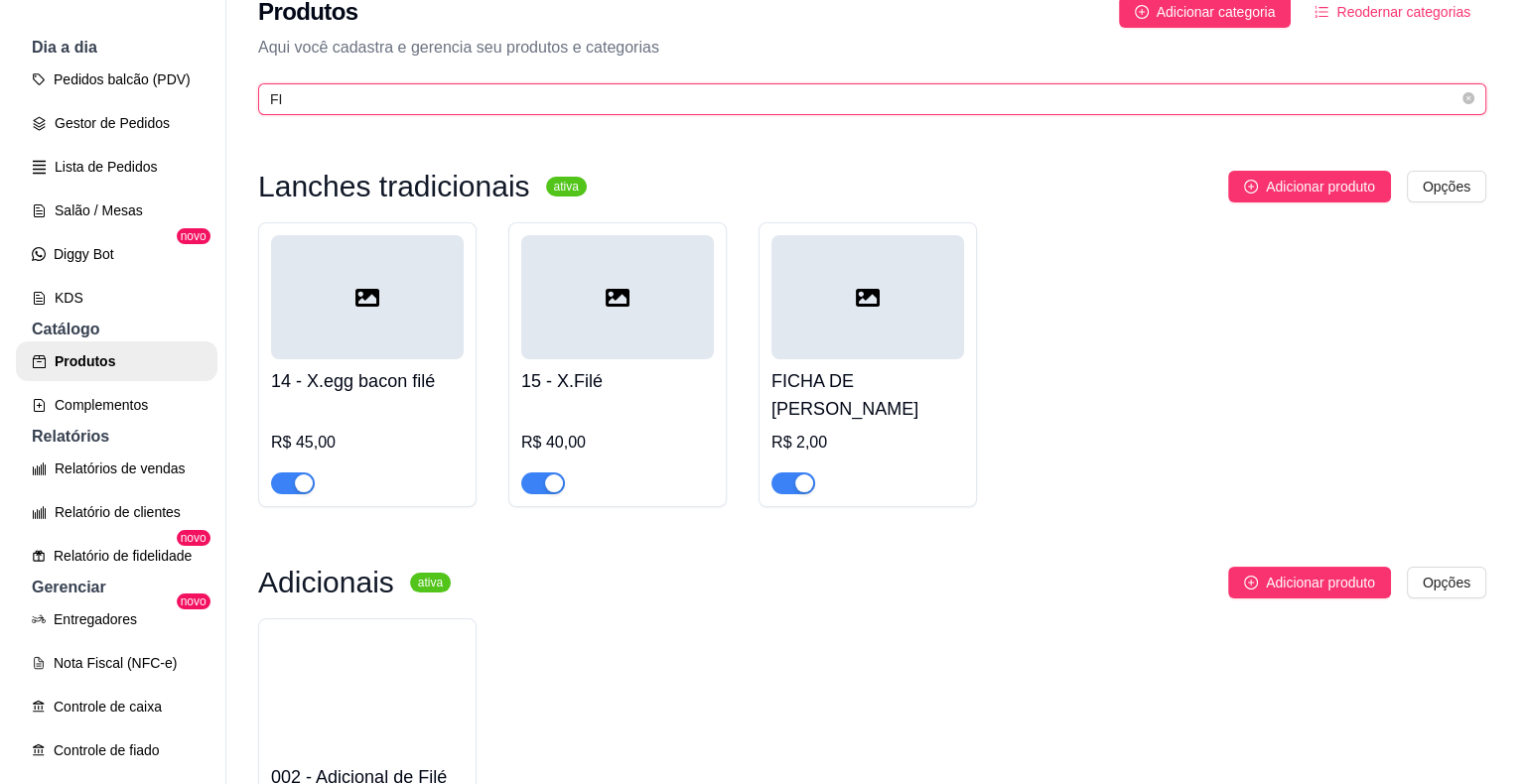 scroll, scrollTop: 0, scrollLeft: 0, axis: both 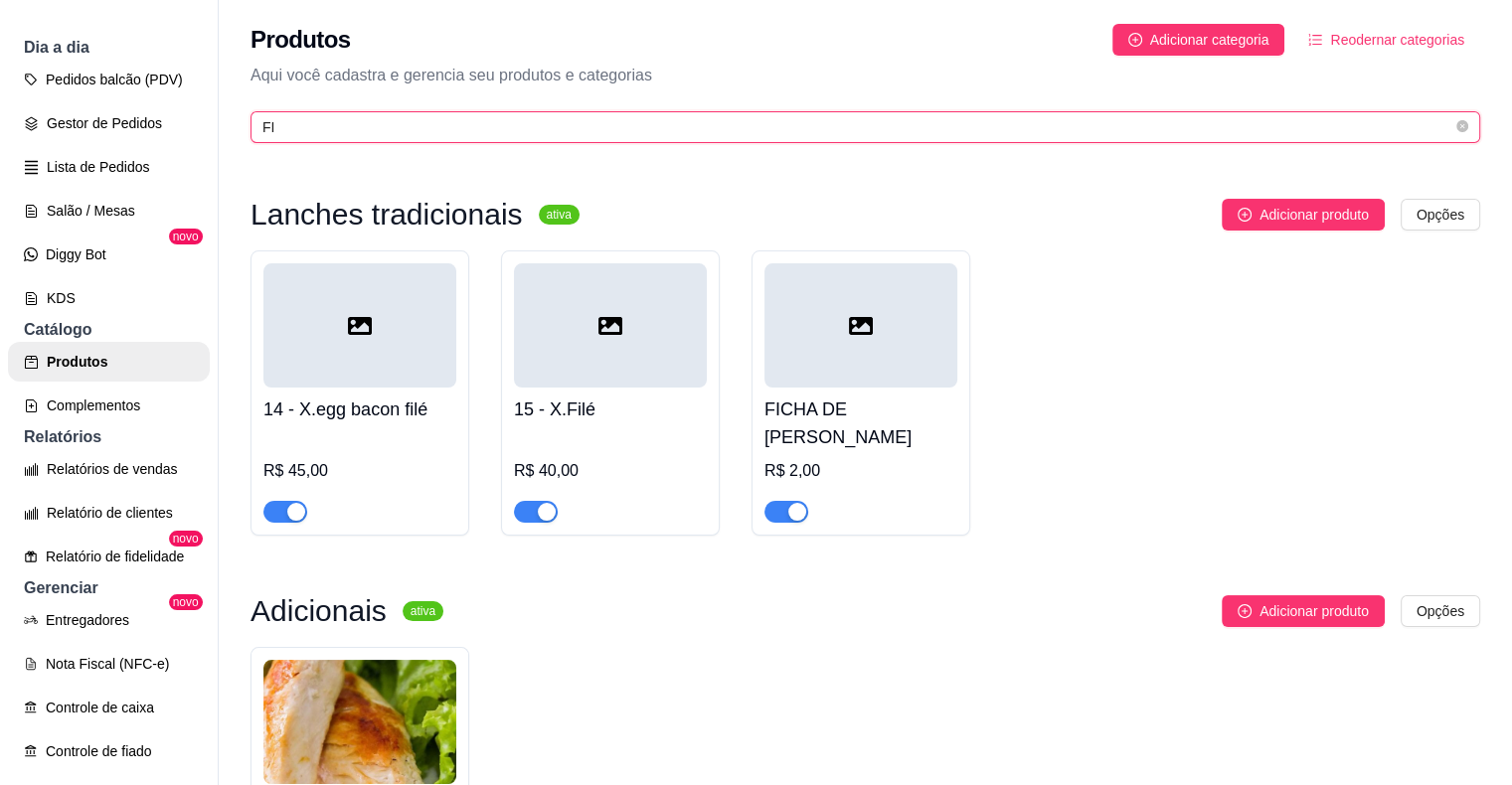 type on "FI" 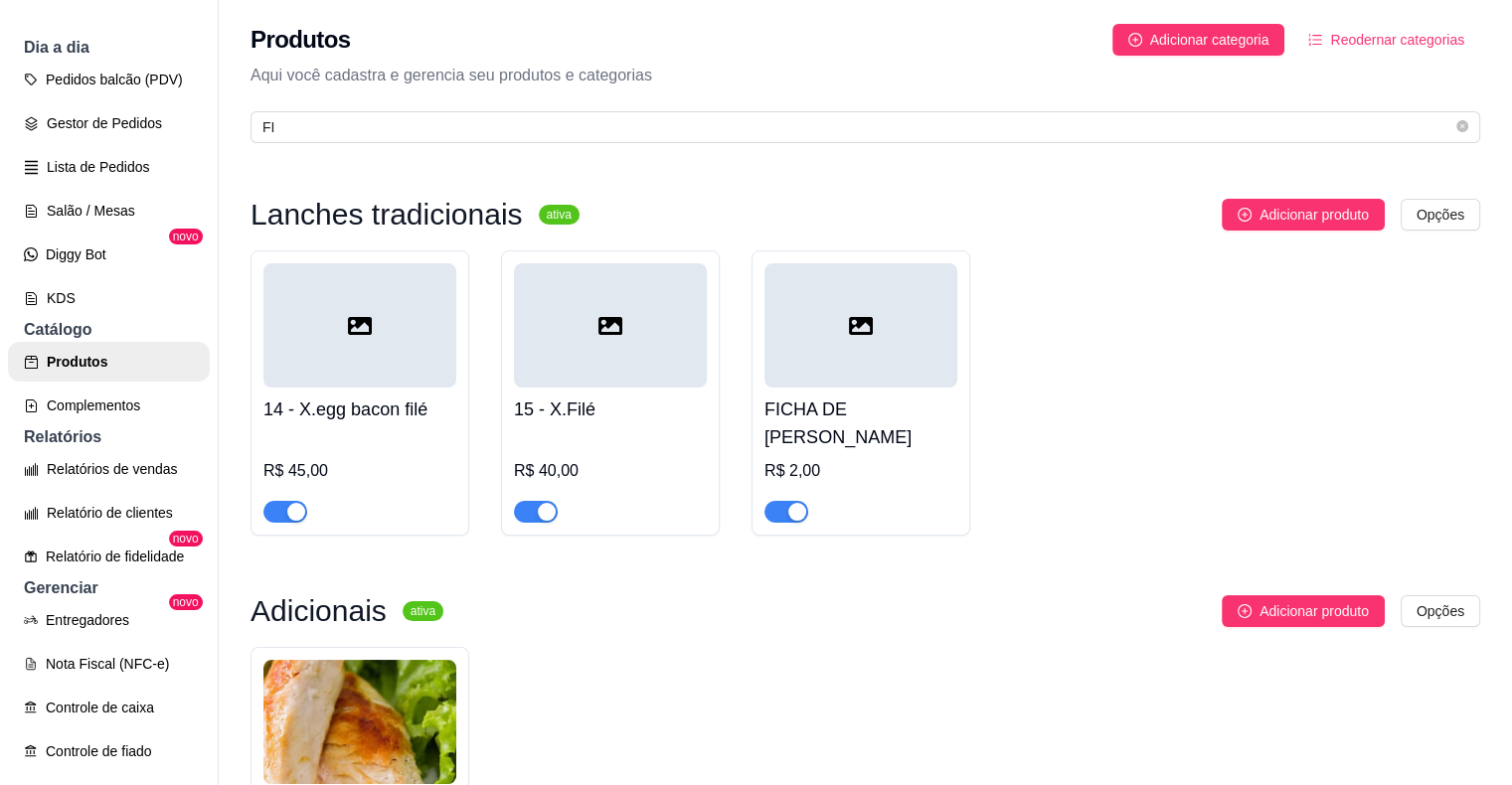 click at bounding box center (861, 325) 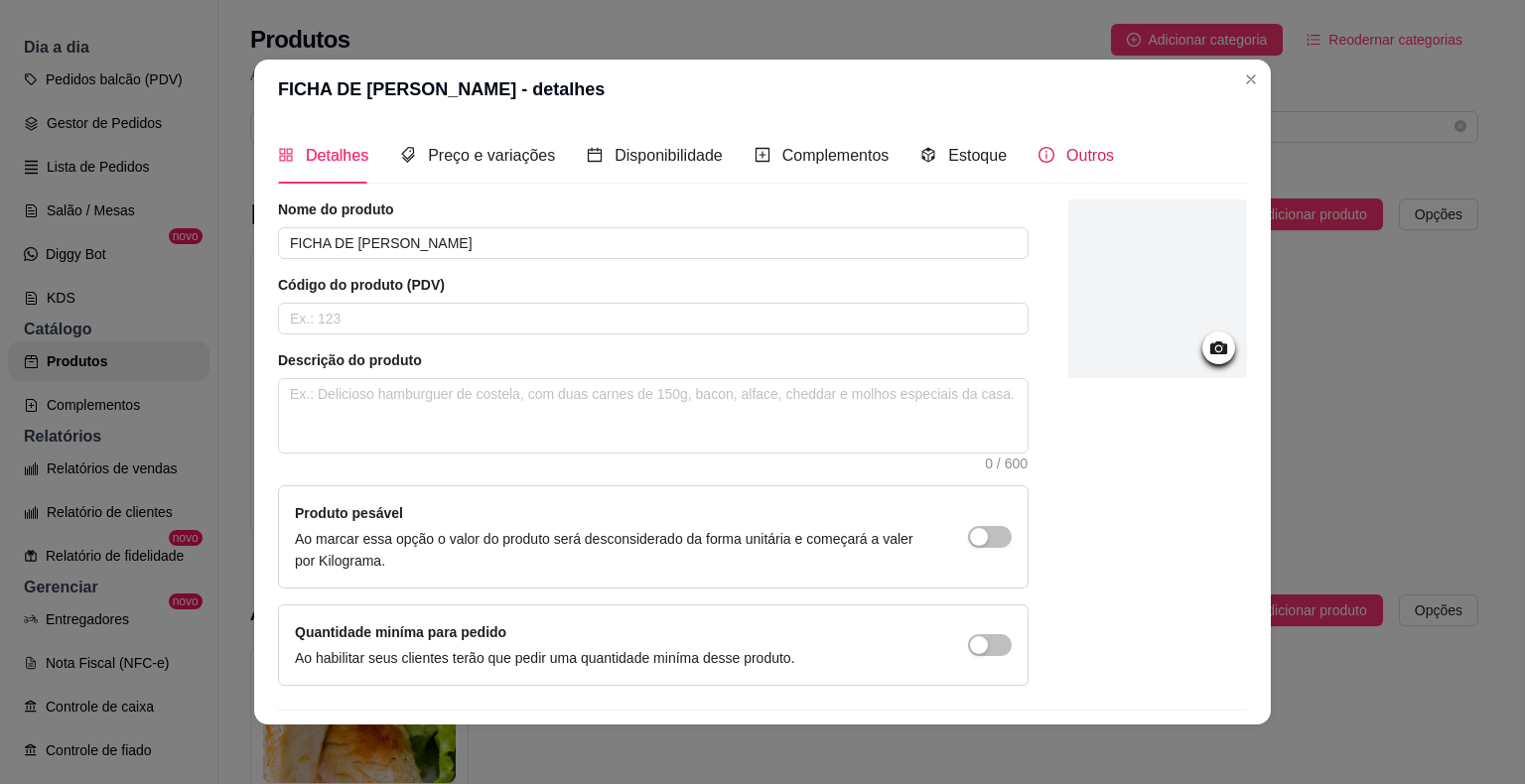 click on "Outros" at bounding box center [1090, 155] 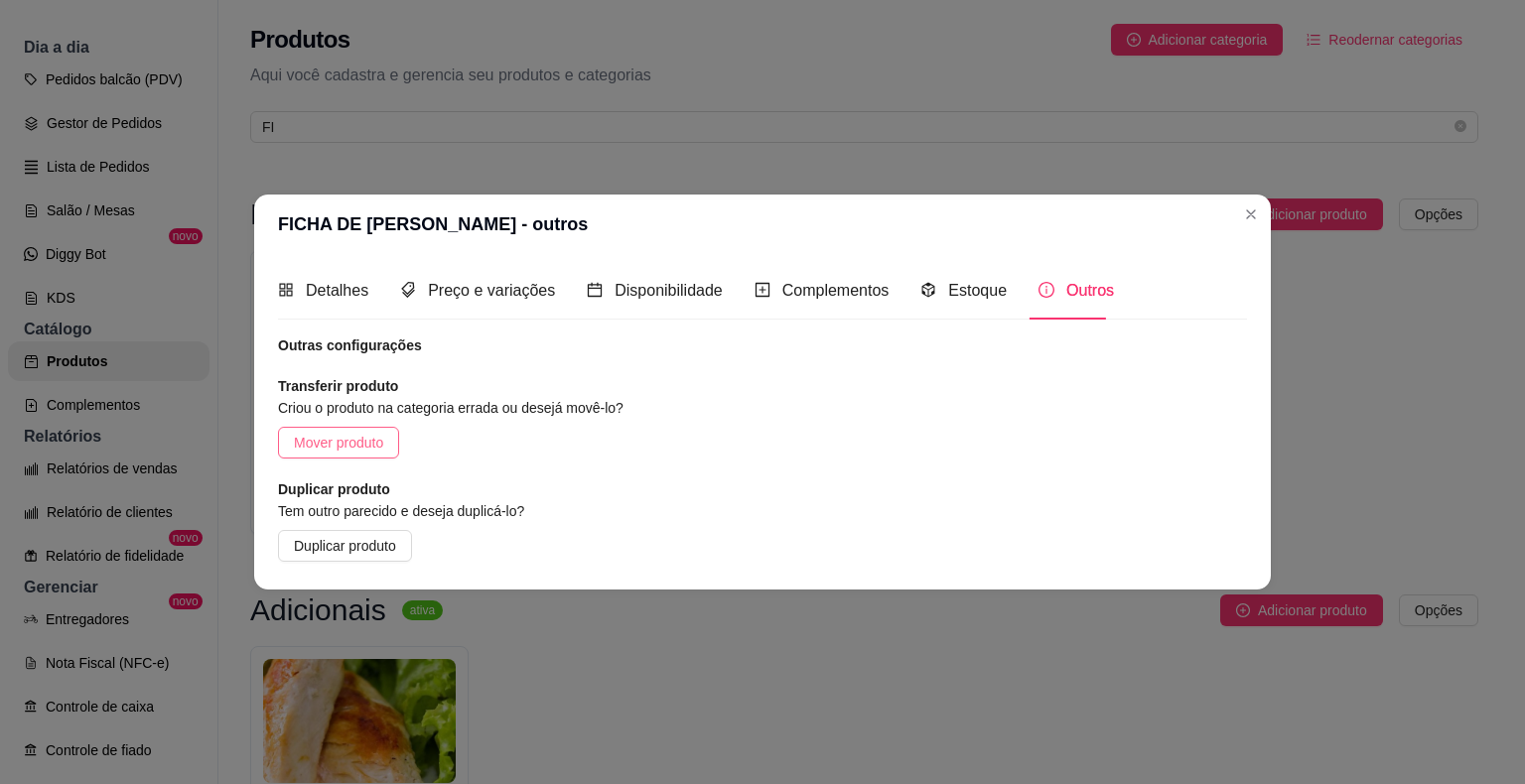 click on "Mover produto" at bounding box center [339, 443] 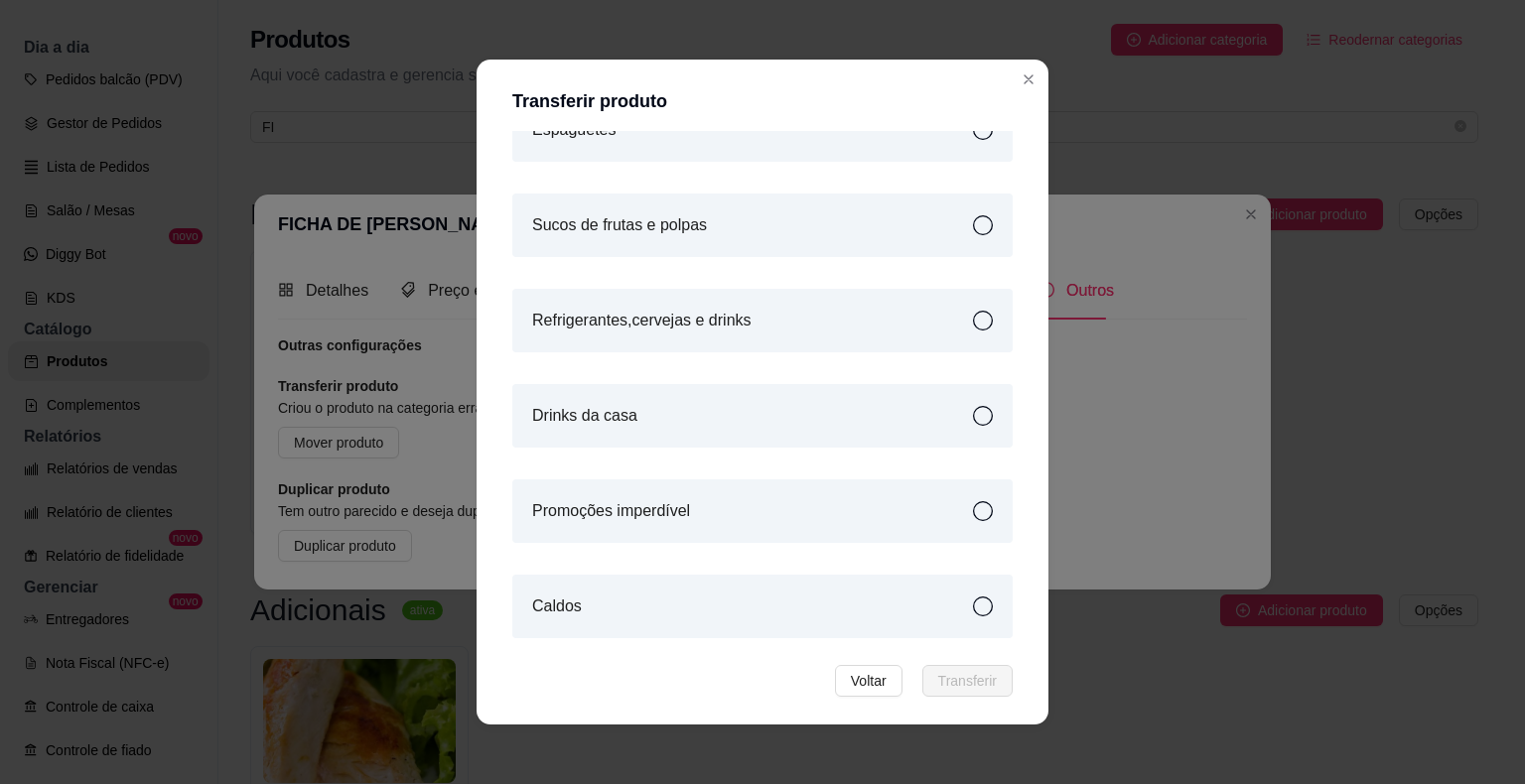 scroll, scrollTop: 1220, scrollLeft: 0, axis: vertical 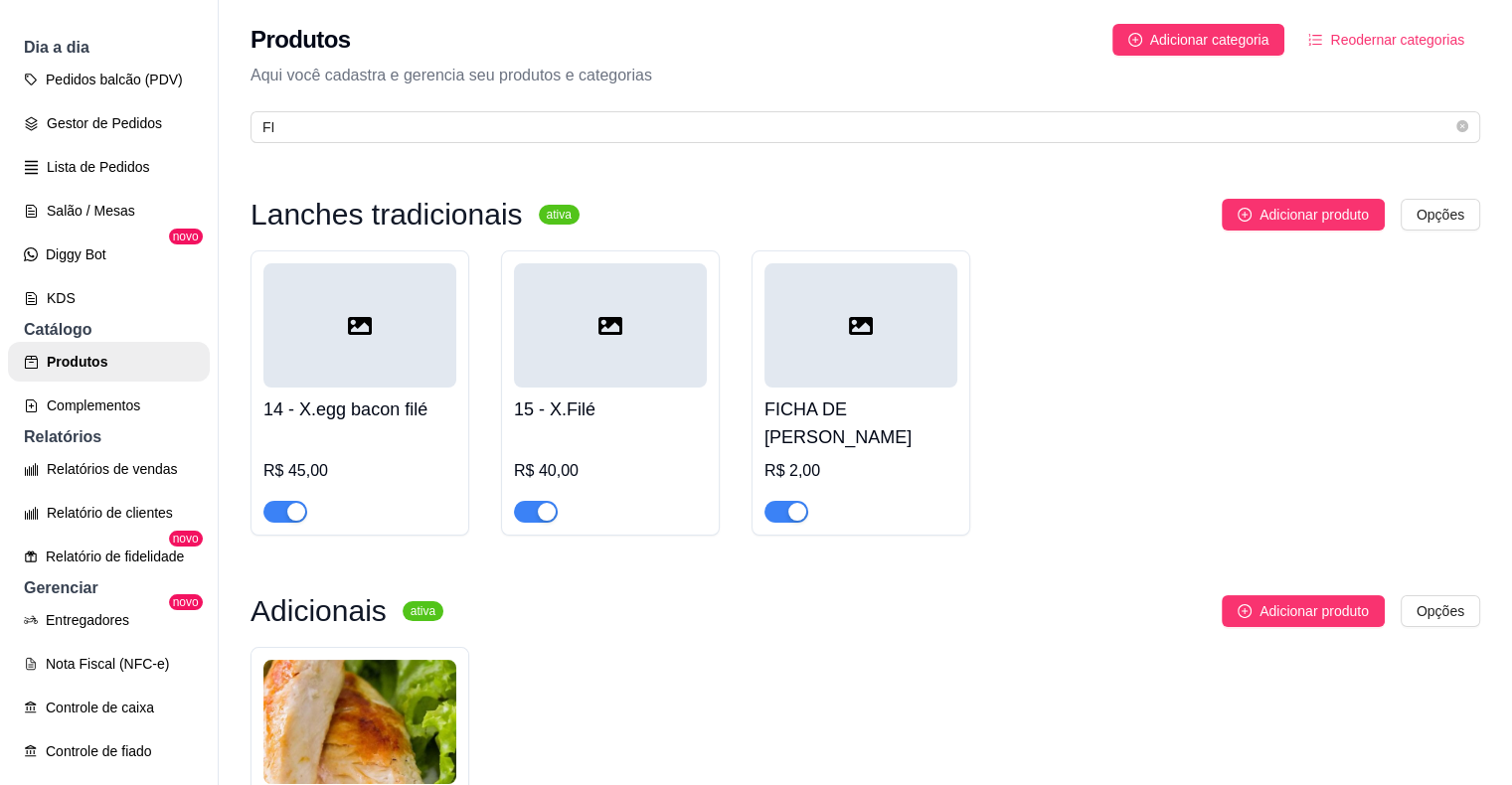 click at bounding box center [861, 325] 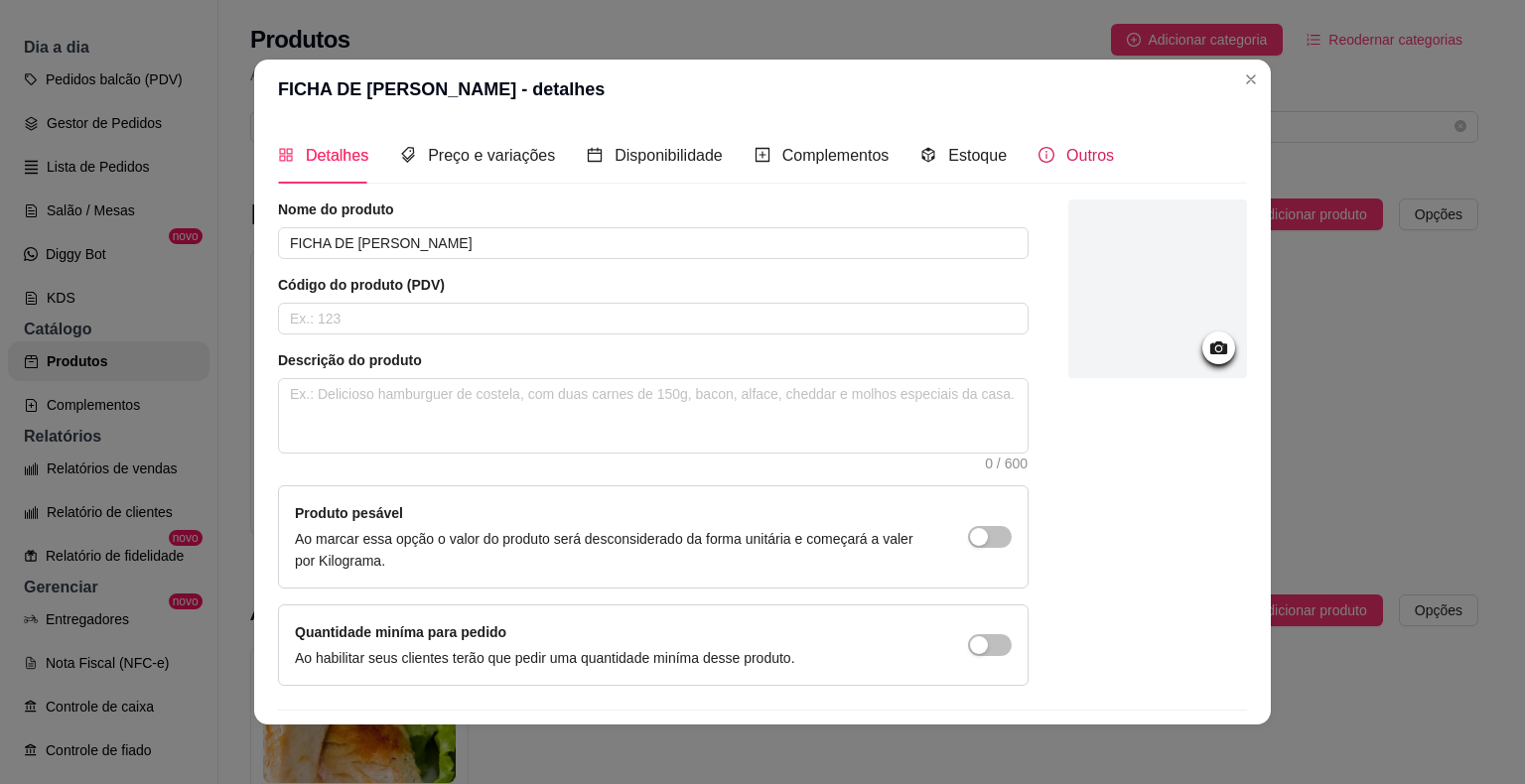 click on "Outros" at bounding box center [1090, 155] 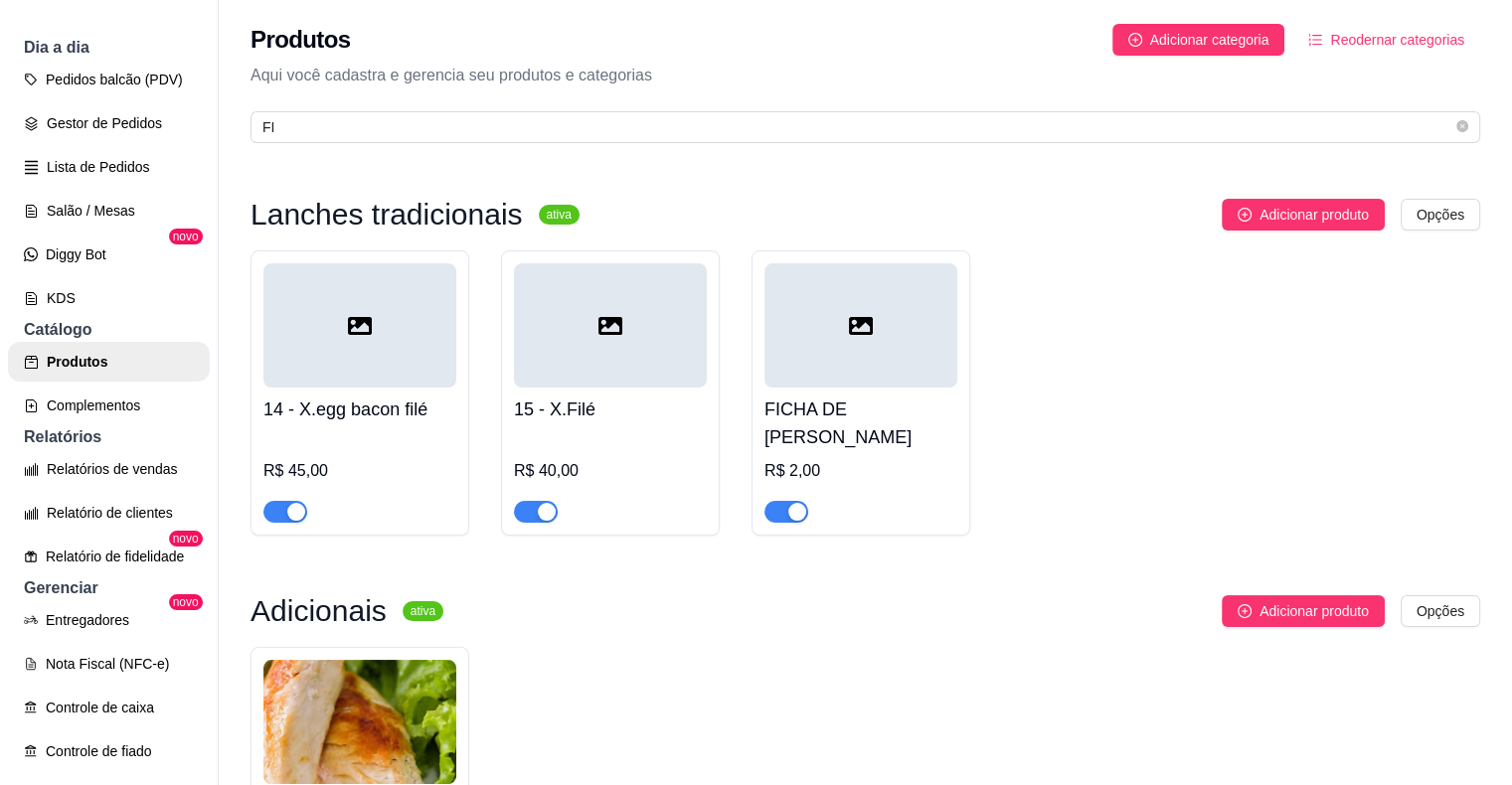 scroll, scrollTop: 0, scrollLeft: 0, axis: both 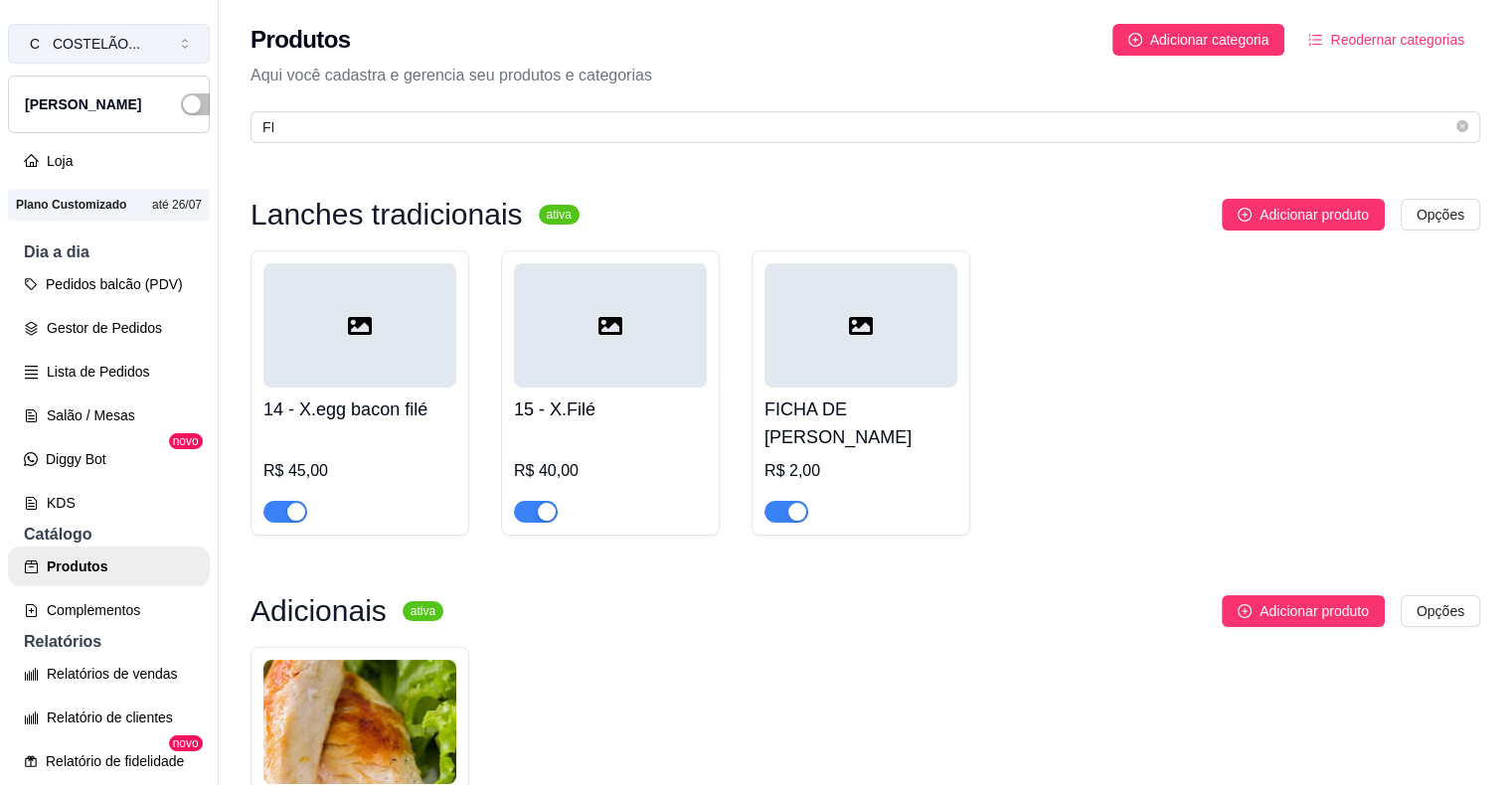 click on "COSTELÃO  ..." at bounding box center [96, 44] 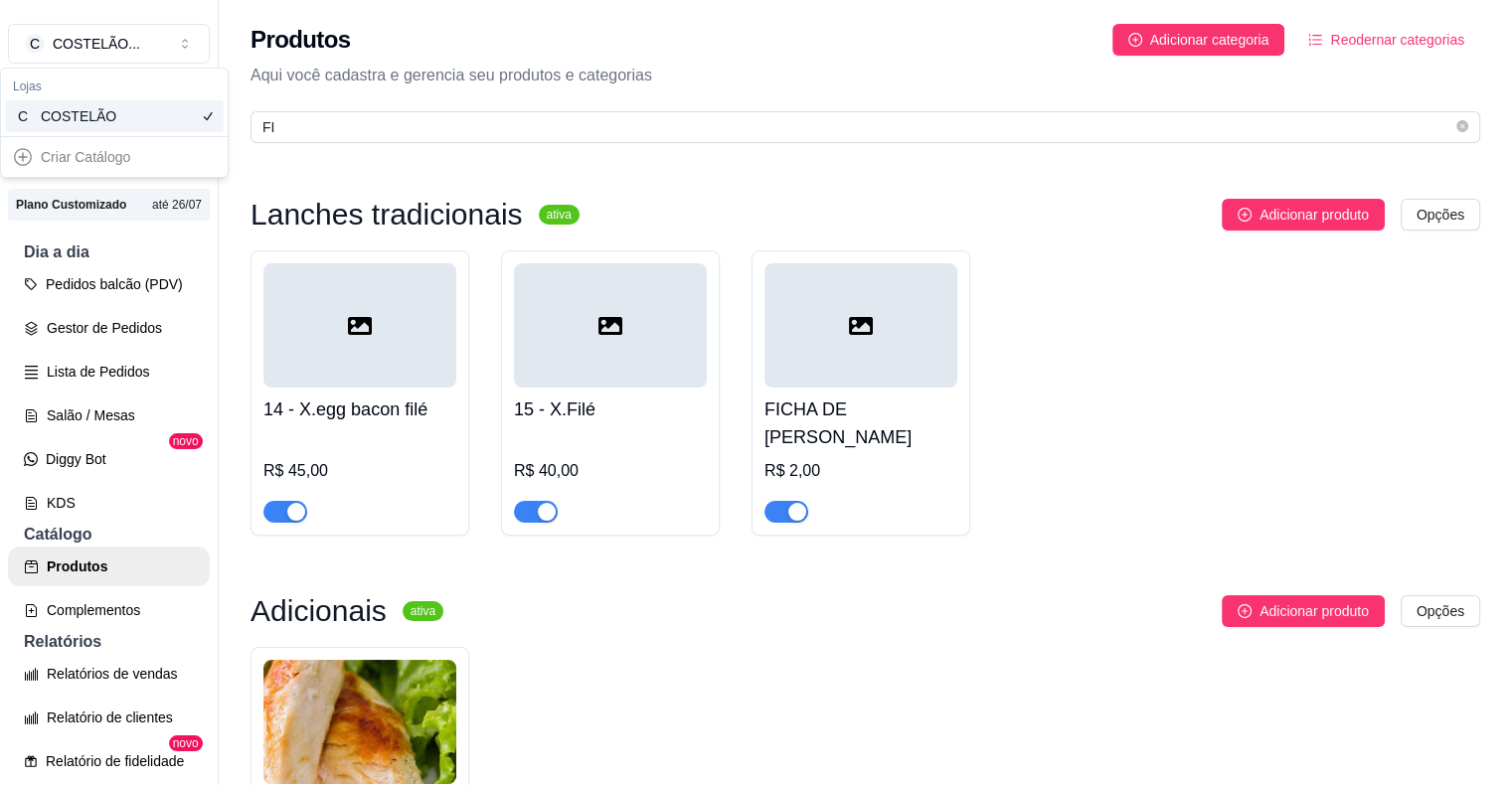 click on "C COSTELÃO" at bounding box center [114, 116] 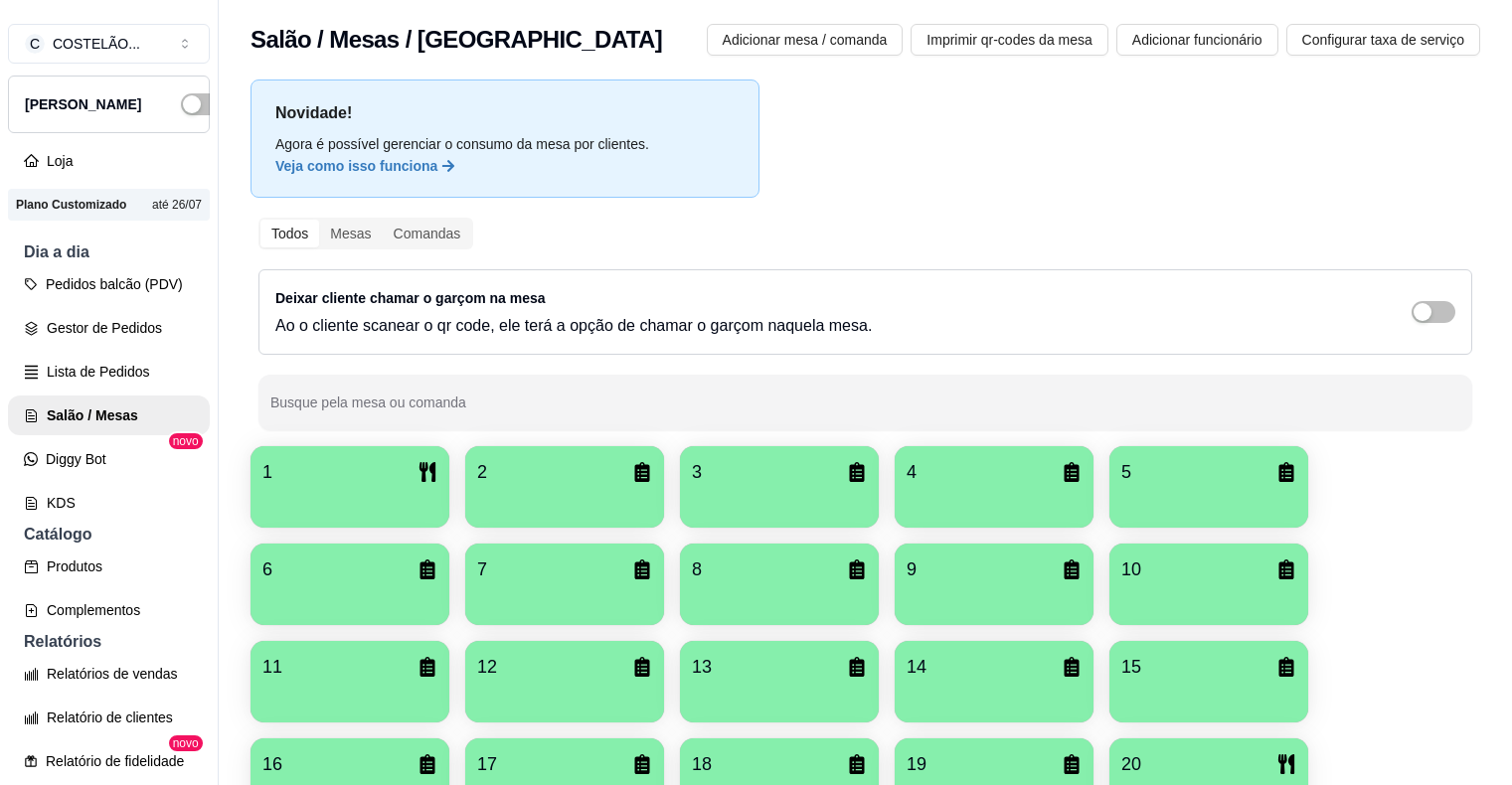 scroll, scrollTop: 0, scrollLeft: 0, axis: both 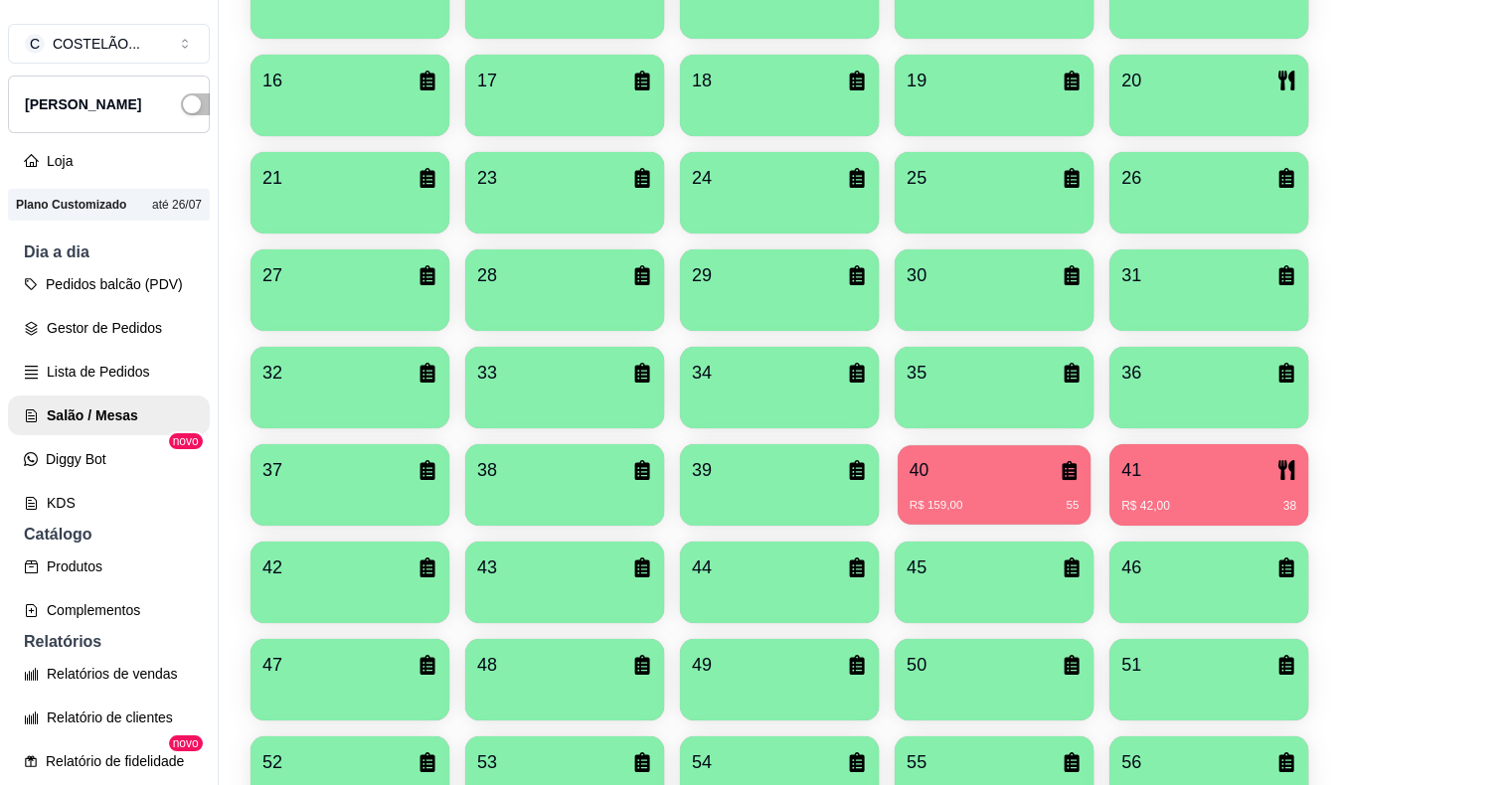 click on "R$ 159,00 55" at bounding box center (994, 498) 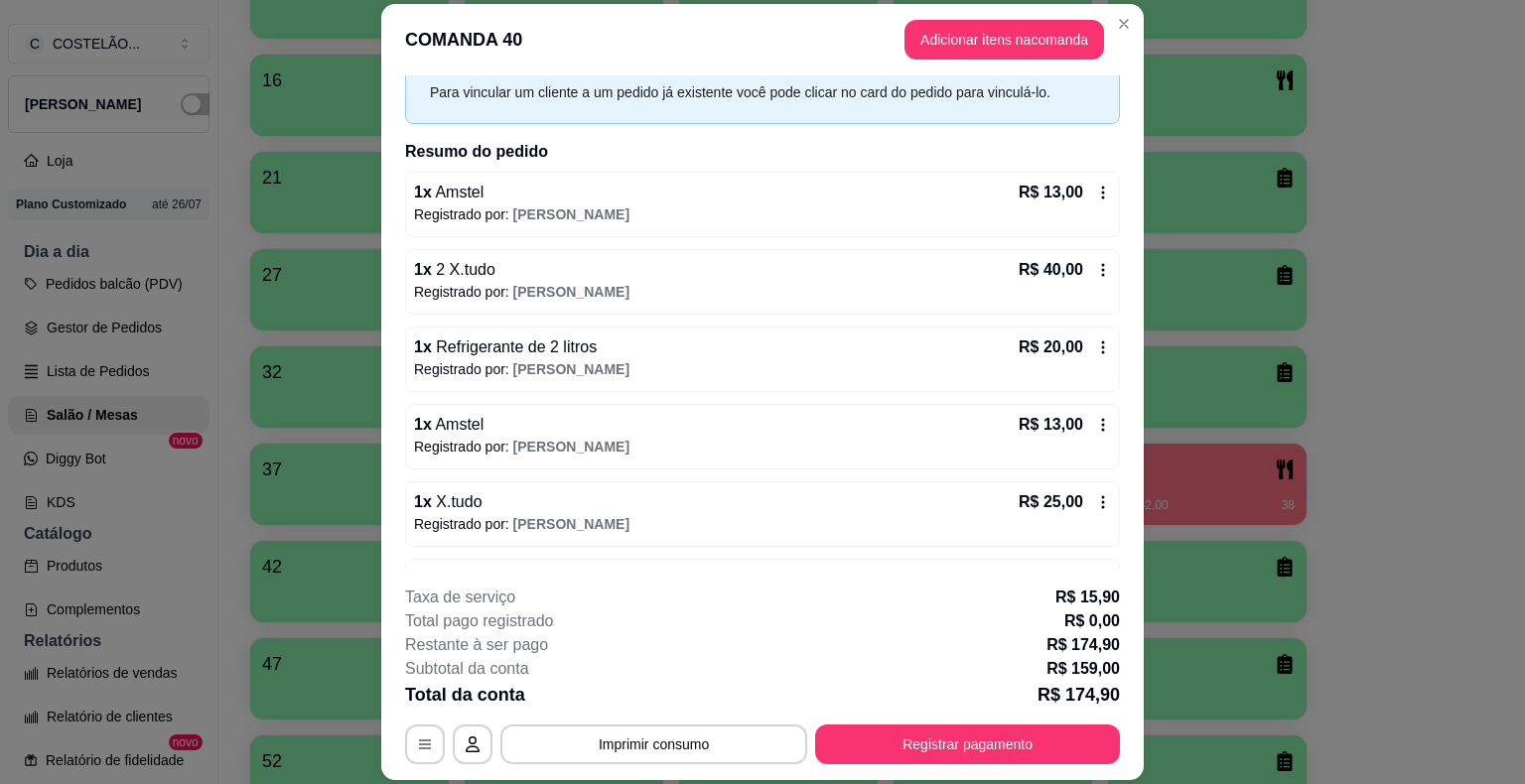 scroll, scrollTop: 315, scrollLeft: 0, axis: vertical 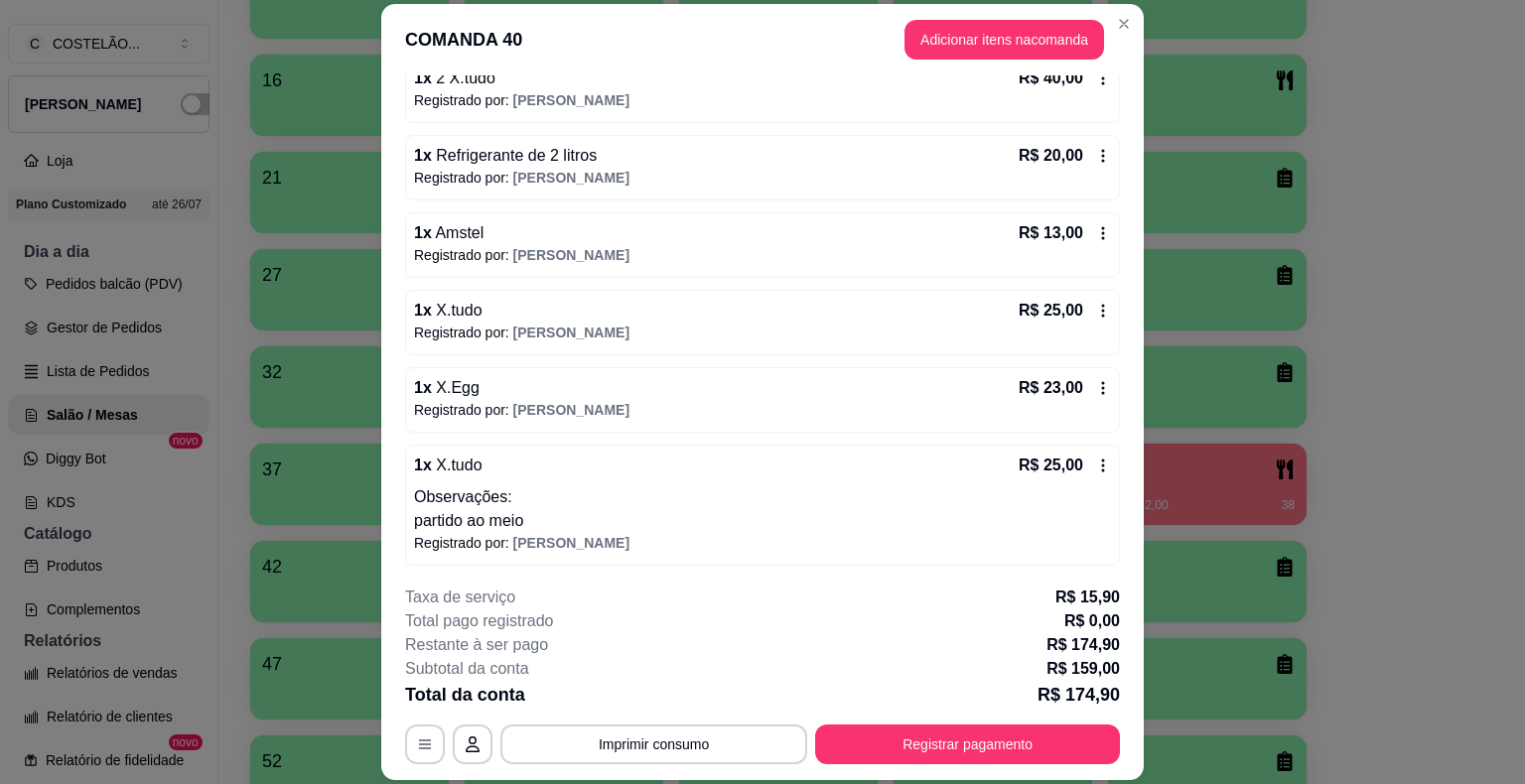 click on "15" at bounding box center [1207, -2] 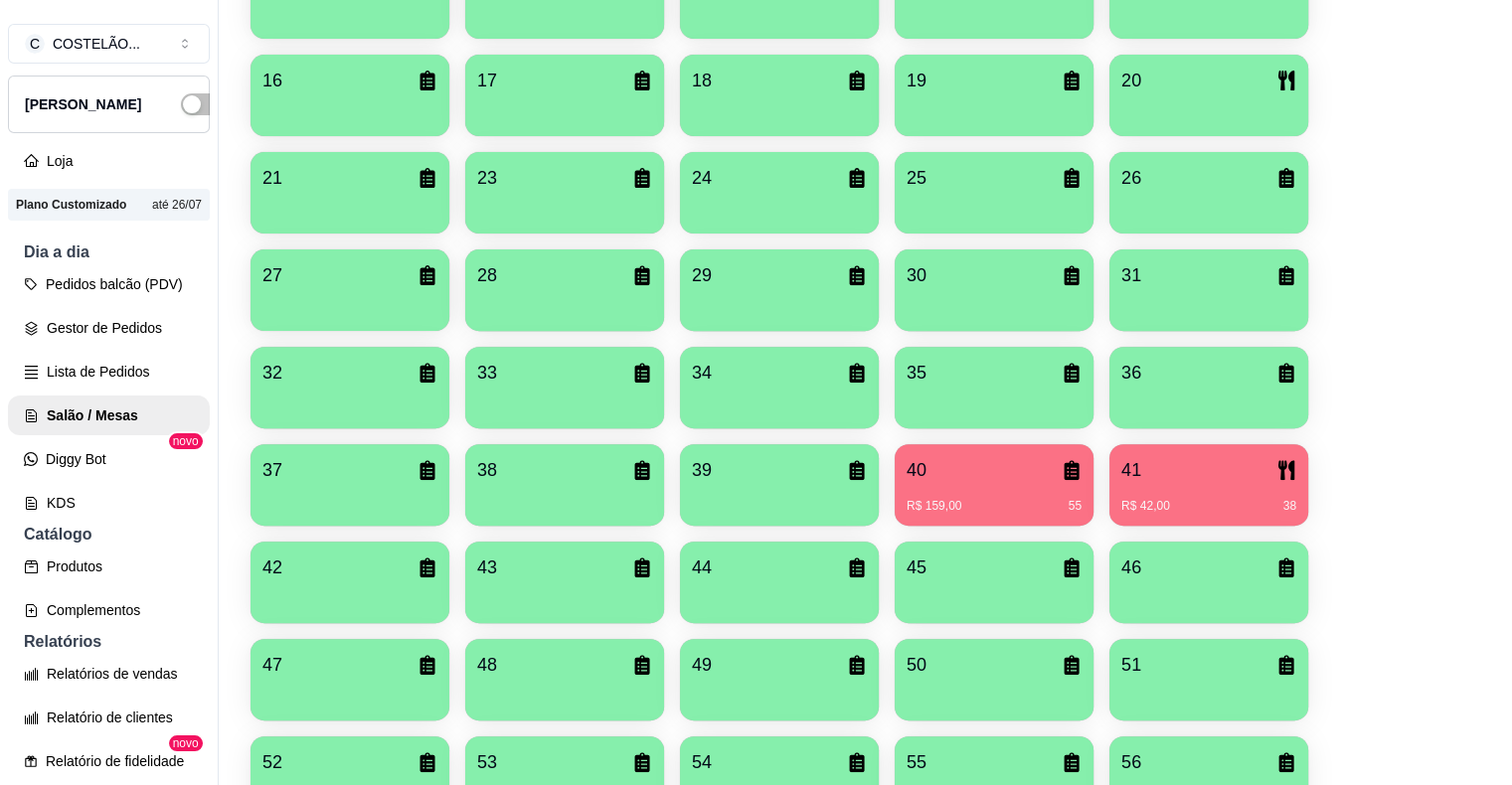 click on "41" at bounding box center (1209, 470) 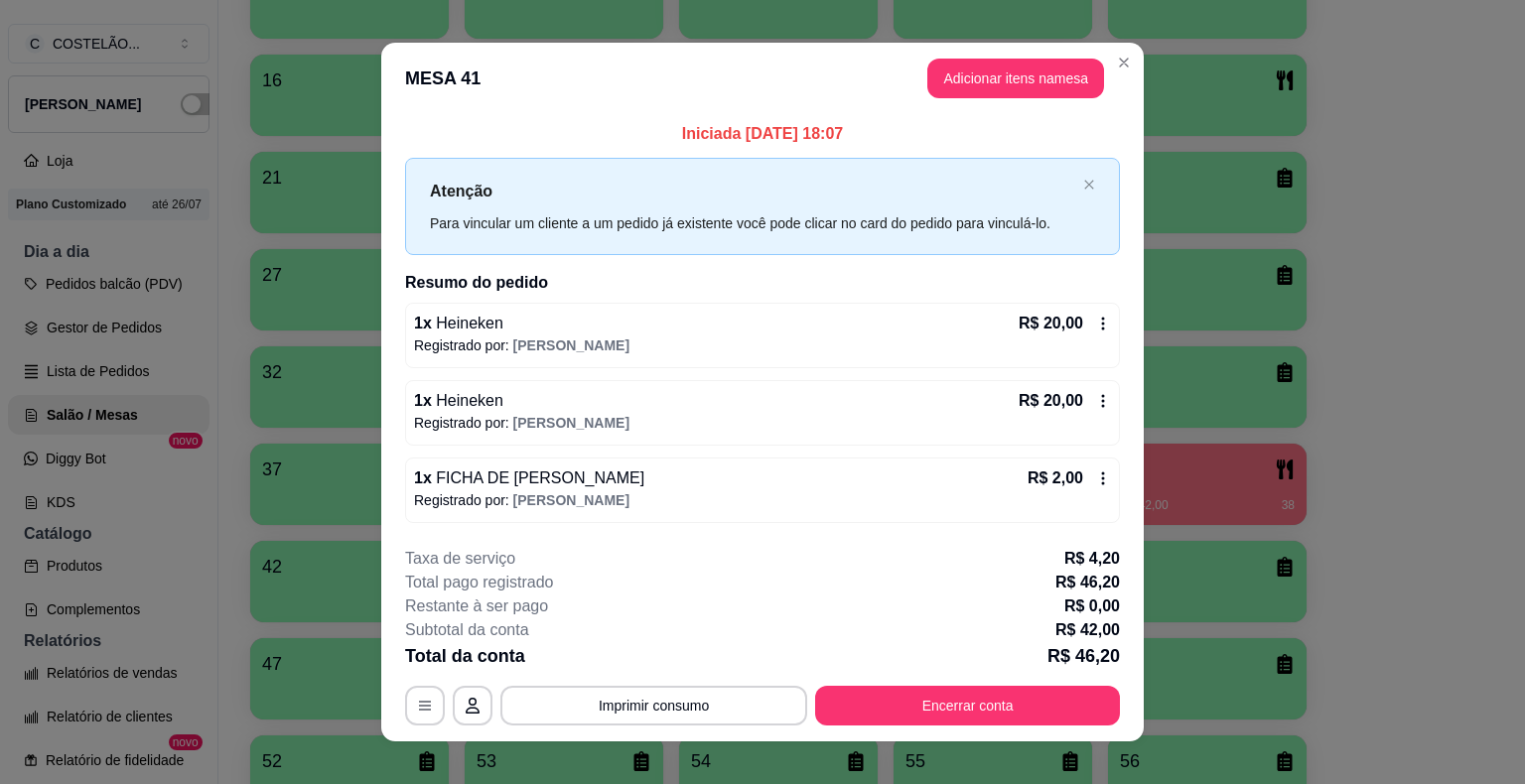 scroll, scrollTop: 19, scrollLeft: 0, axis: vertical 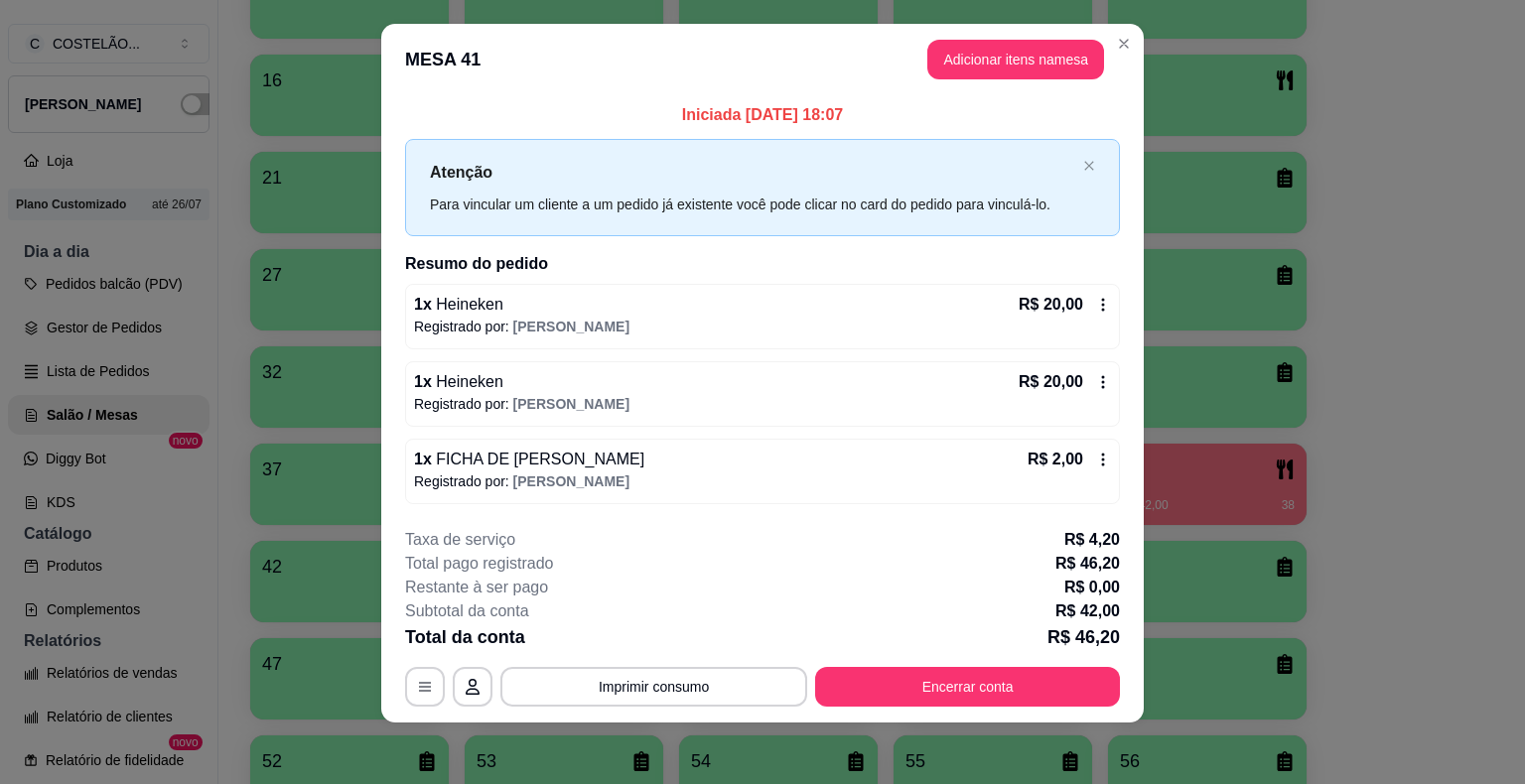 click 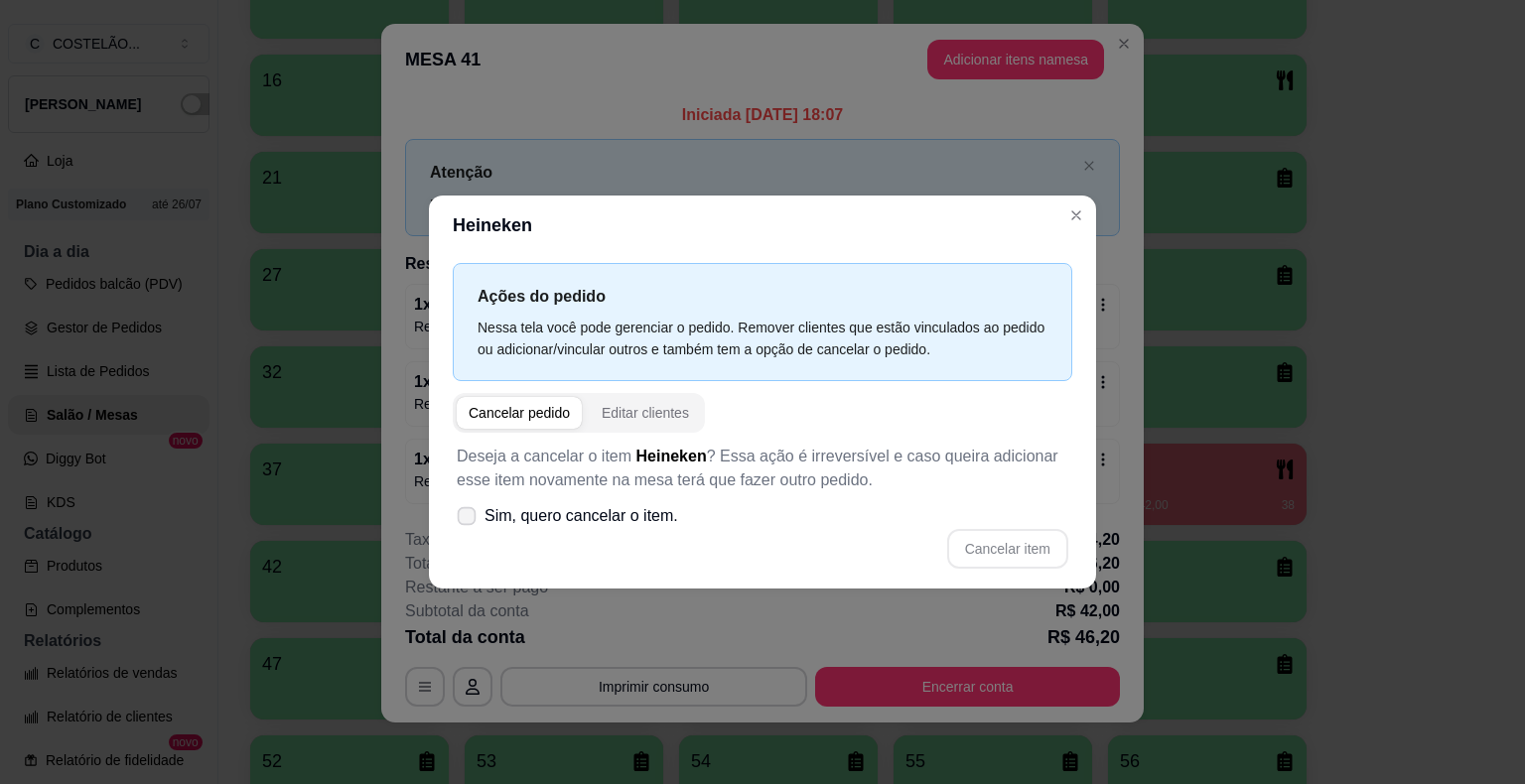 click 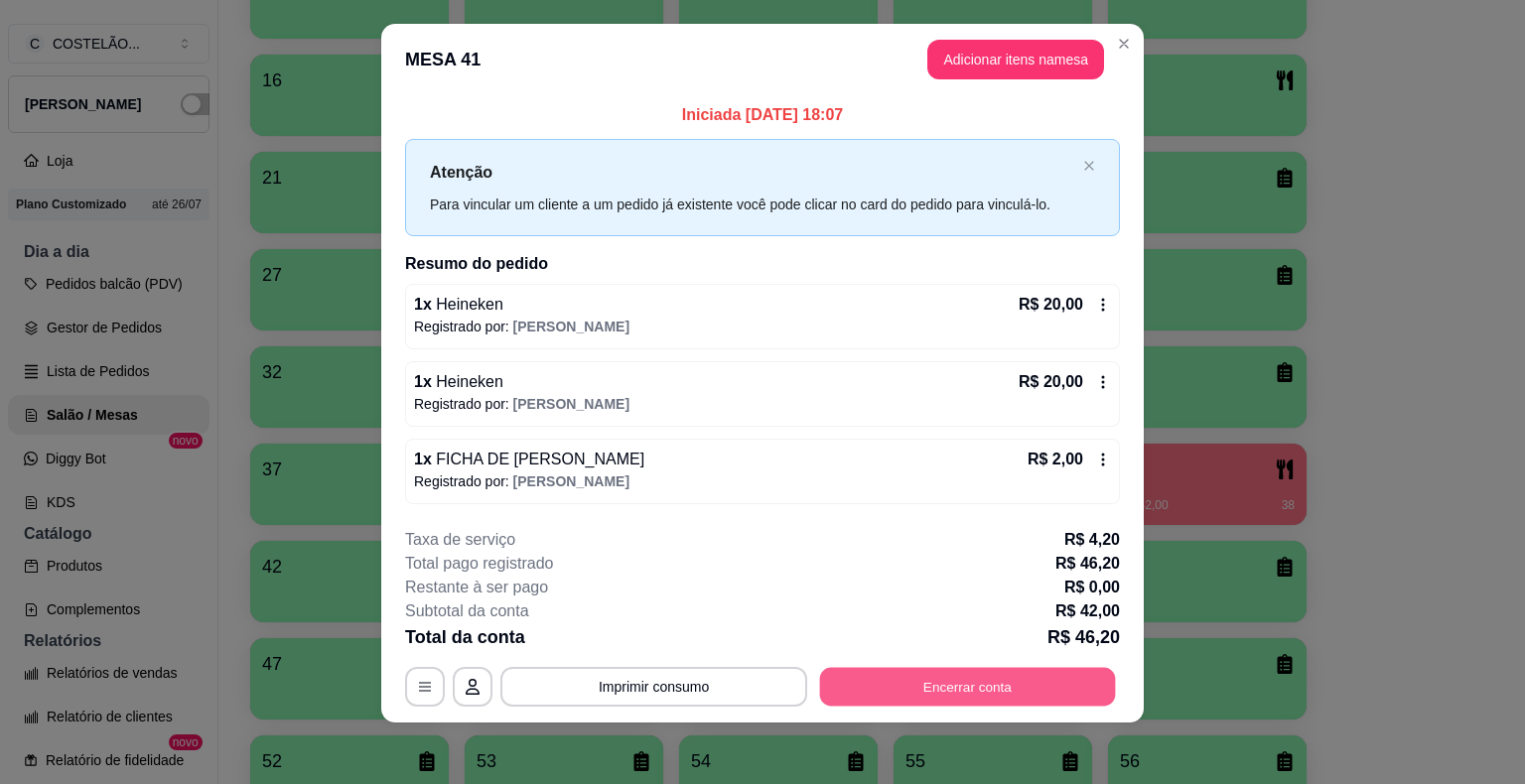 click on "Encerrar conta" at bounding box center [968, 686] 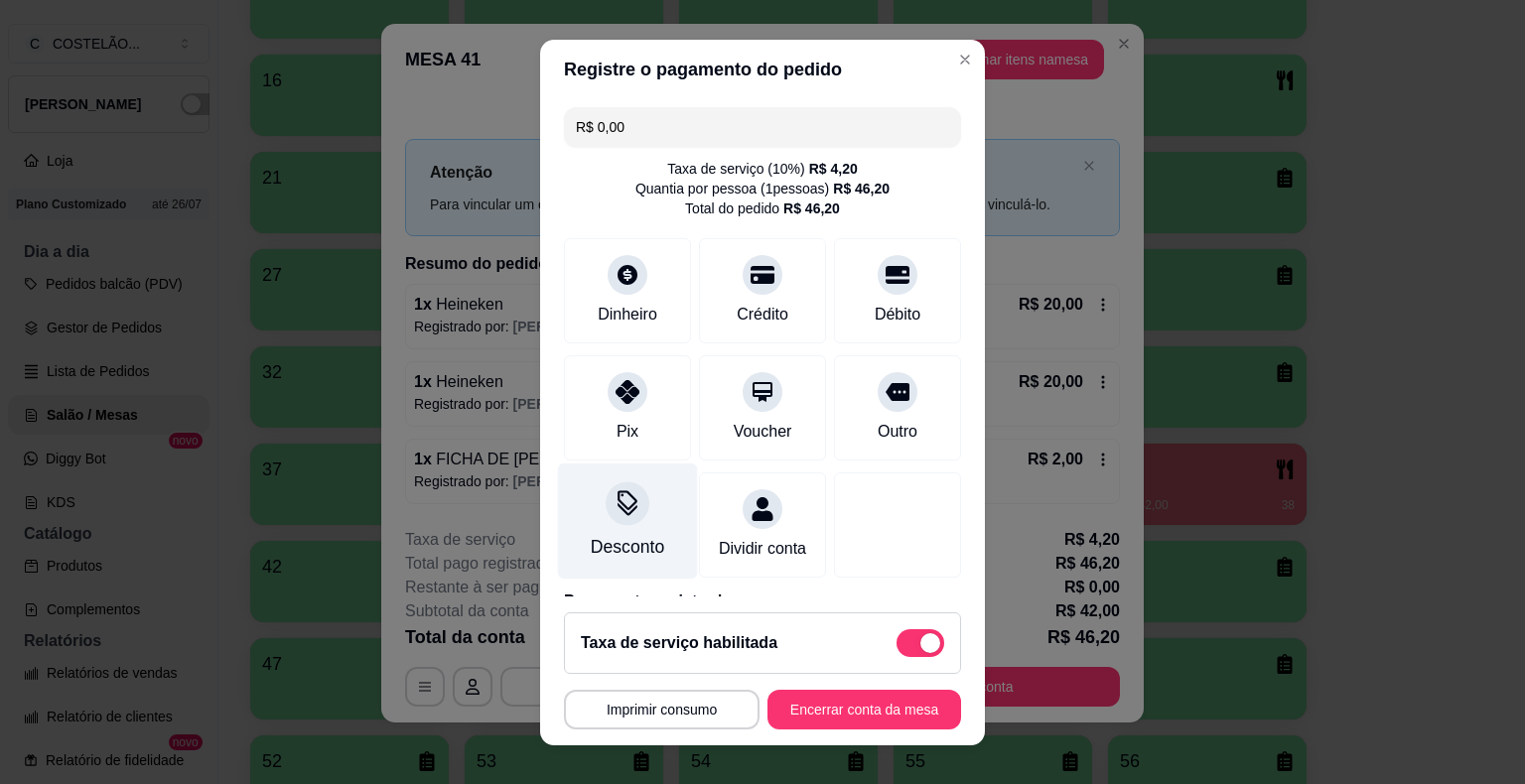 click on "Desconto" at bounding box center (627, 547) 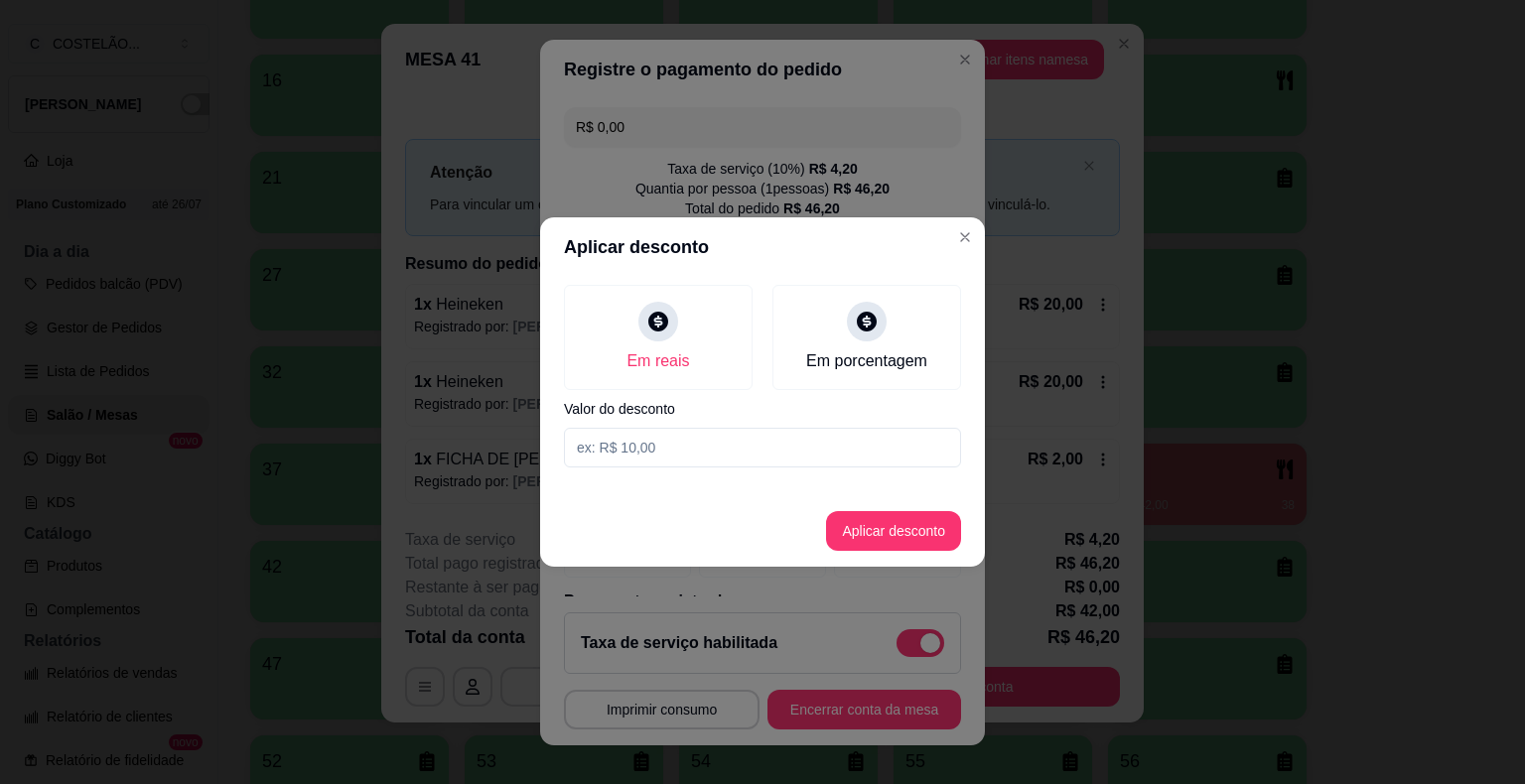 click at bounding box center (762, 448) 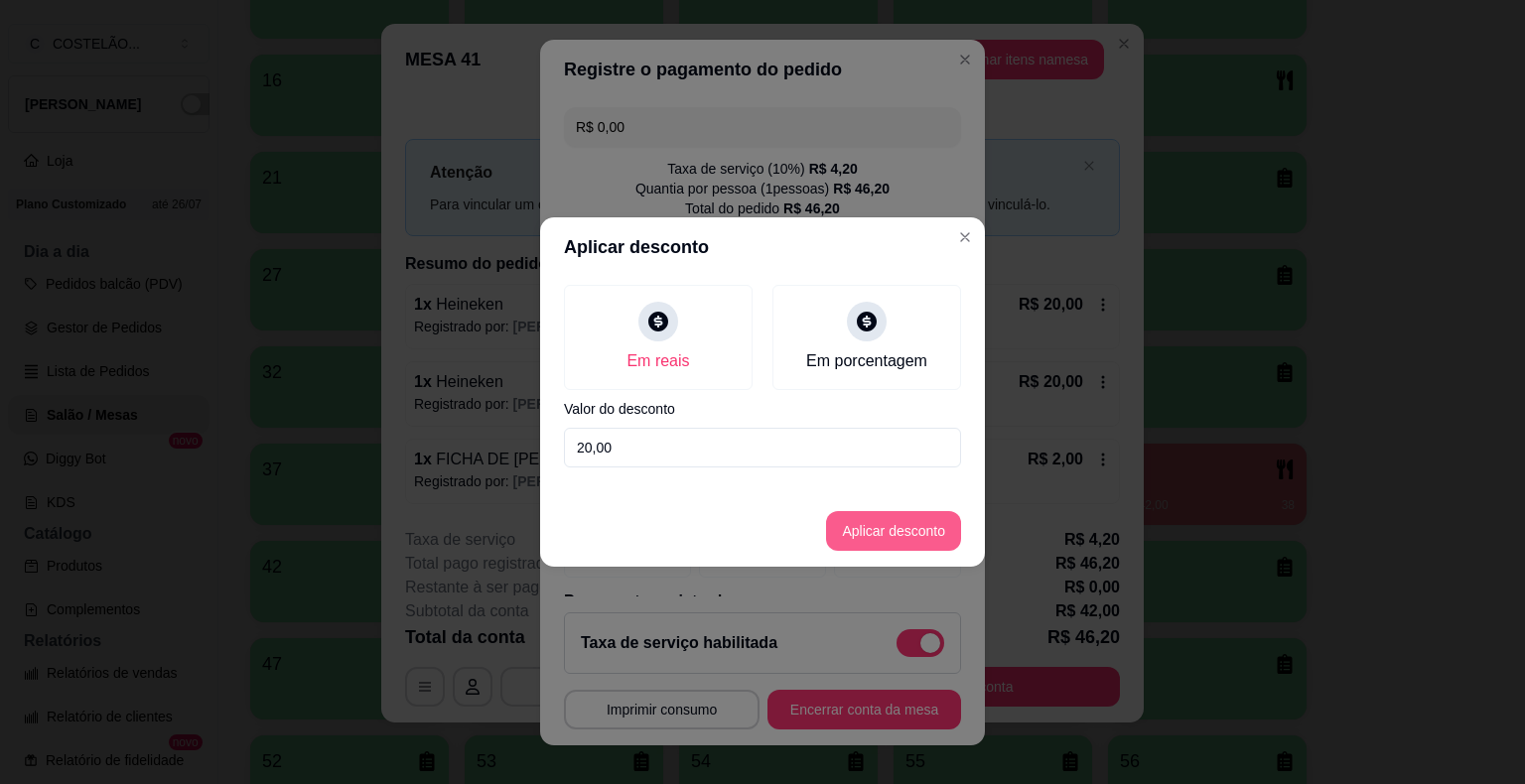 type on "20,00" 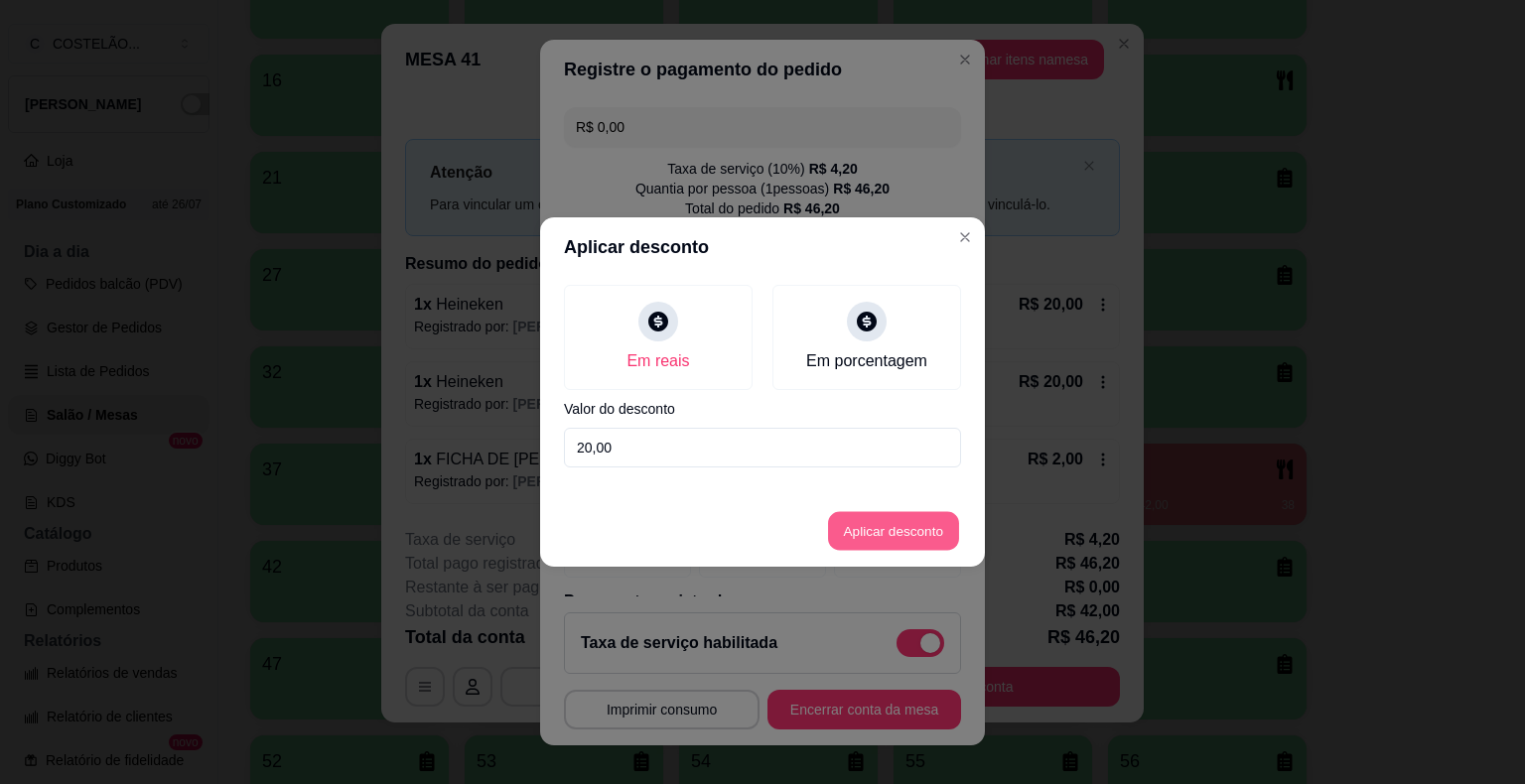click on "Aplicar desconto" at bounding box center [894, 531] 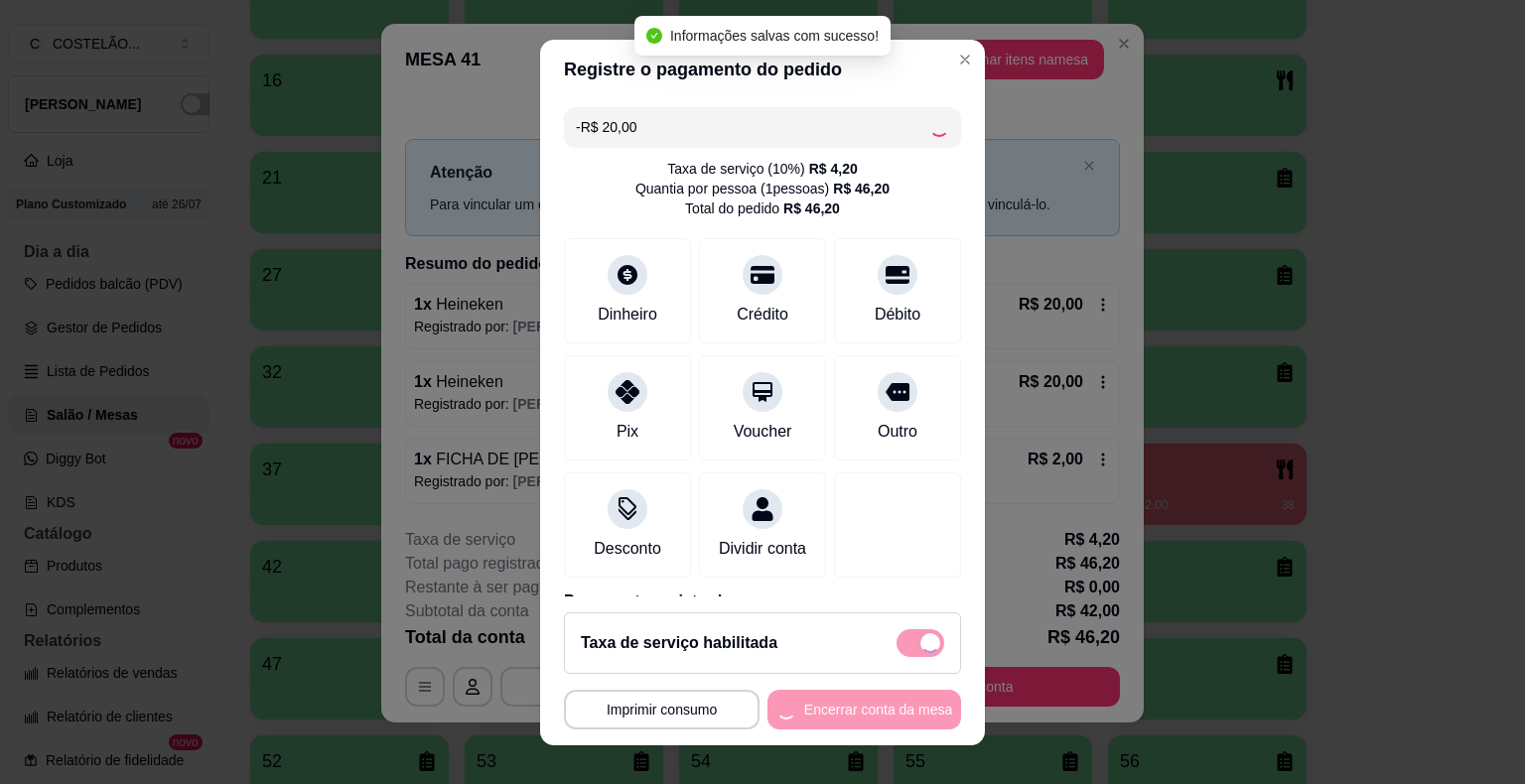 scroll, scrollTop: 7, scrollLeft: 0, axis: vertical 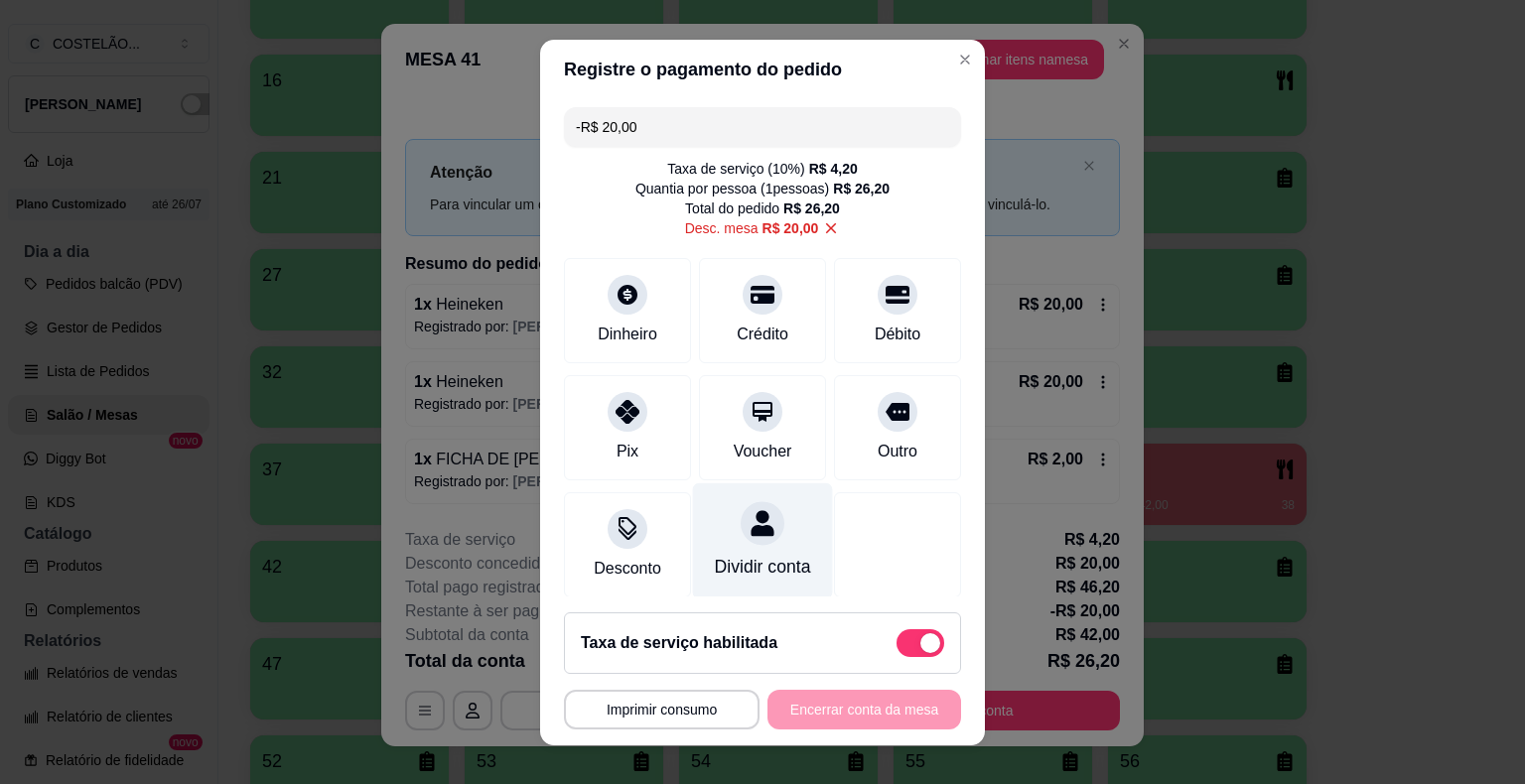 click on "Dividir conta" at bounding box center [762, 540] 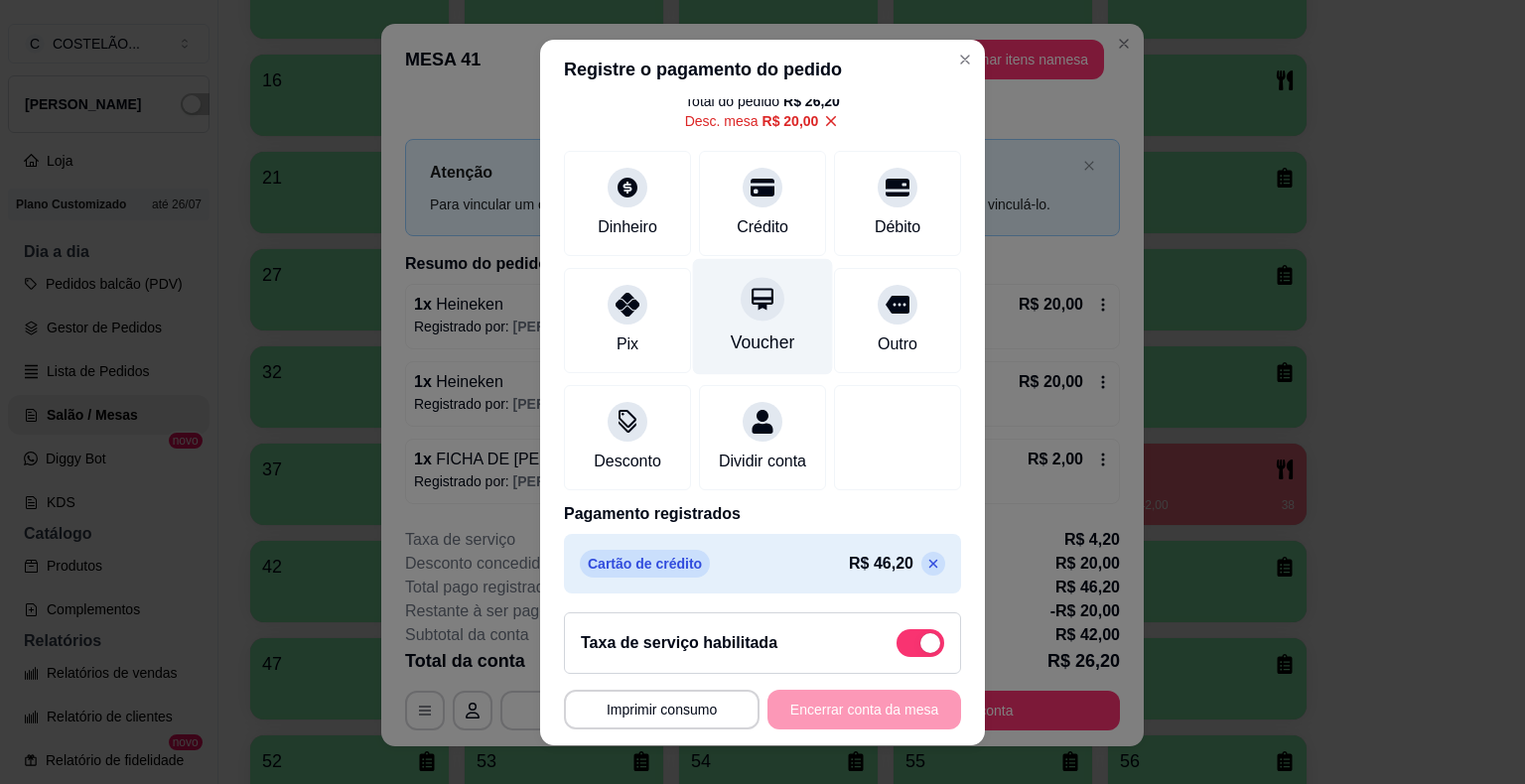 scroll, scrollTop: 133, scrollLeft: 0, axis: vertical 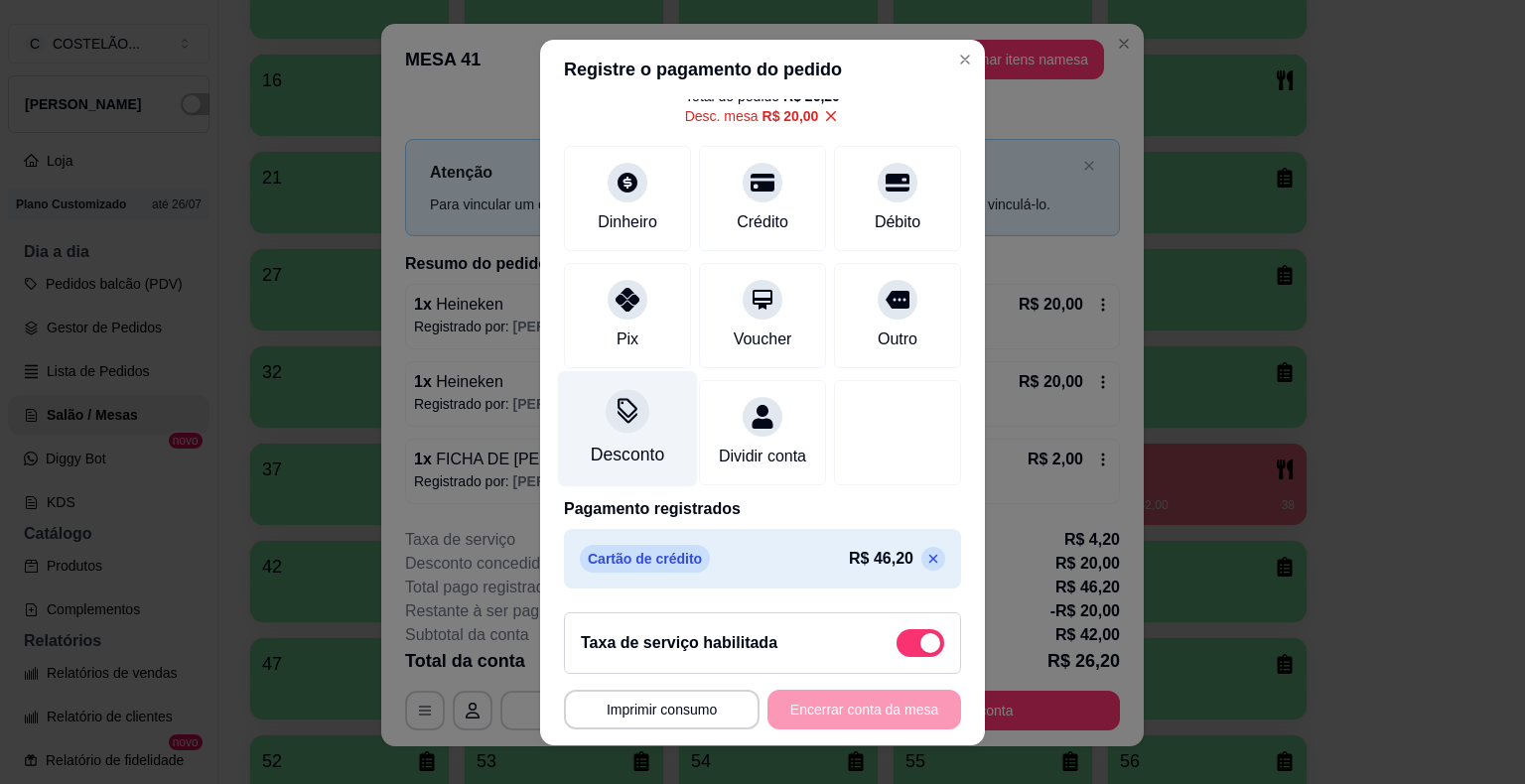 click at bounding box center (627, 411) 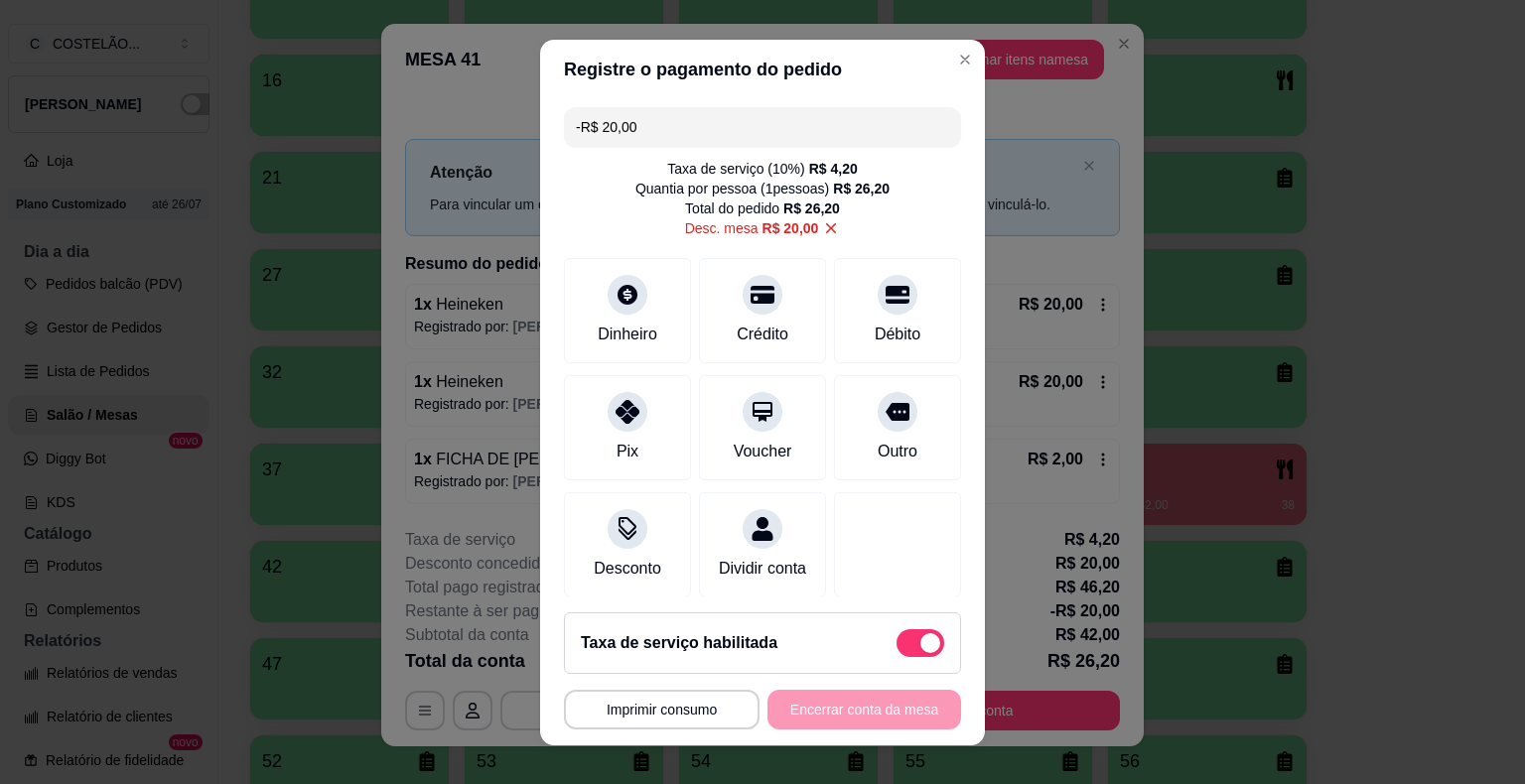 scroll, scrollTop: 133, scrollLeft: 0, axis: vertical 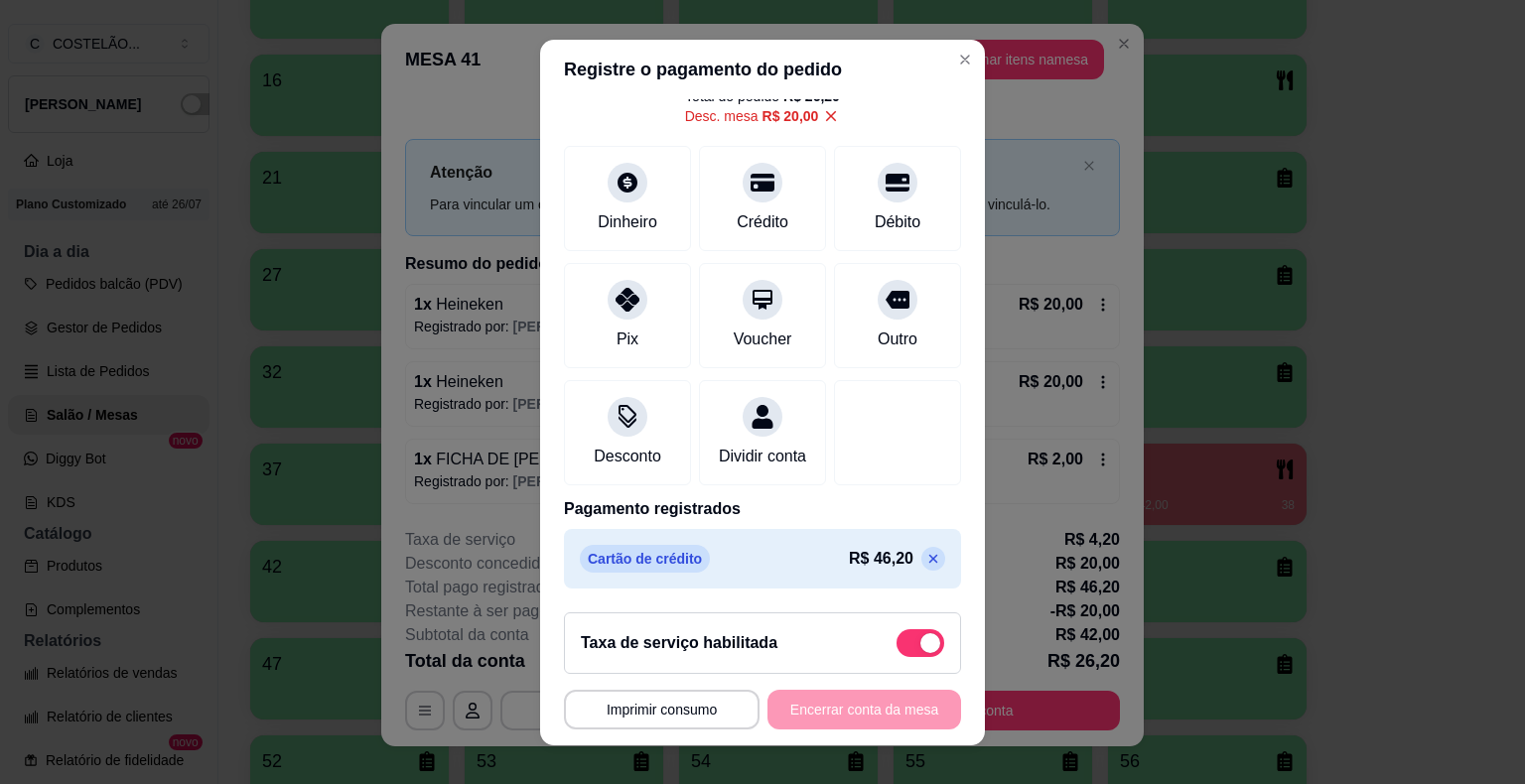 click 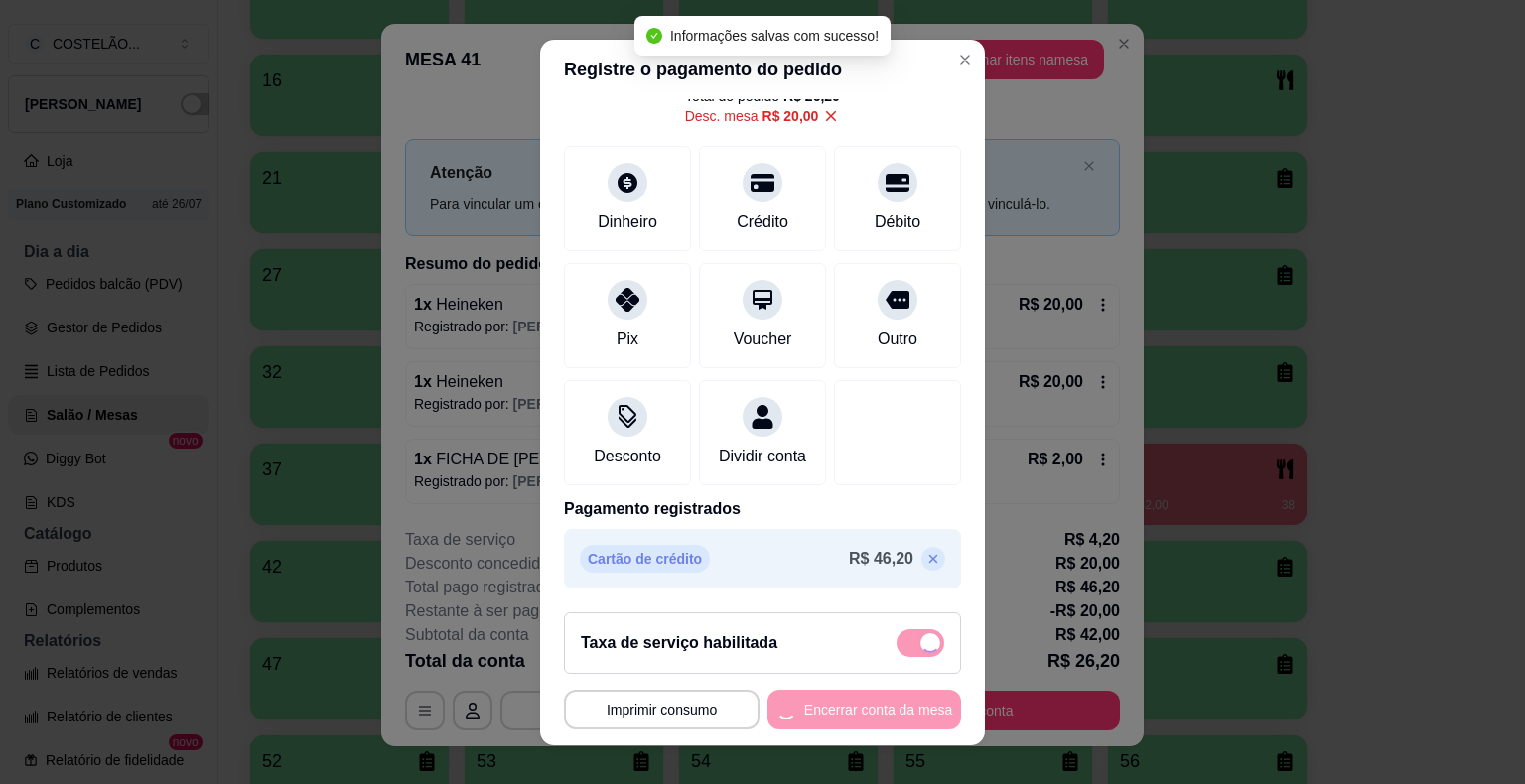 type on "R$ 26,20" 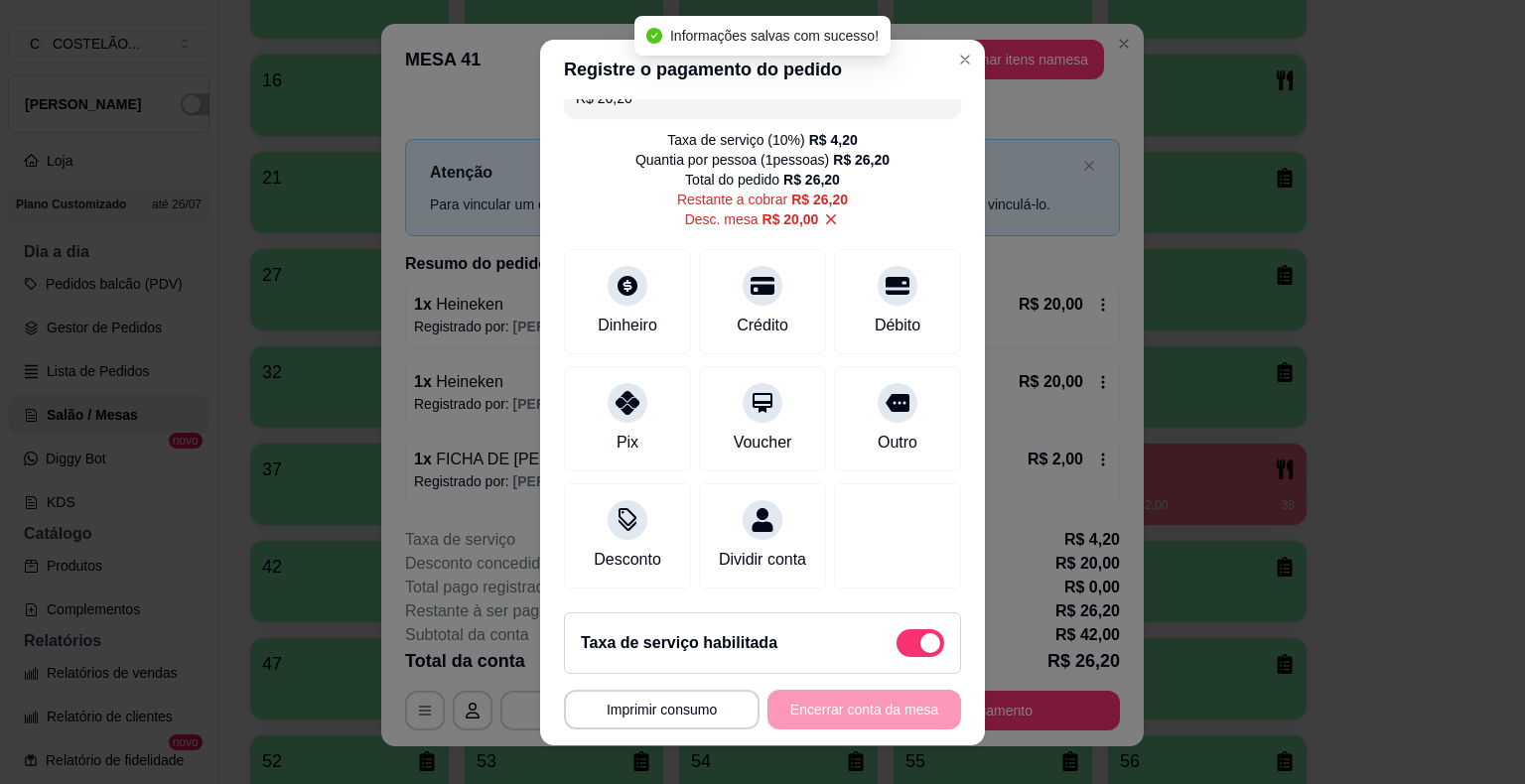 click on "Adicionar itens na  mesa" at bounding box center [1016, 60] 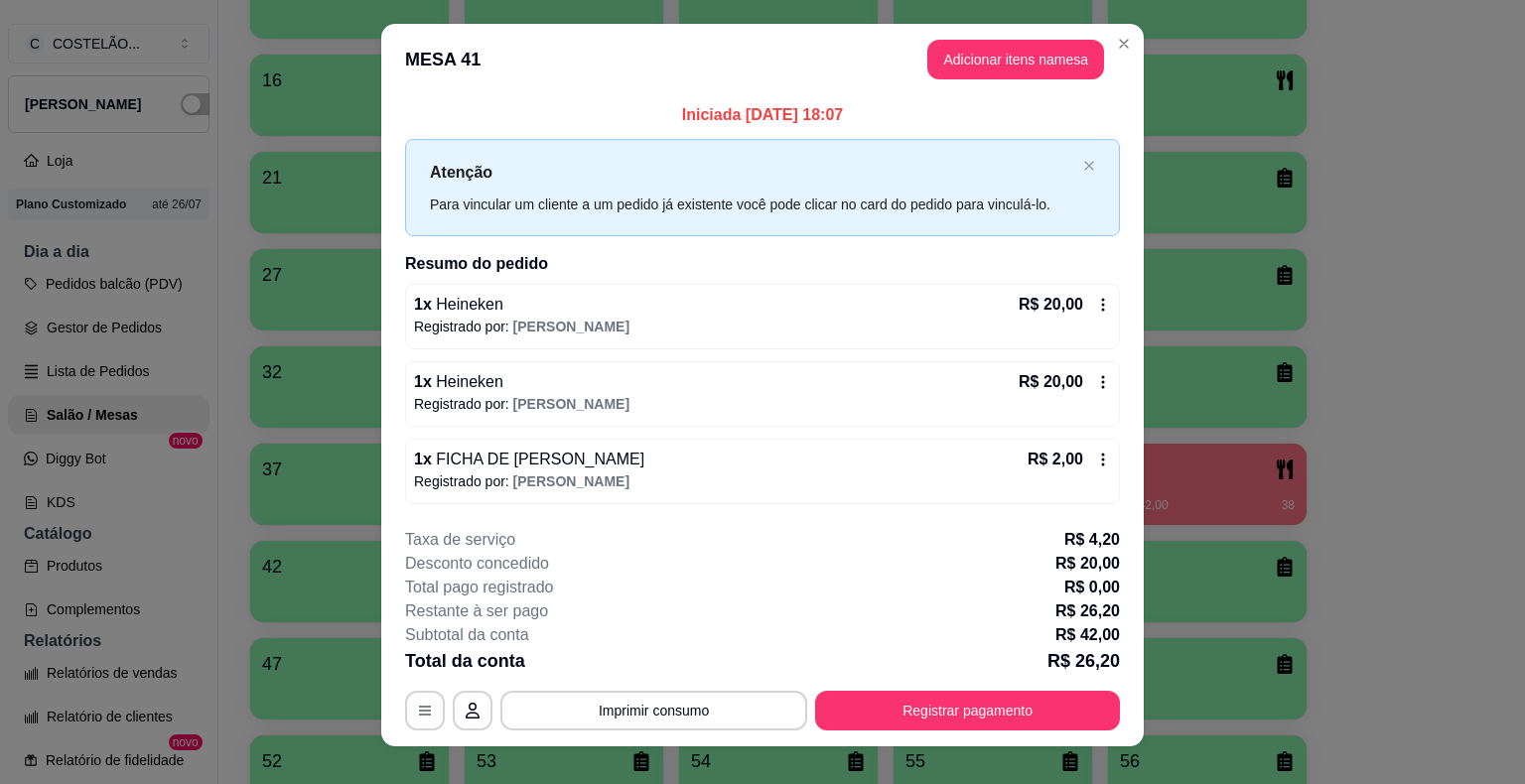 click on "R$ 20,00" at bounding box center [1064, 382] 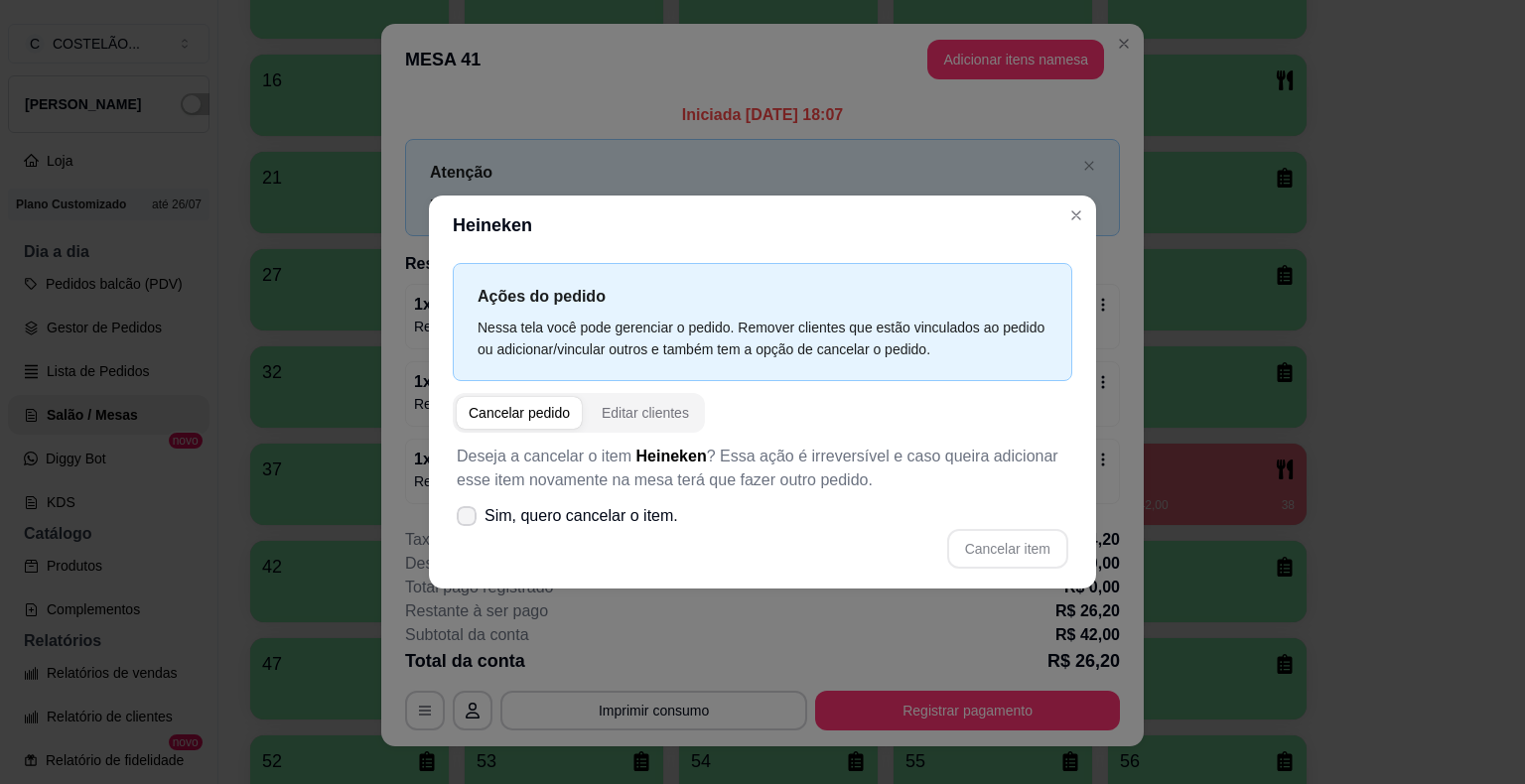 click 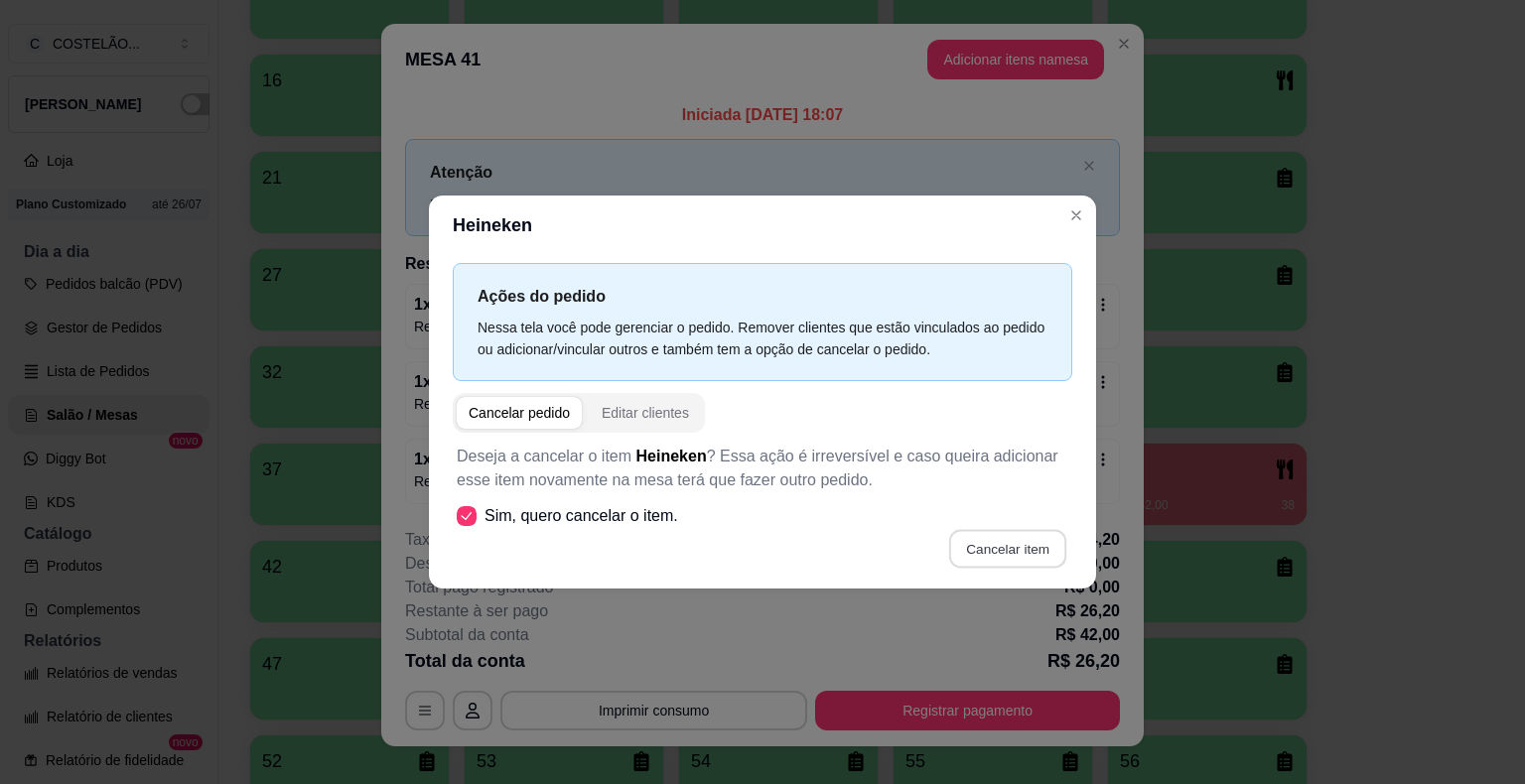 click on "Cancelar item" at bounding box center (1007, 549) 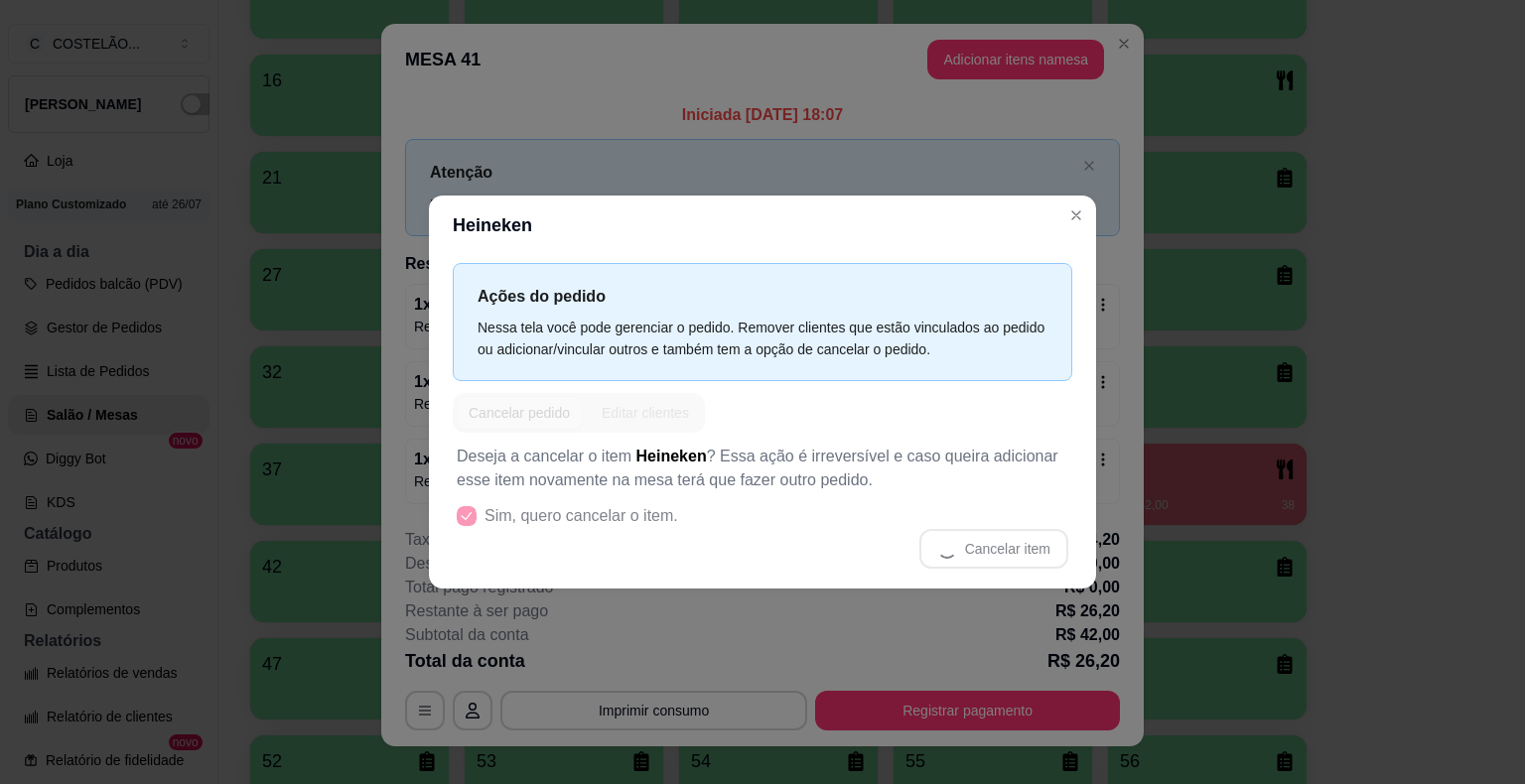 scroll, scrollTop: 0, scrollLeft: 0, axis: both 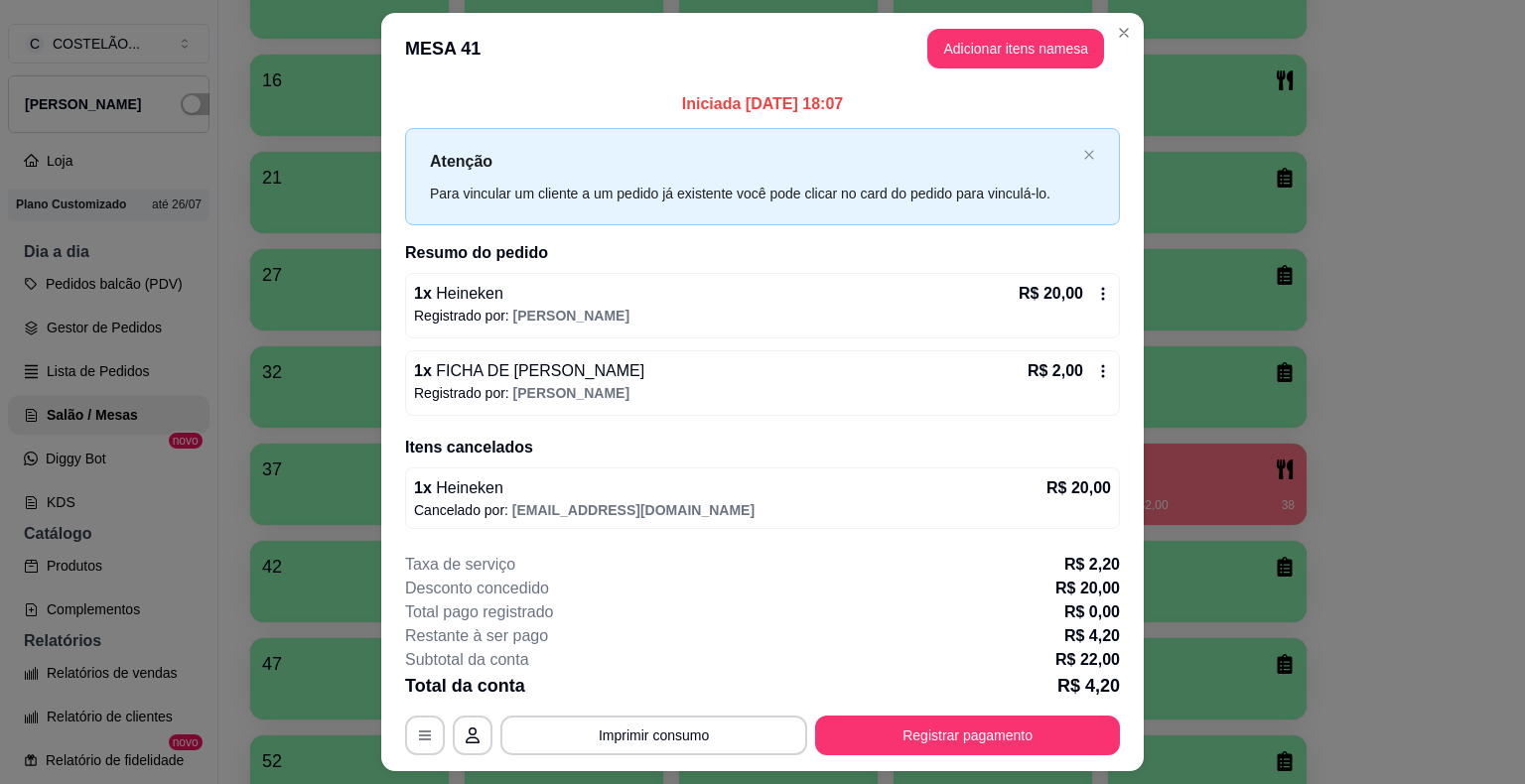 click on "Atenção Para vincular um cliente a um pedido já existente você pode clicar no card do pedido para vinculá-lo." at bounding box center [762, 176] 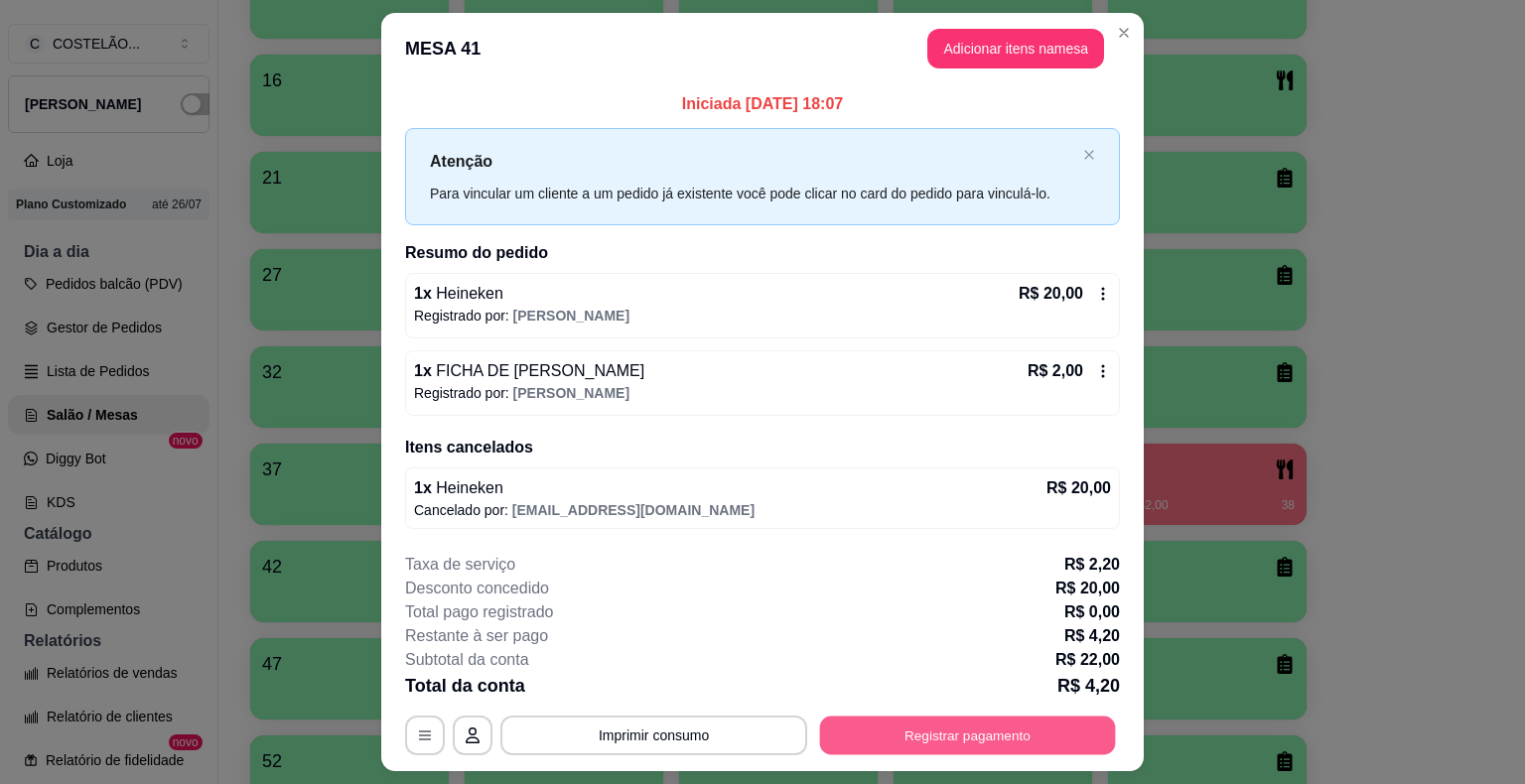 click on "Registrar pagamento" at bounding box center [968, 734] 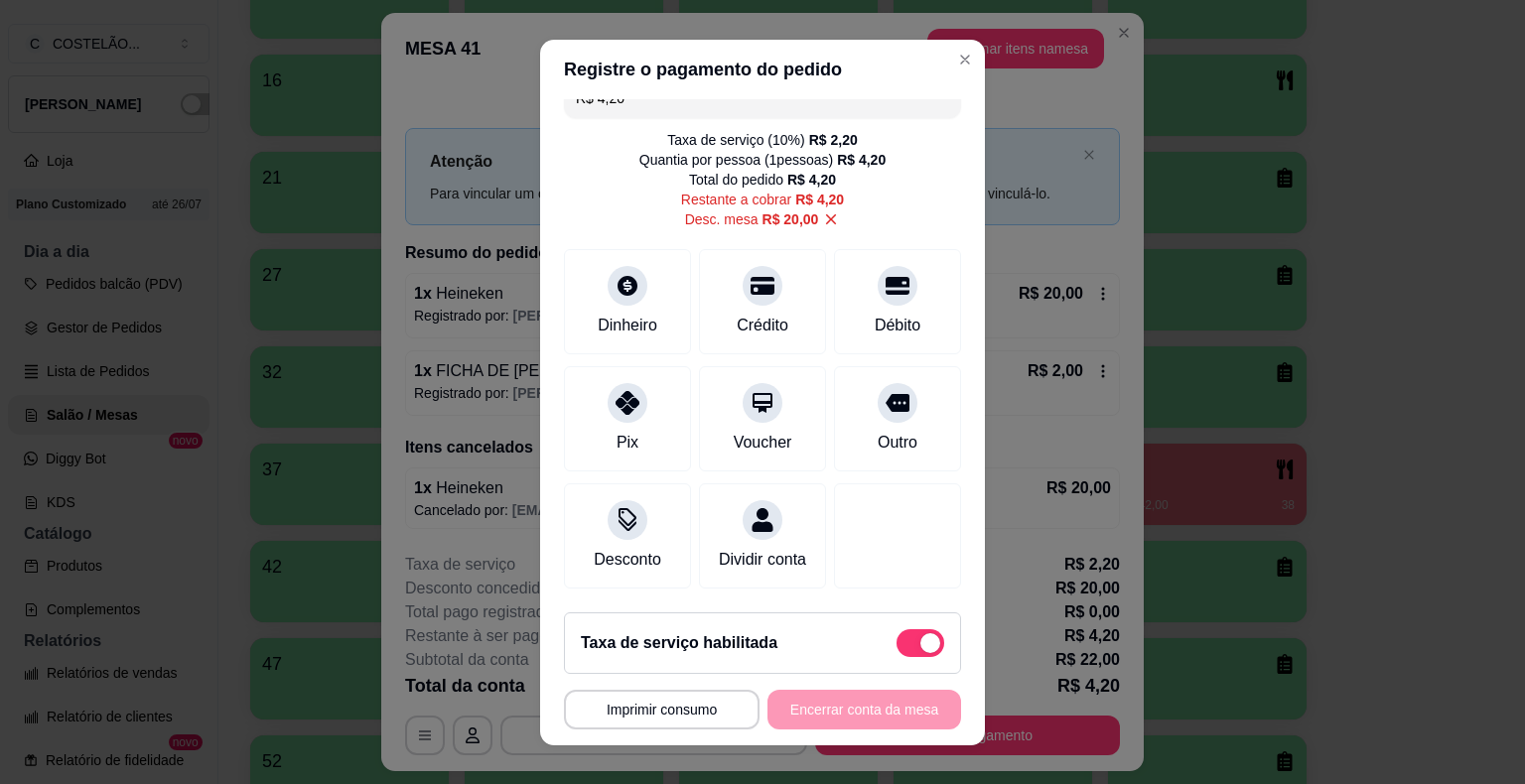 scroll, scrollTop: 50, scrollLeft: 0, axis: vertical 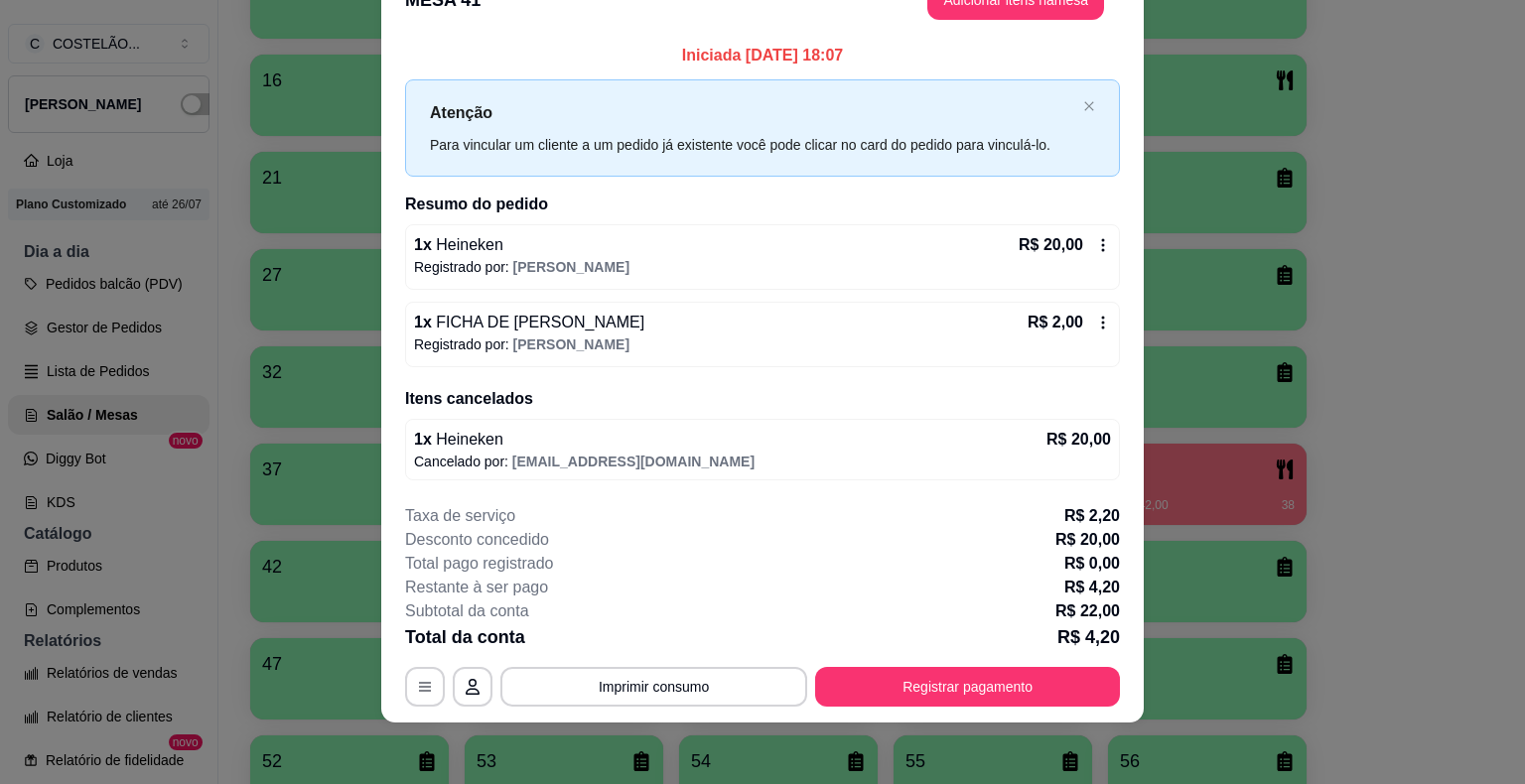 click on "R$ 20,00" at bounding box center (1087, 540) 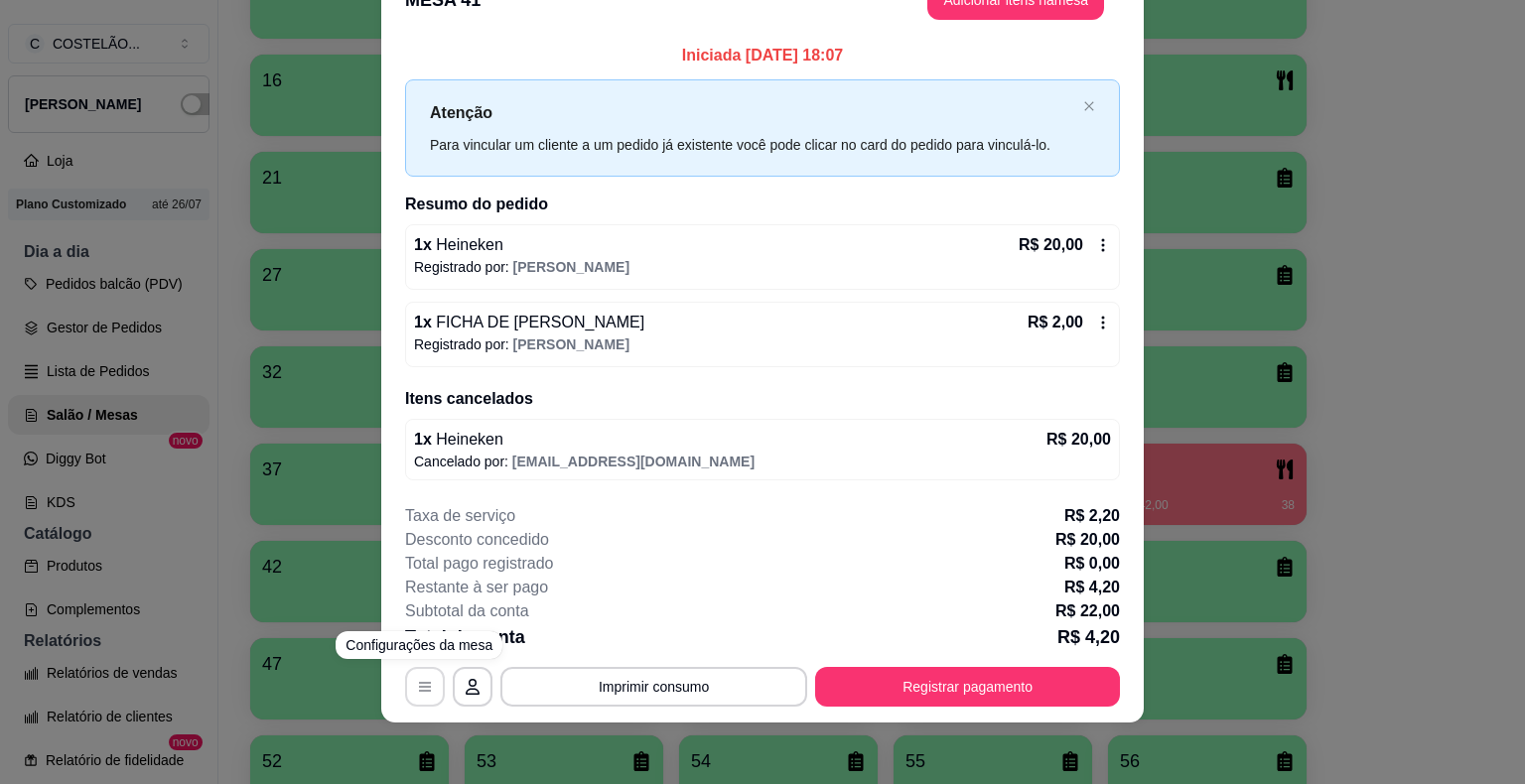 click at bounding box center (425, 687) 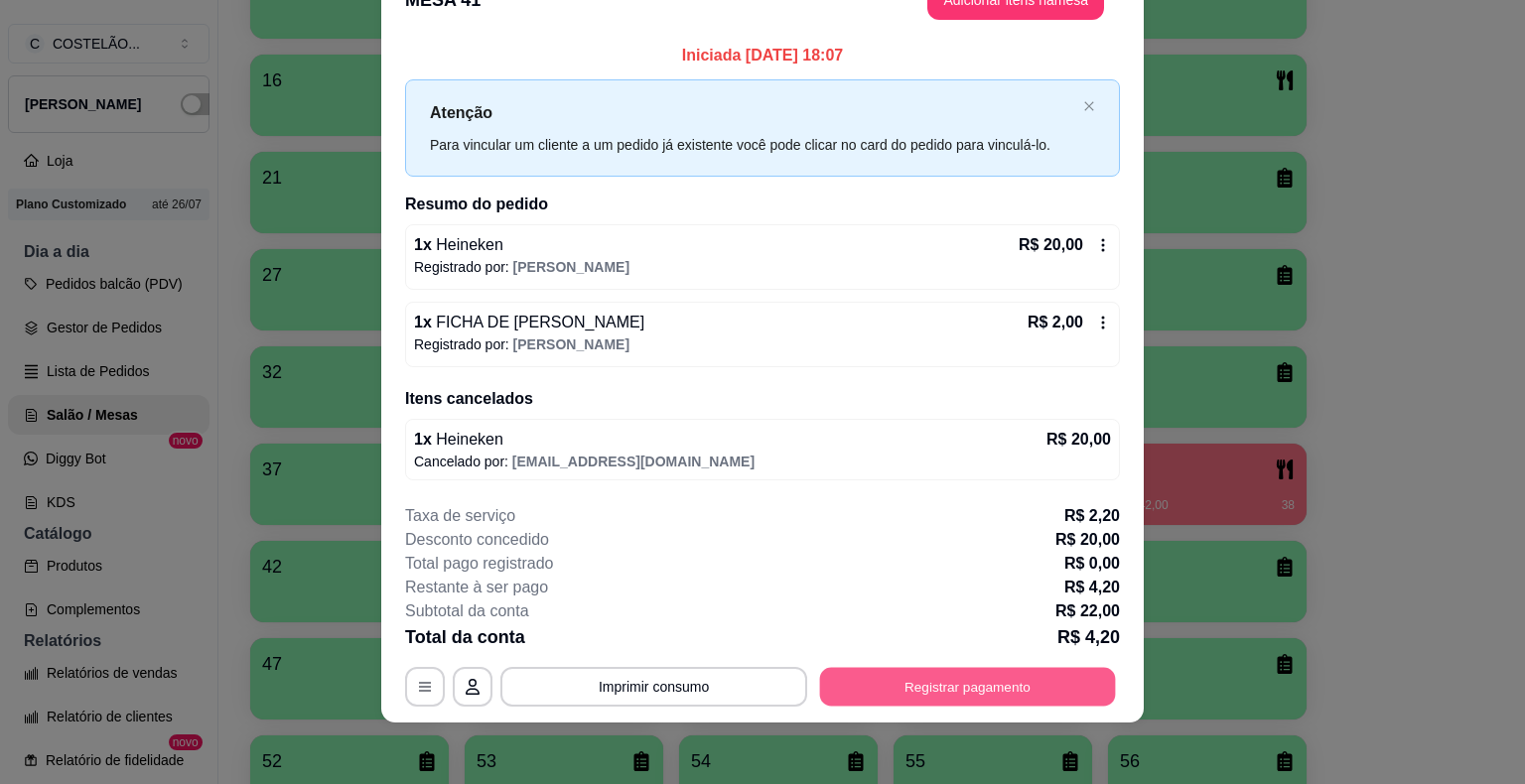 click on "Registrar pagamento" at bounding box center [968, 686] 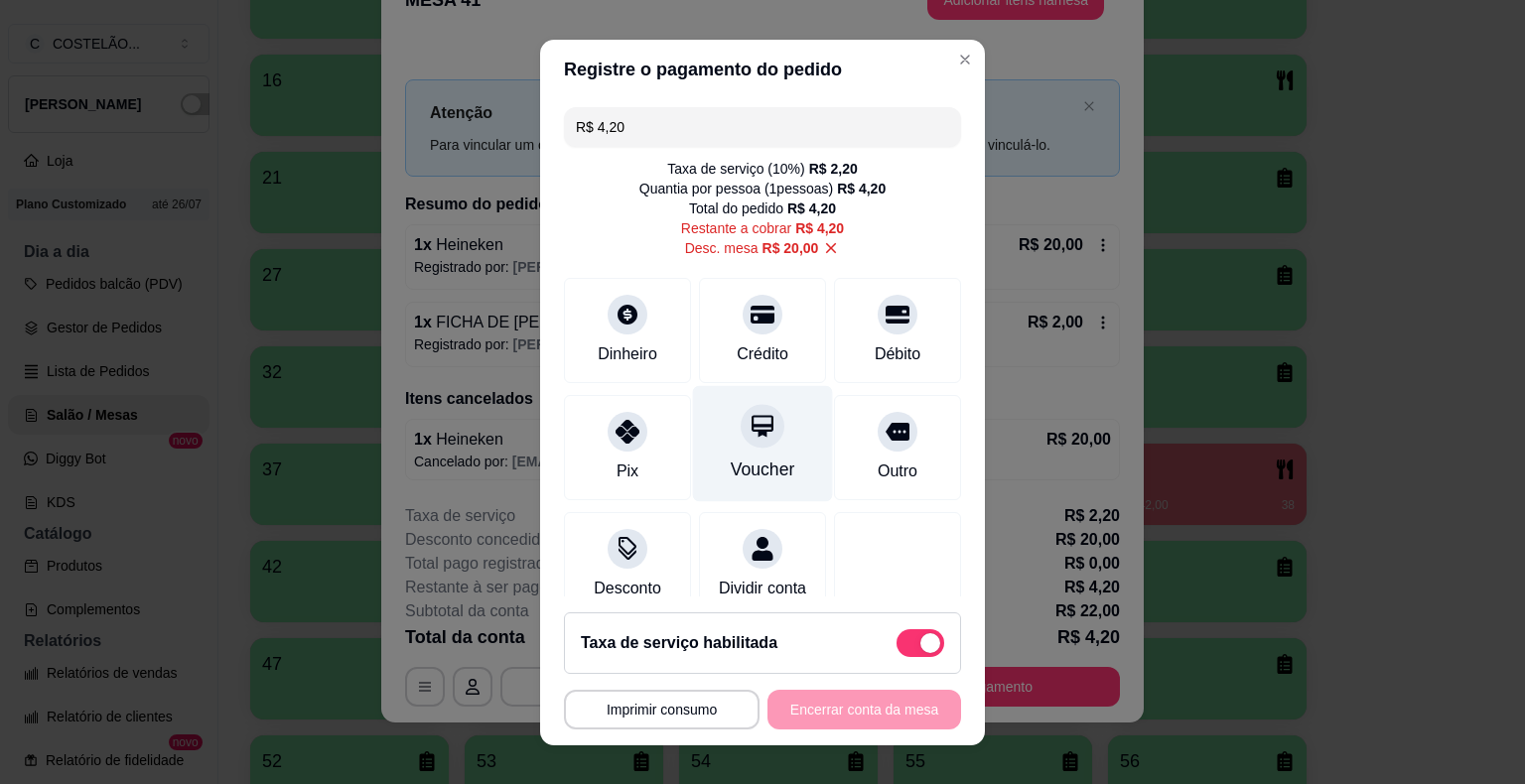 scroll, scrollTop: 50, scrollLeft: 0, axis: vertical 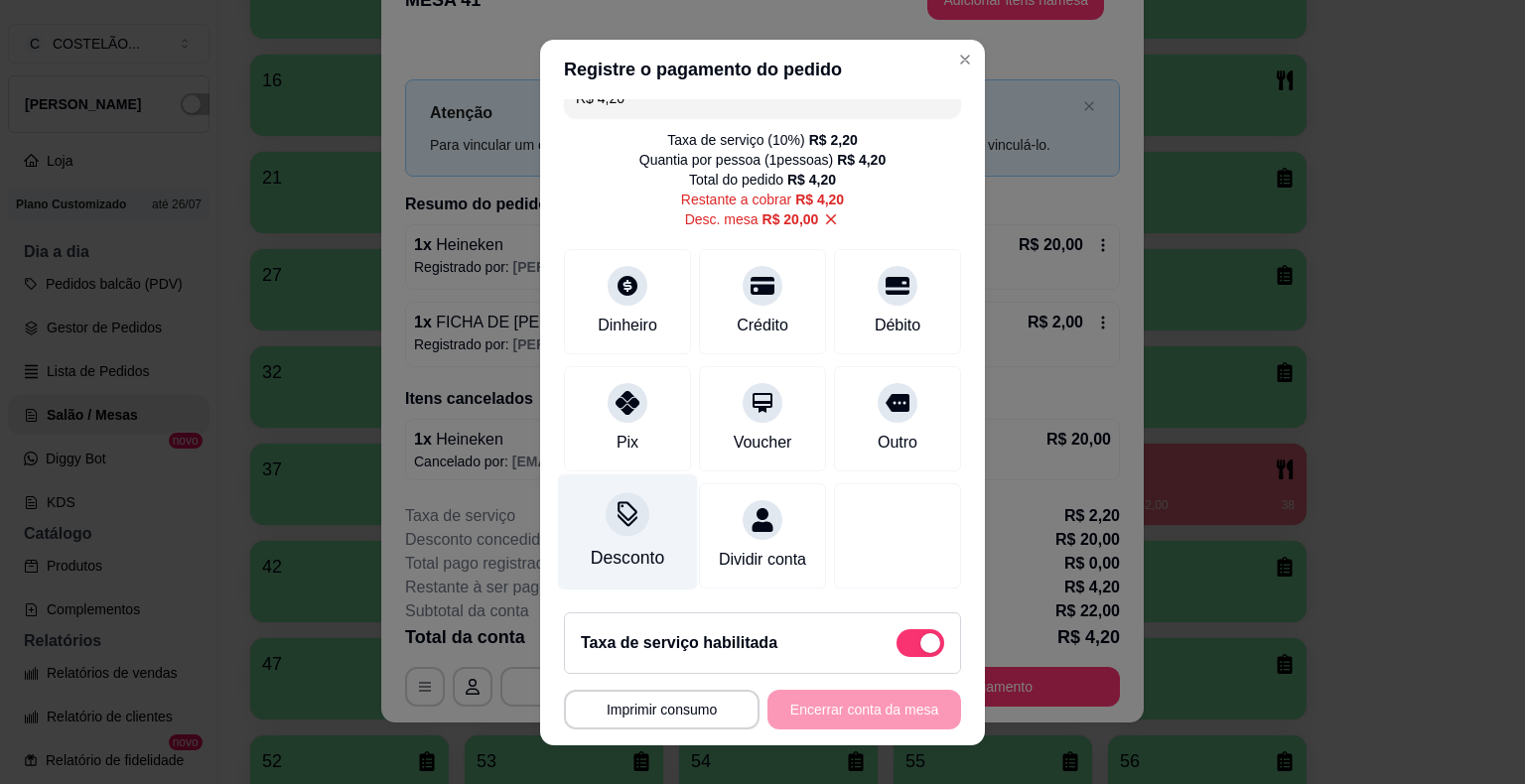click 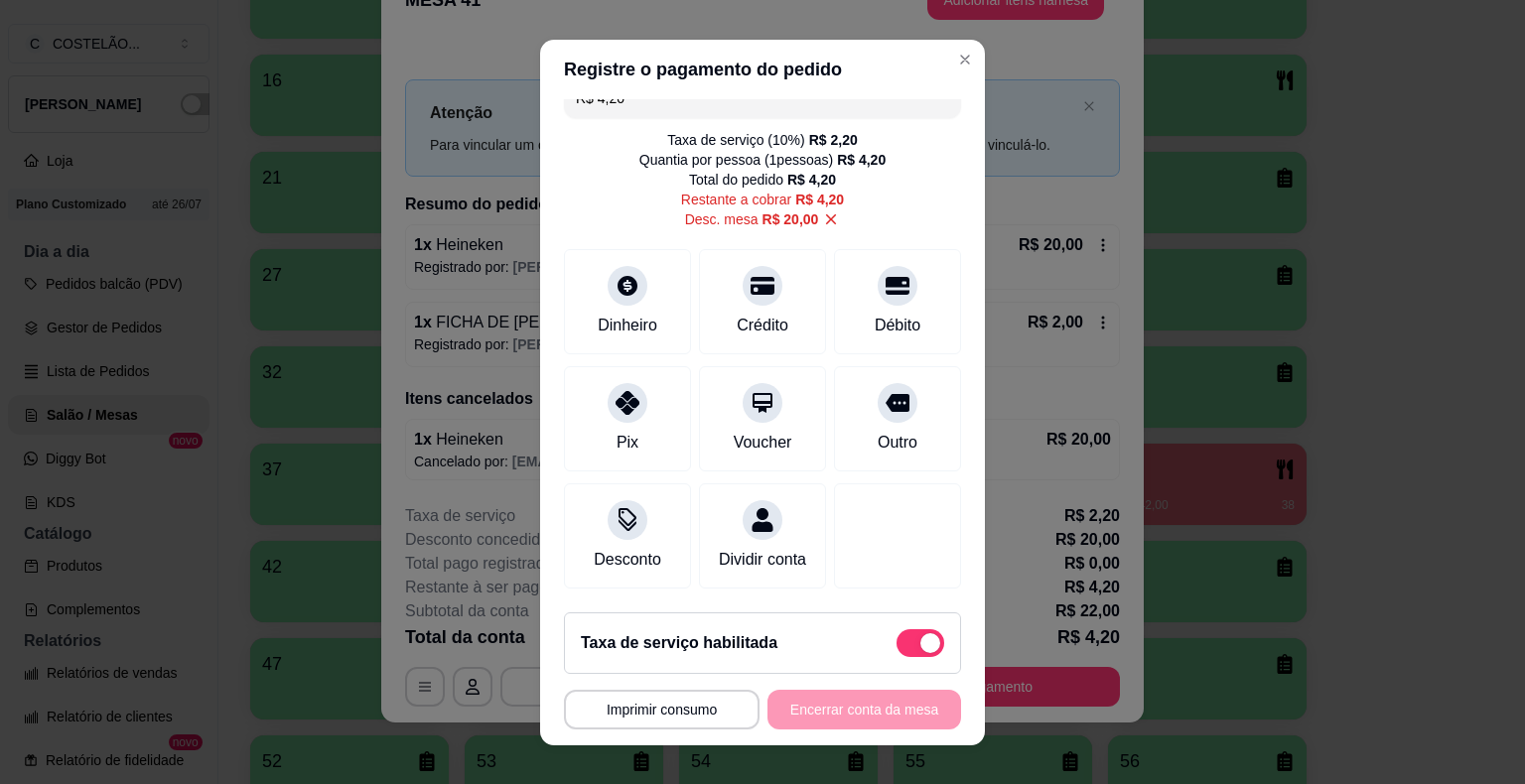 click on "**********" at bounding box center [762, 671] 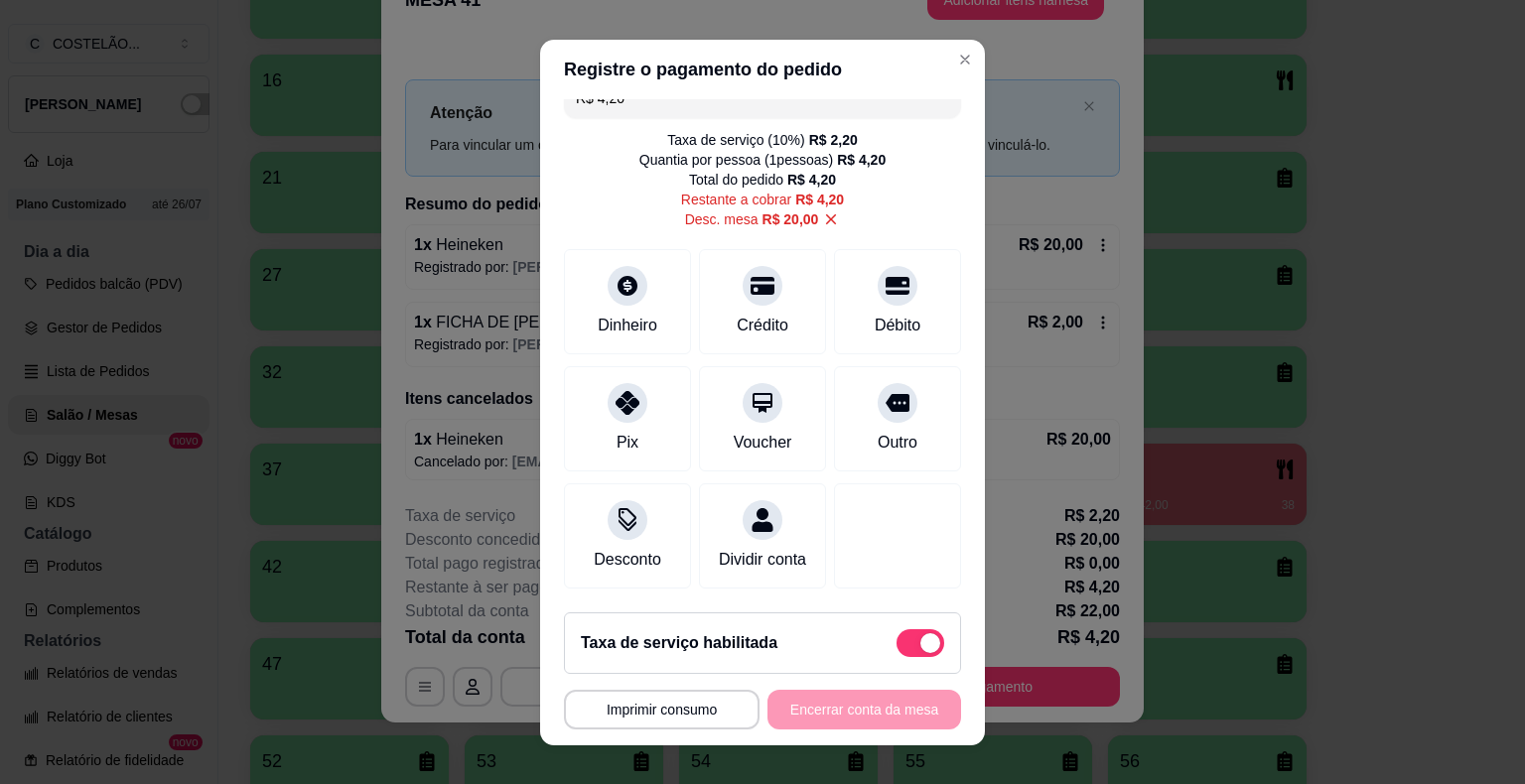 drag, startPoint x: 952, startPoint y: 602, endPoint x: 931, endPoint y: 634, distance: 38.27532 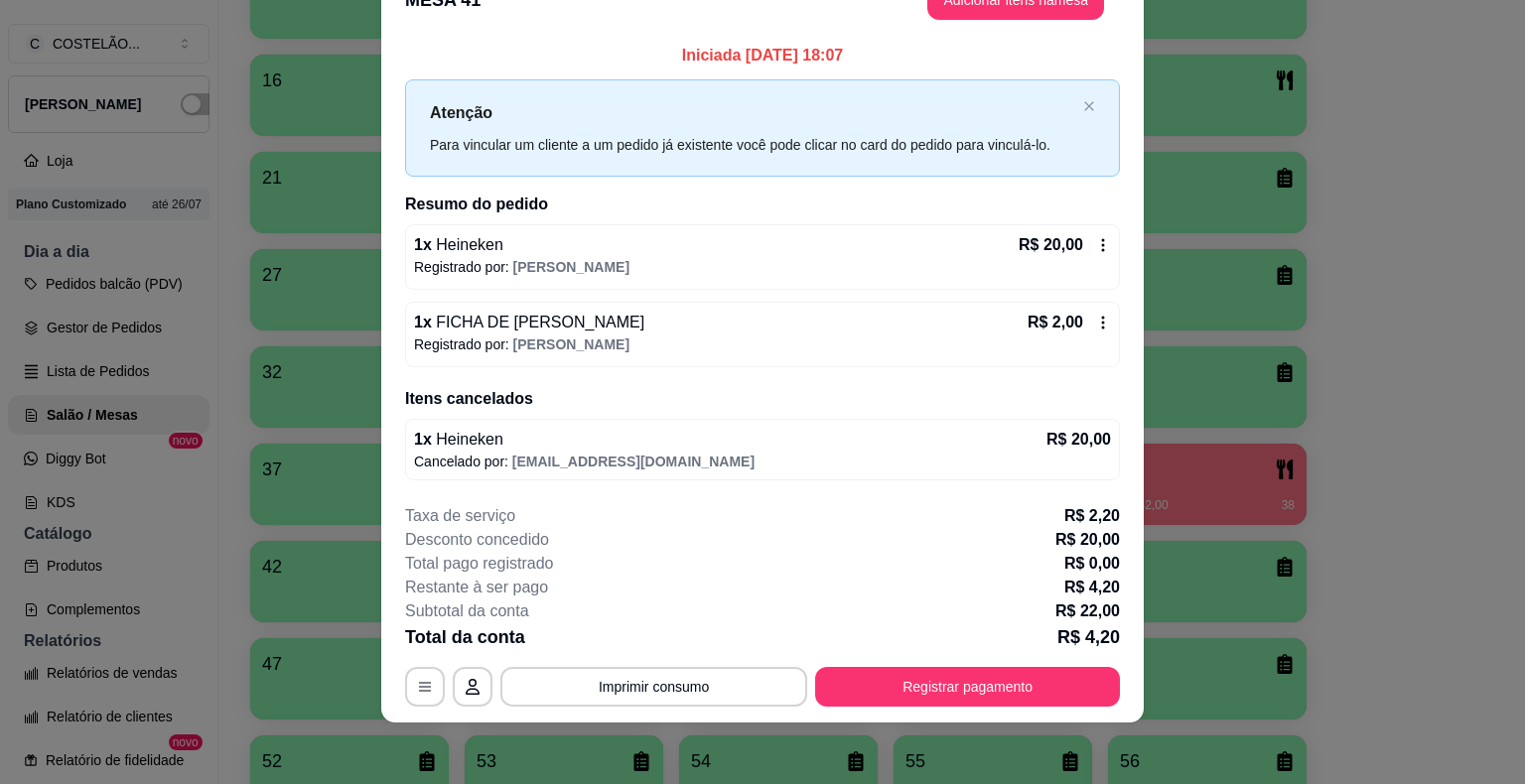 click on "R$ 20,00" at bounding box center (1064, 245) 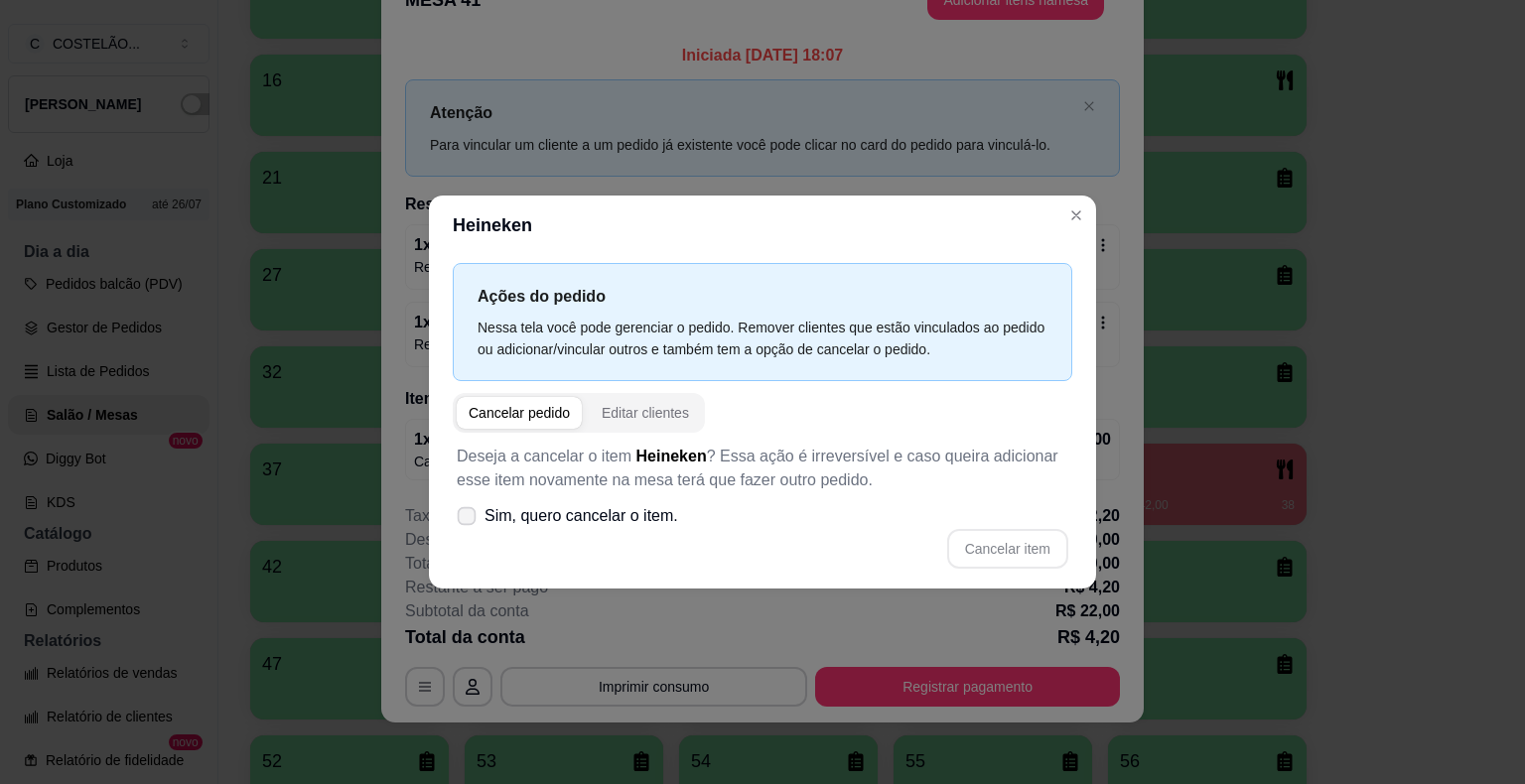click 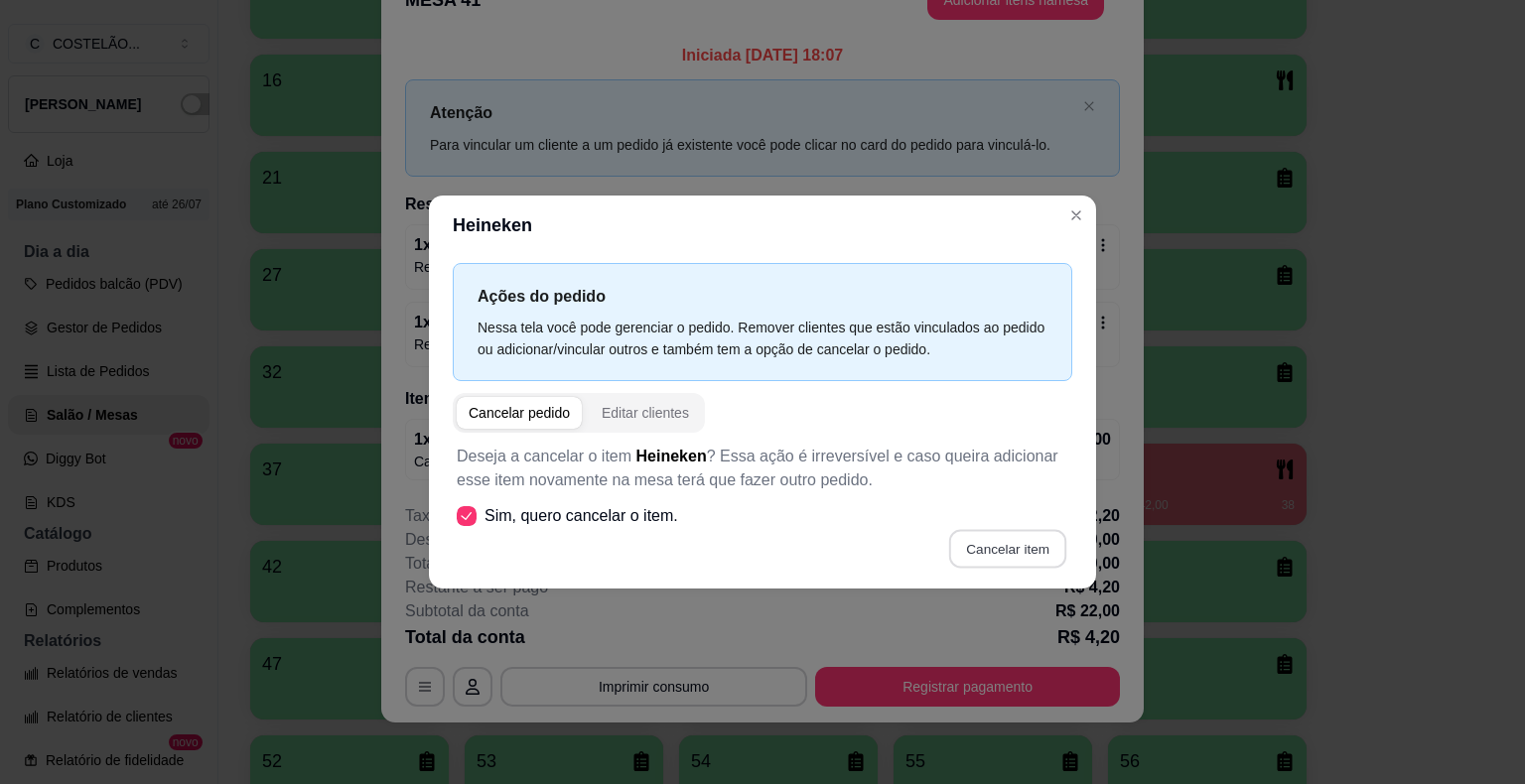 click on "Cancelar item" at bounding box center [1007, 549] 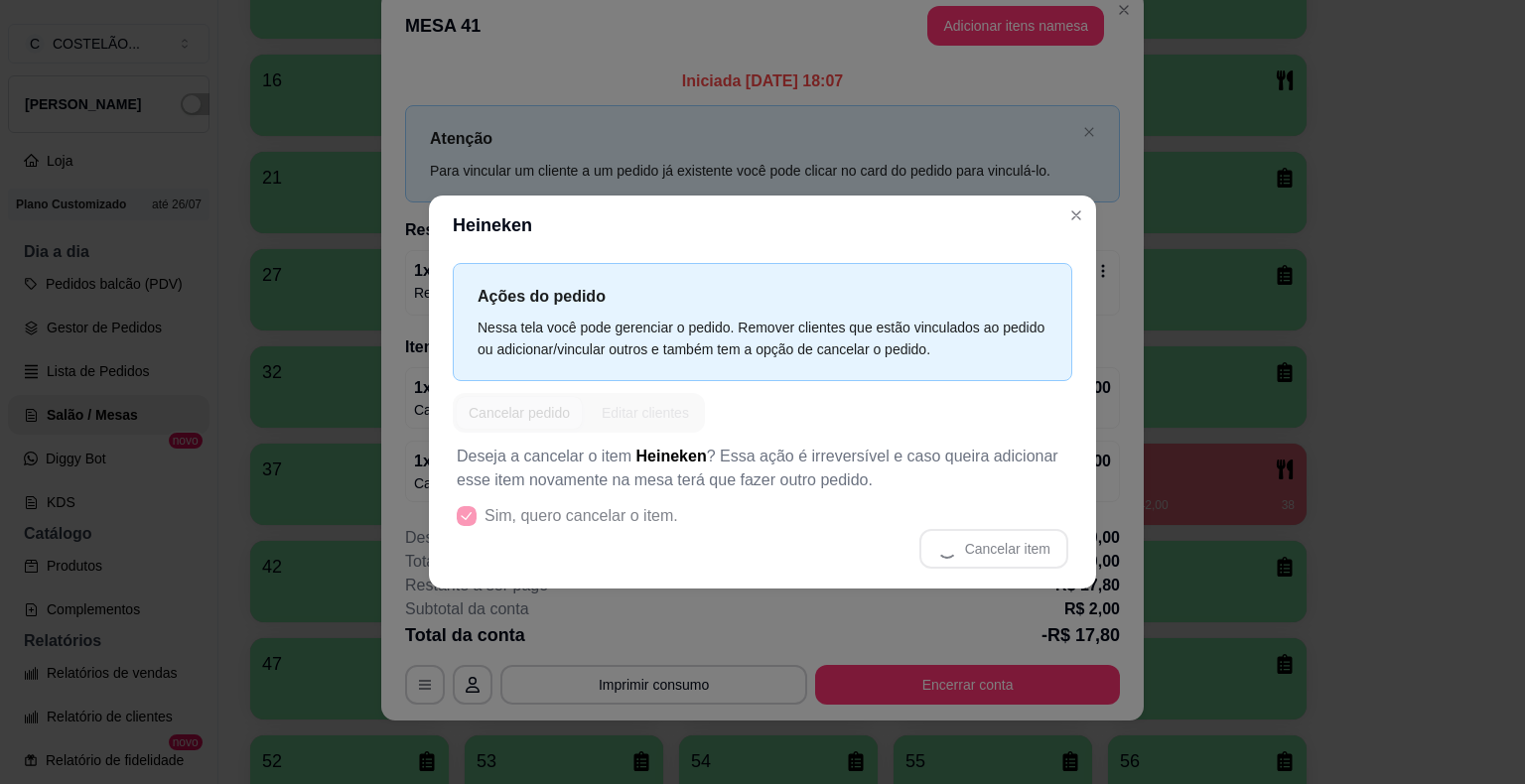 scroll, scrollTop: 35, scrollLeft: 0, axis: vertical 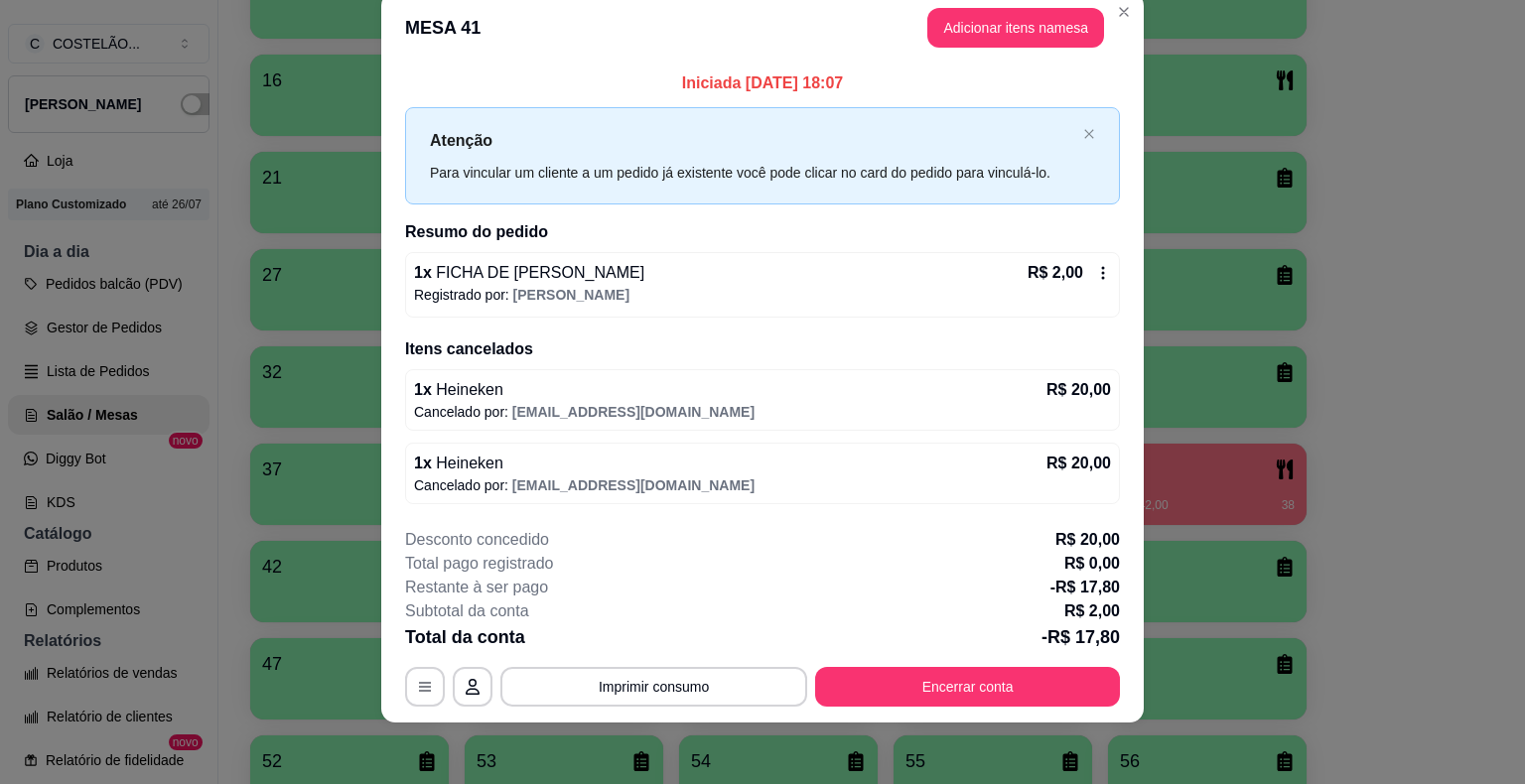 click 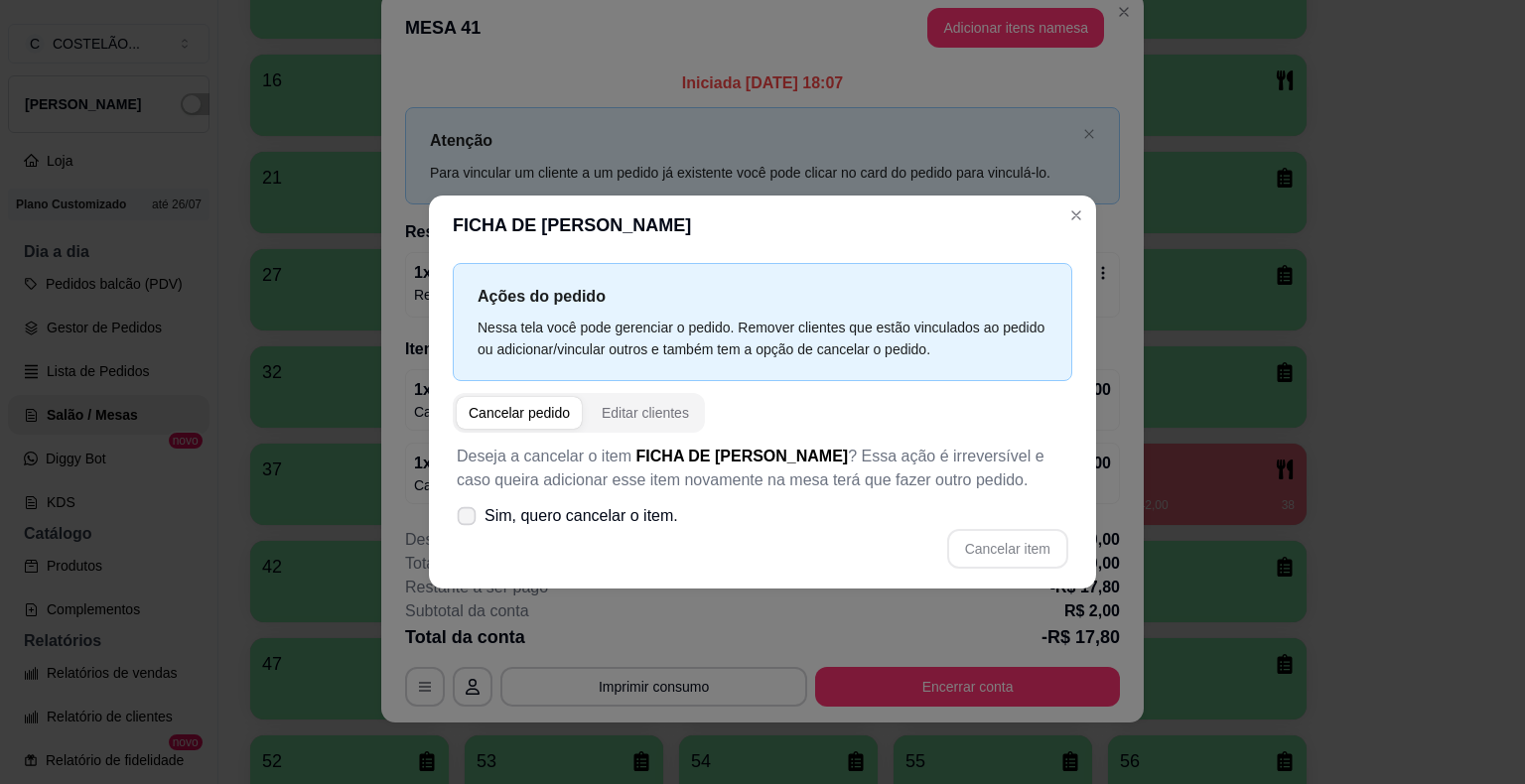 click 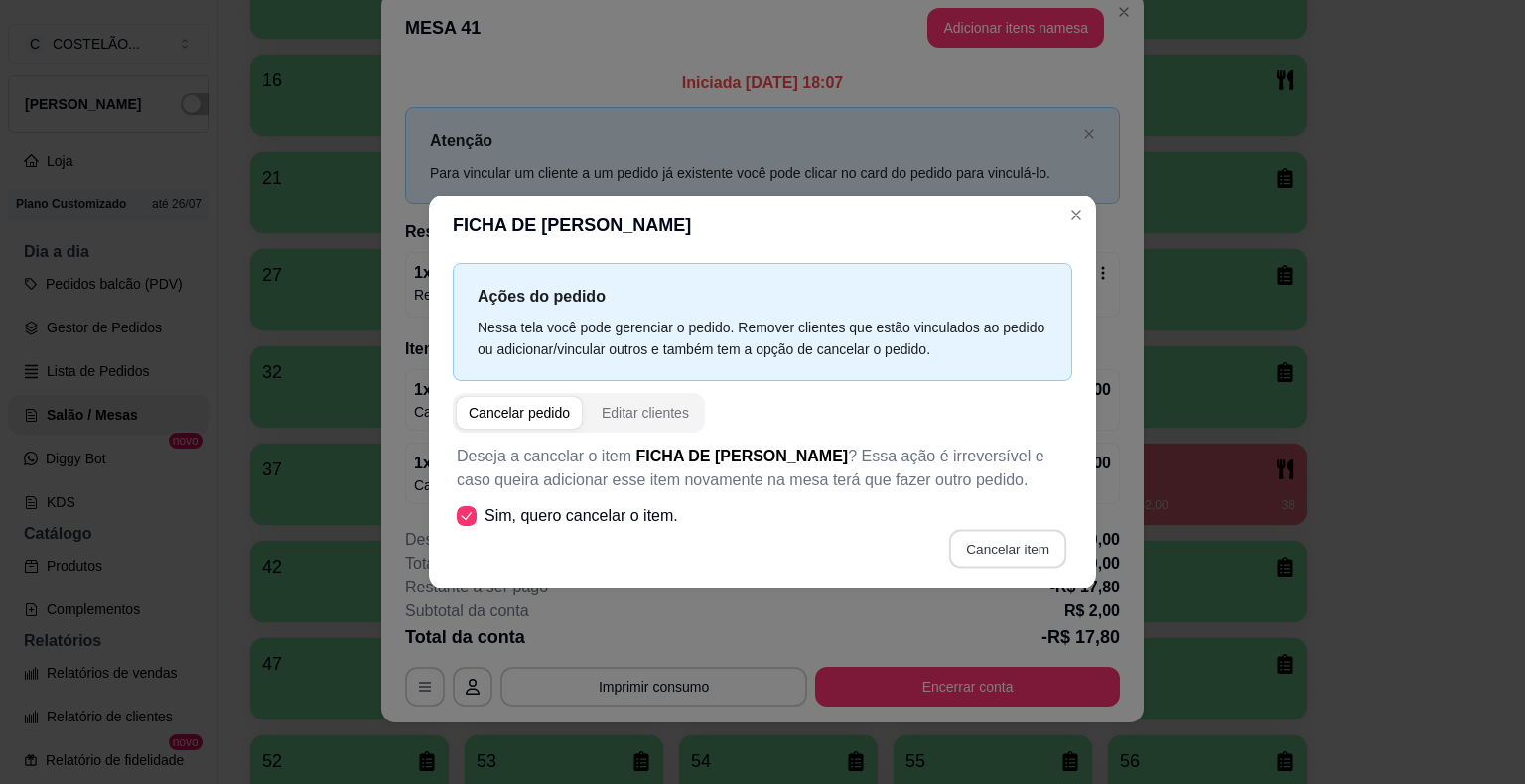 click on "Cancelar item" at bounding box center [1007, 549] 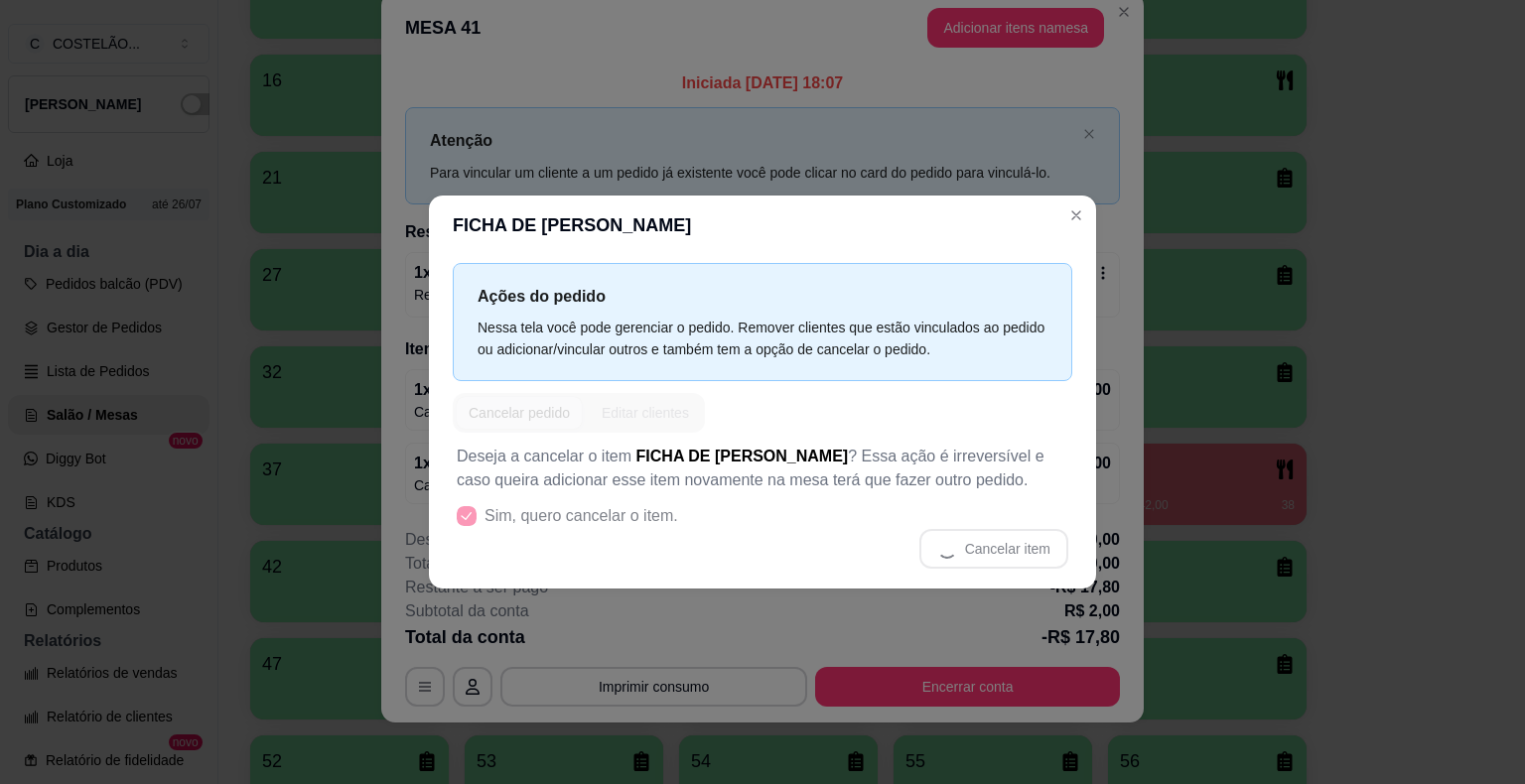 scroll, scrollTop: 0, scrollLeft: 0, axis: both 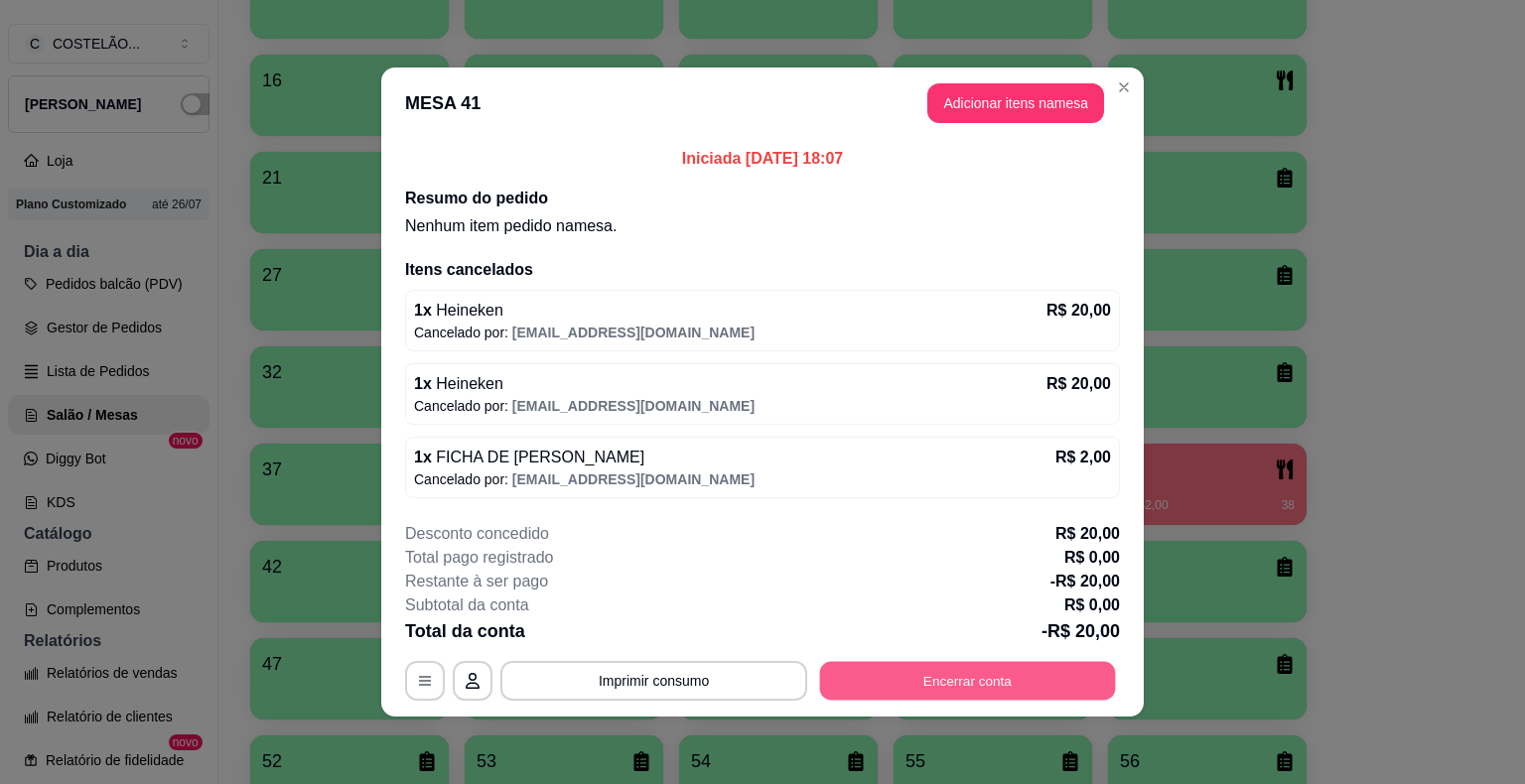 click on "Encerrar conta" at bounding box center (968, 681) 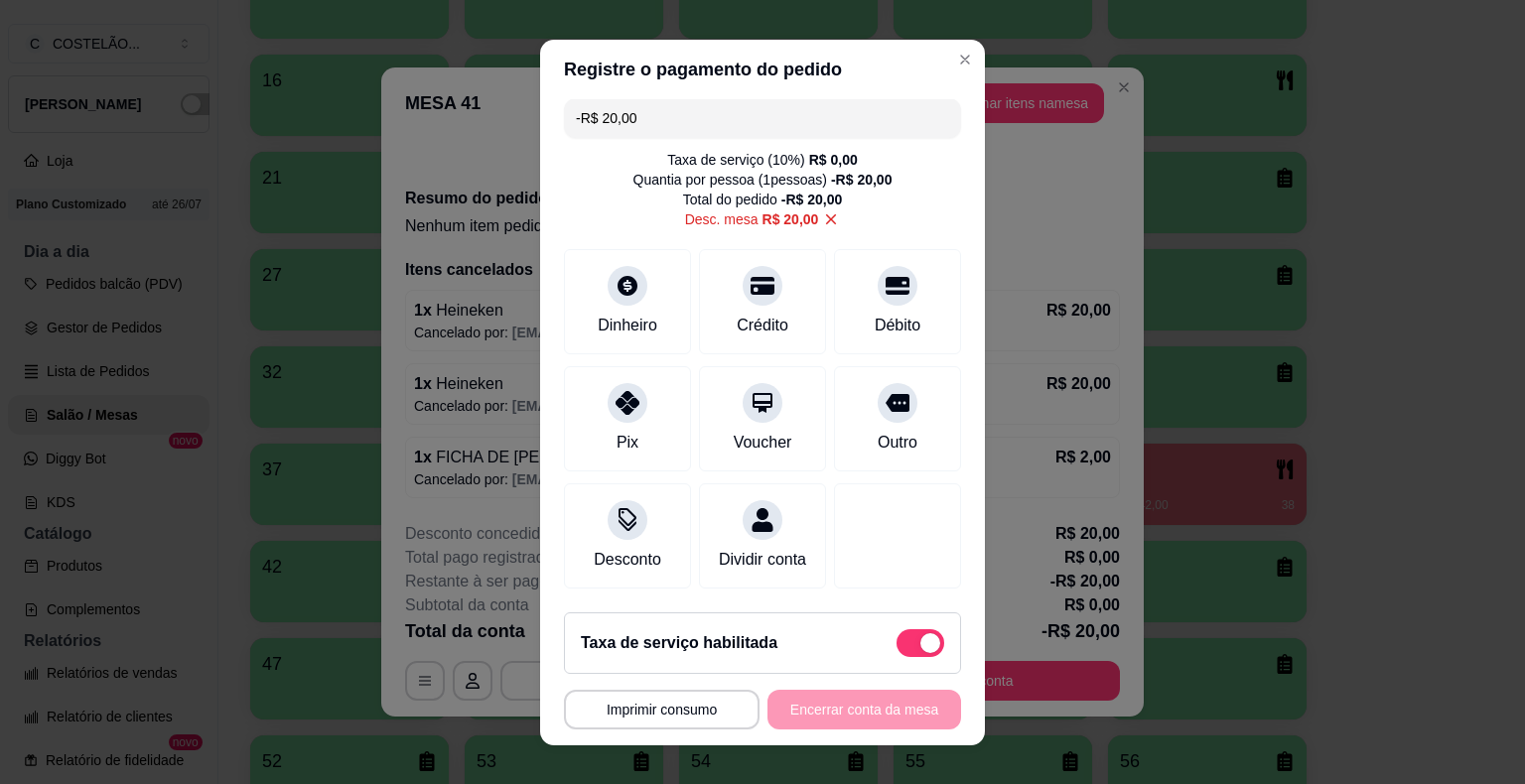 scroll, scrollTop: 30, scrollLeft: 0, axis: vertical 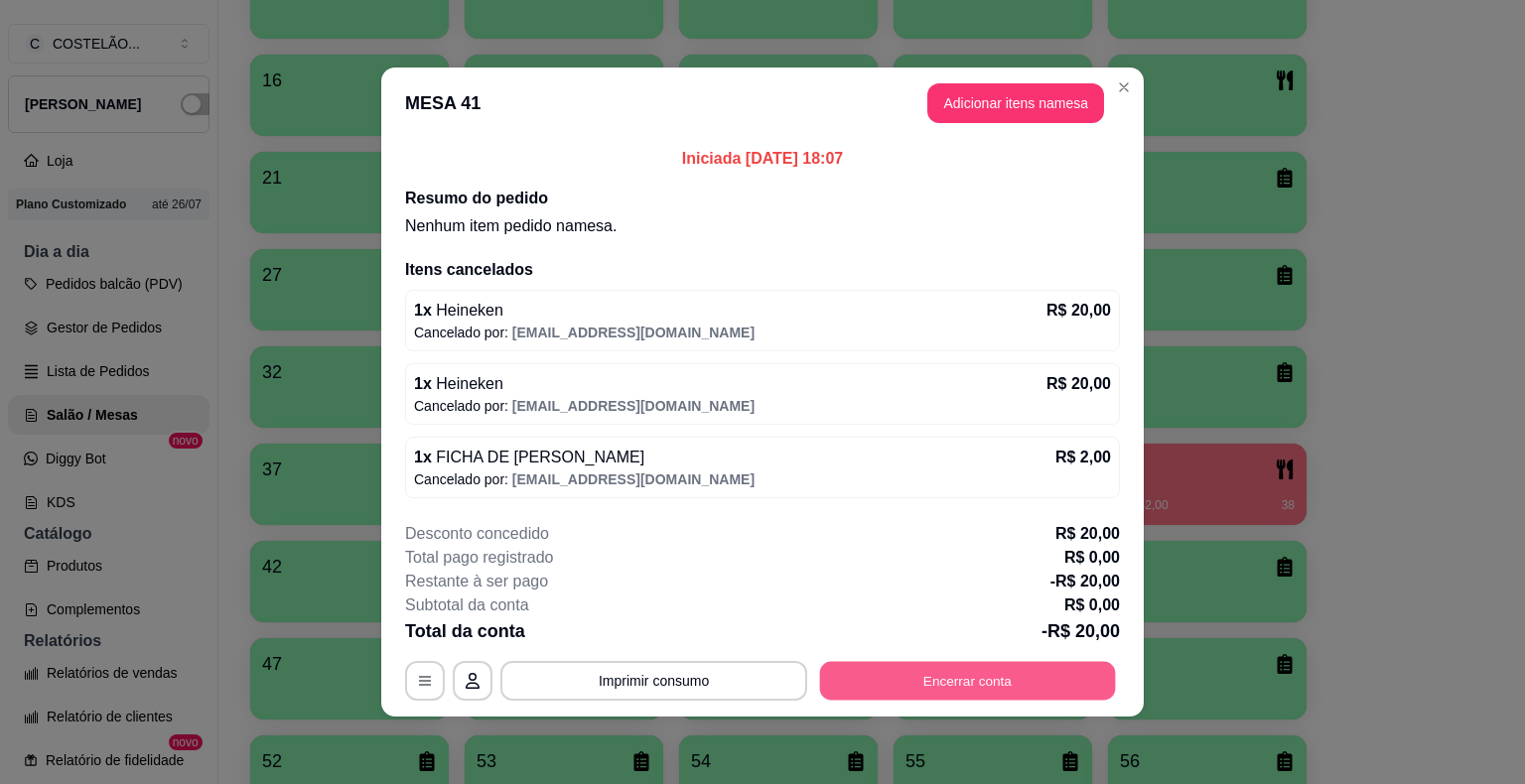 click on "Encerrar conta" at bounding box center [968, 681] 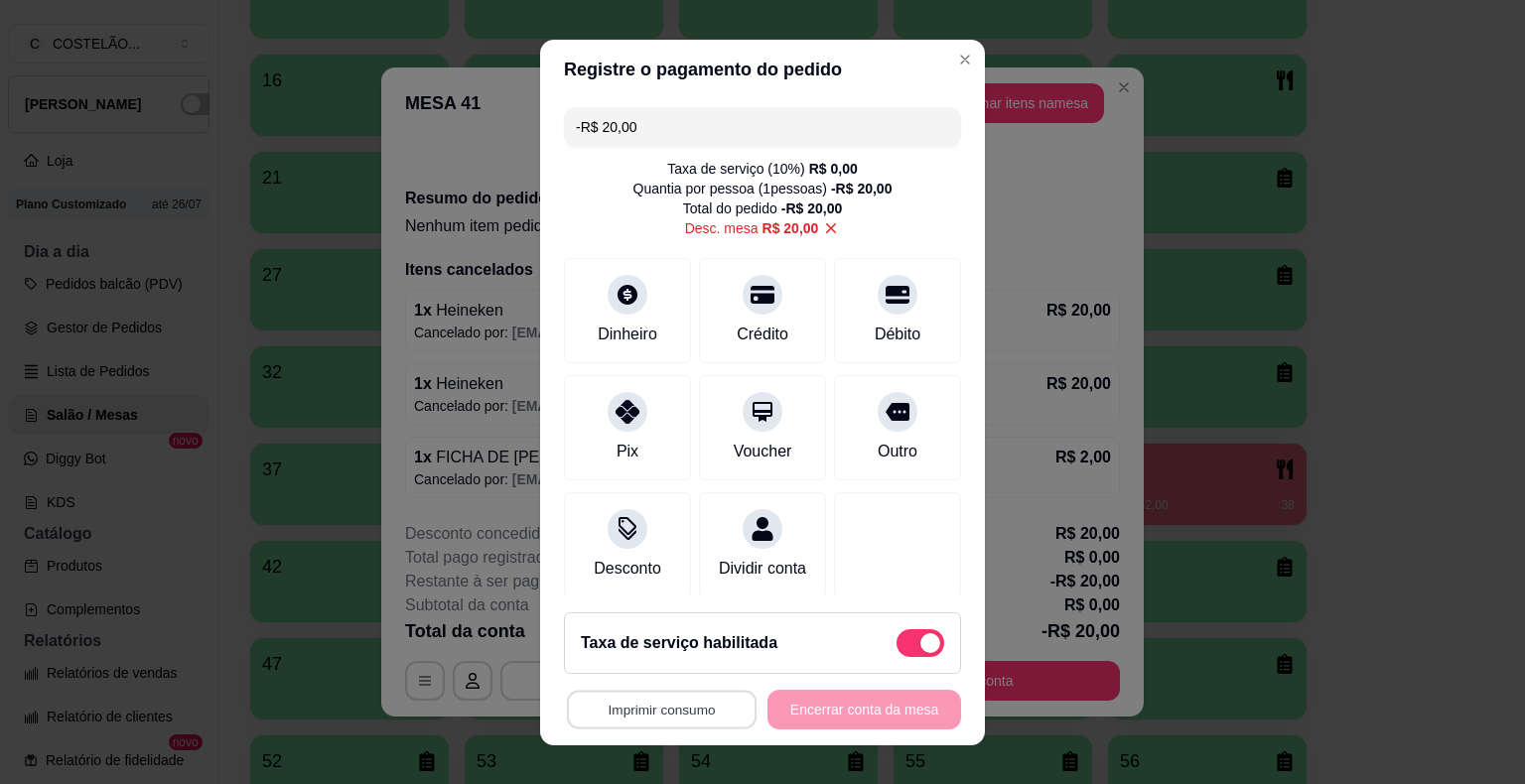 click on "Imprimir consumo" at bounding box center [661, 709] 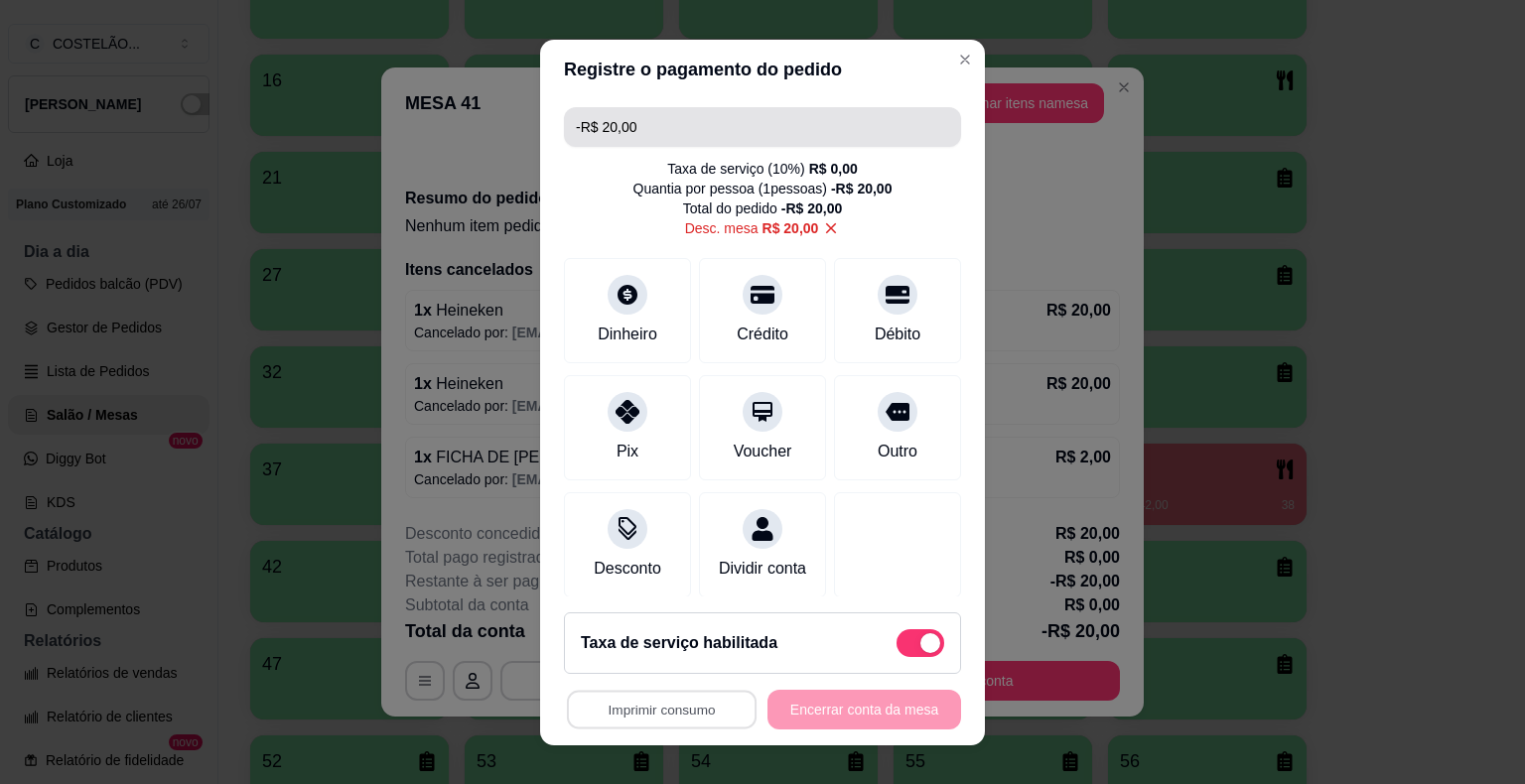 click on "-R$ 20,00" at bounding box center (762, 127) 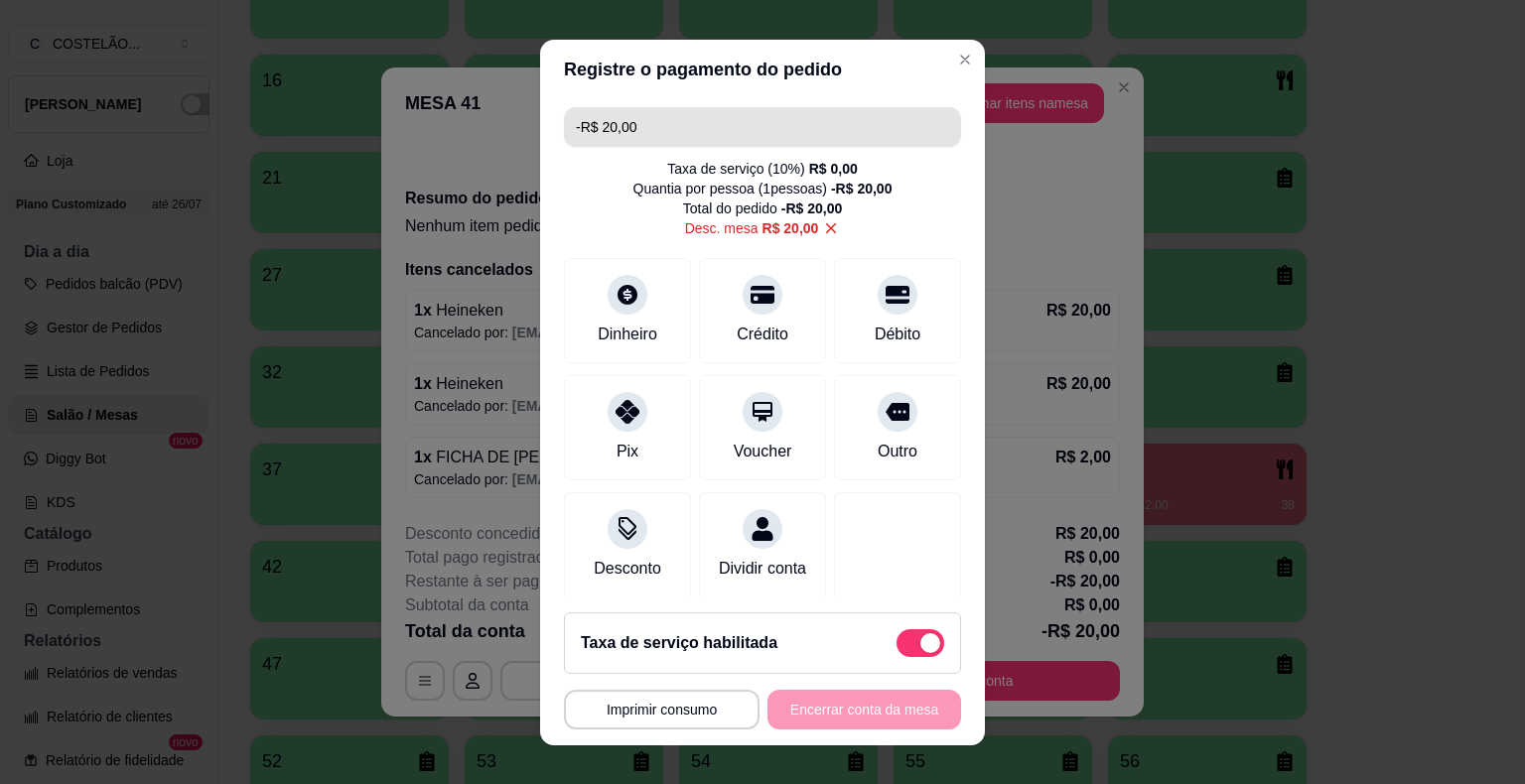 type 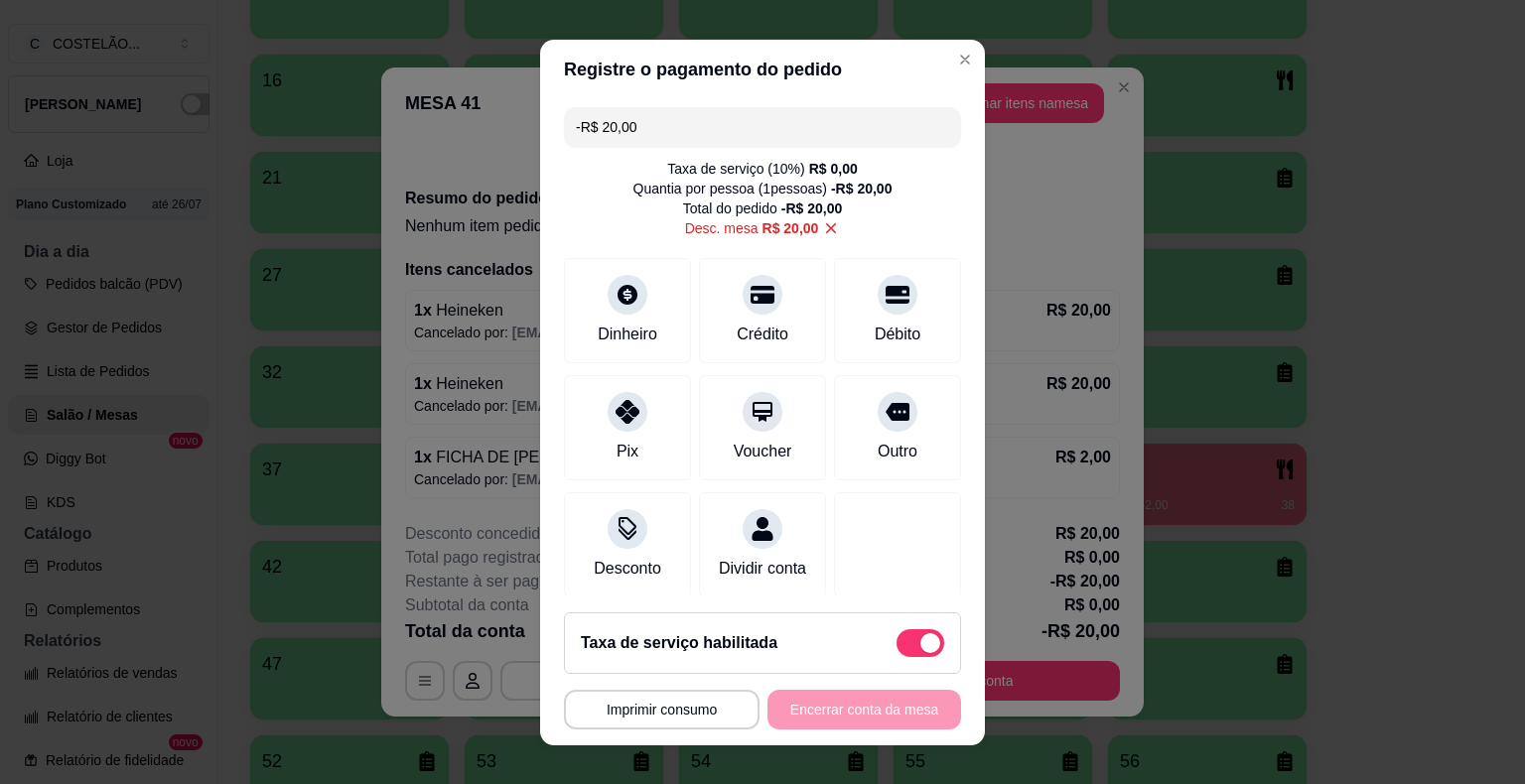 click on "-R$ 20,00" at bounding box center (762, 127) 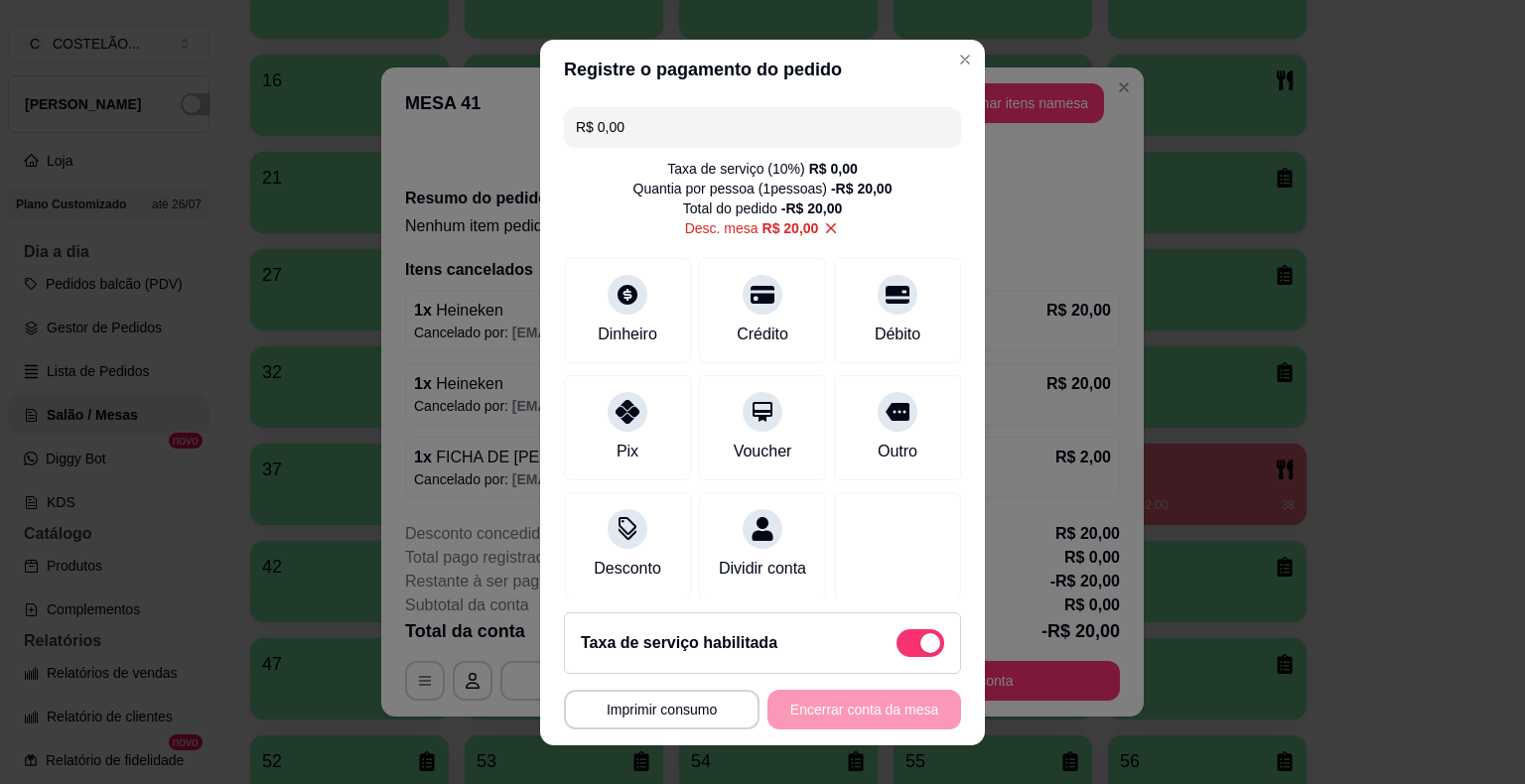 type on "R$ 0,00" 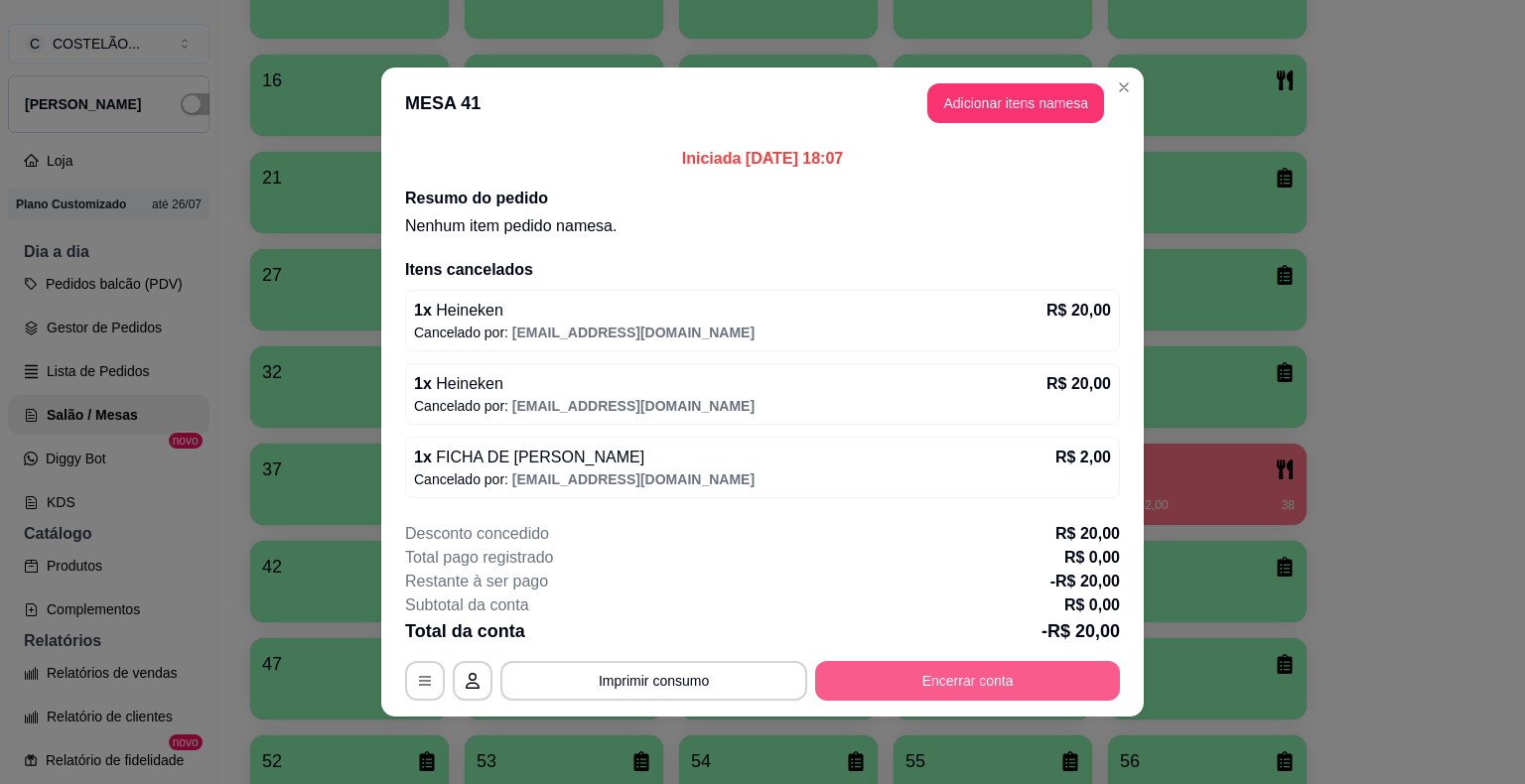 click on "Encerrar conta" at bounding box center (967, 681) 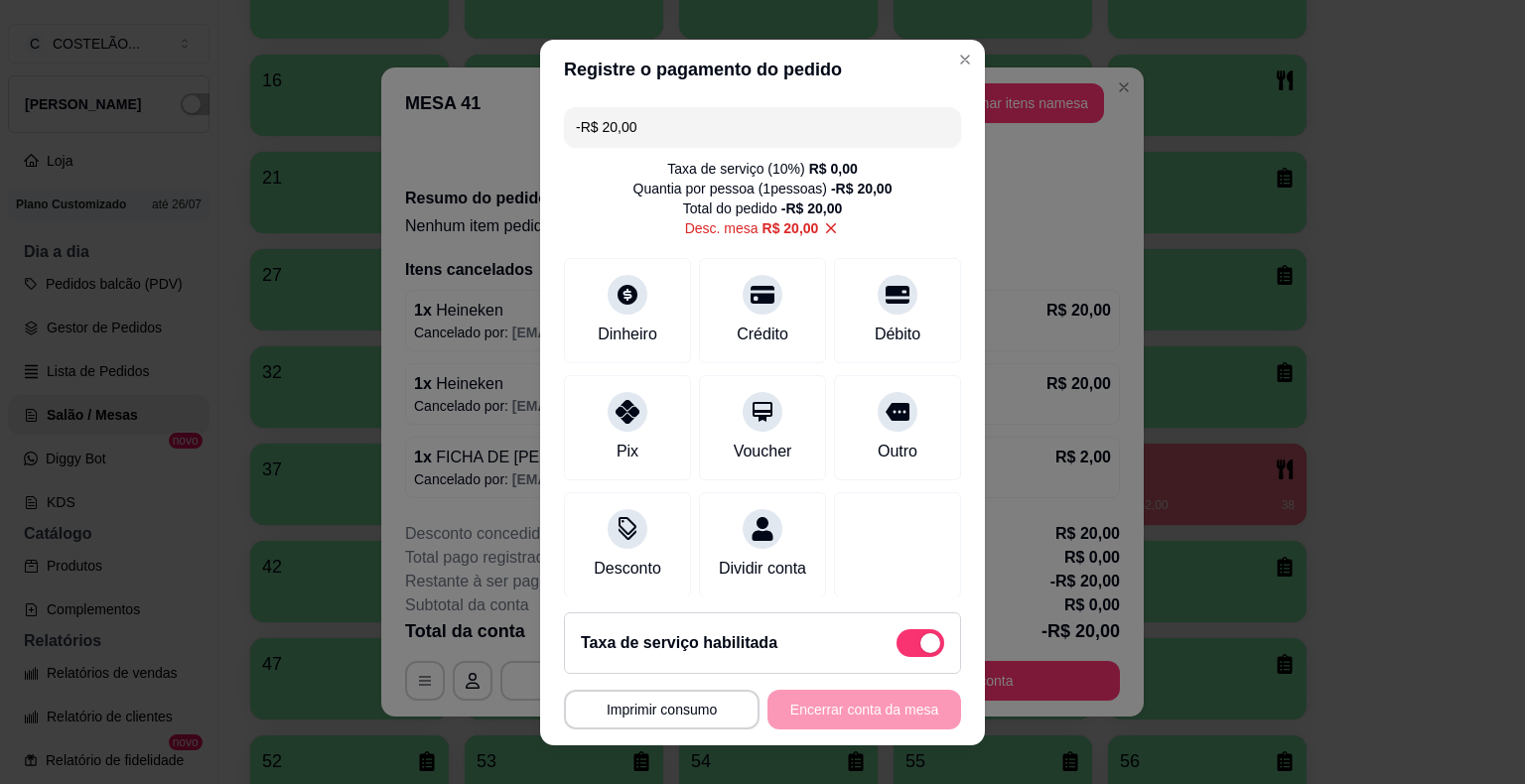 scroll, scrollTop: 30, scrollLeft: 0, axis: vertical 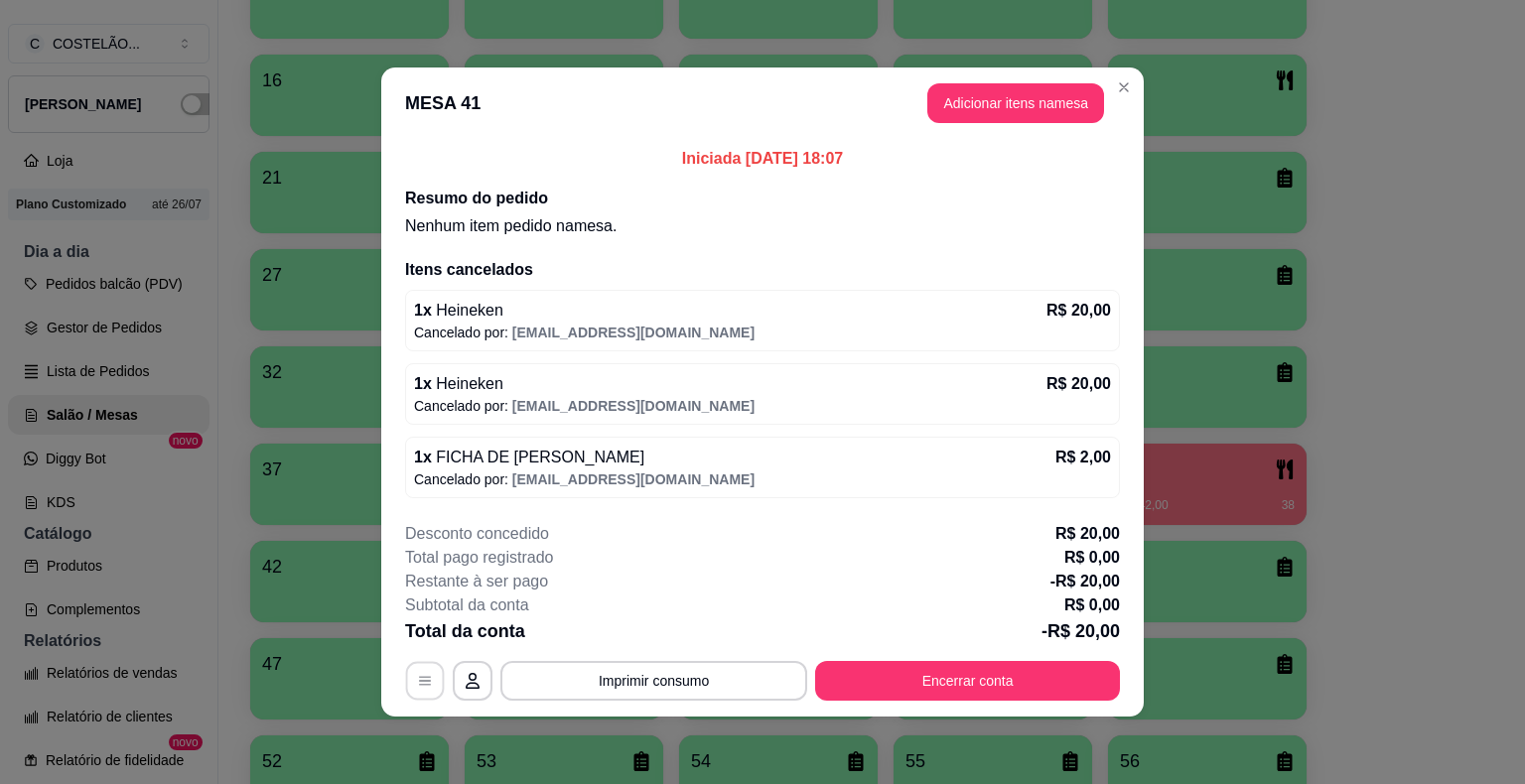 click 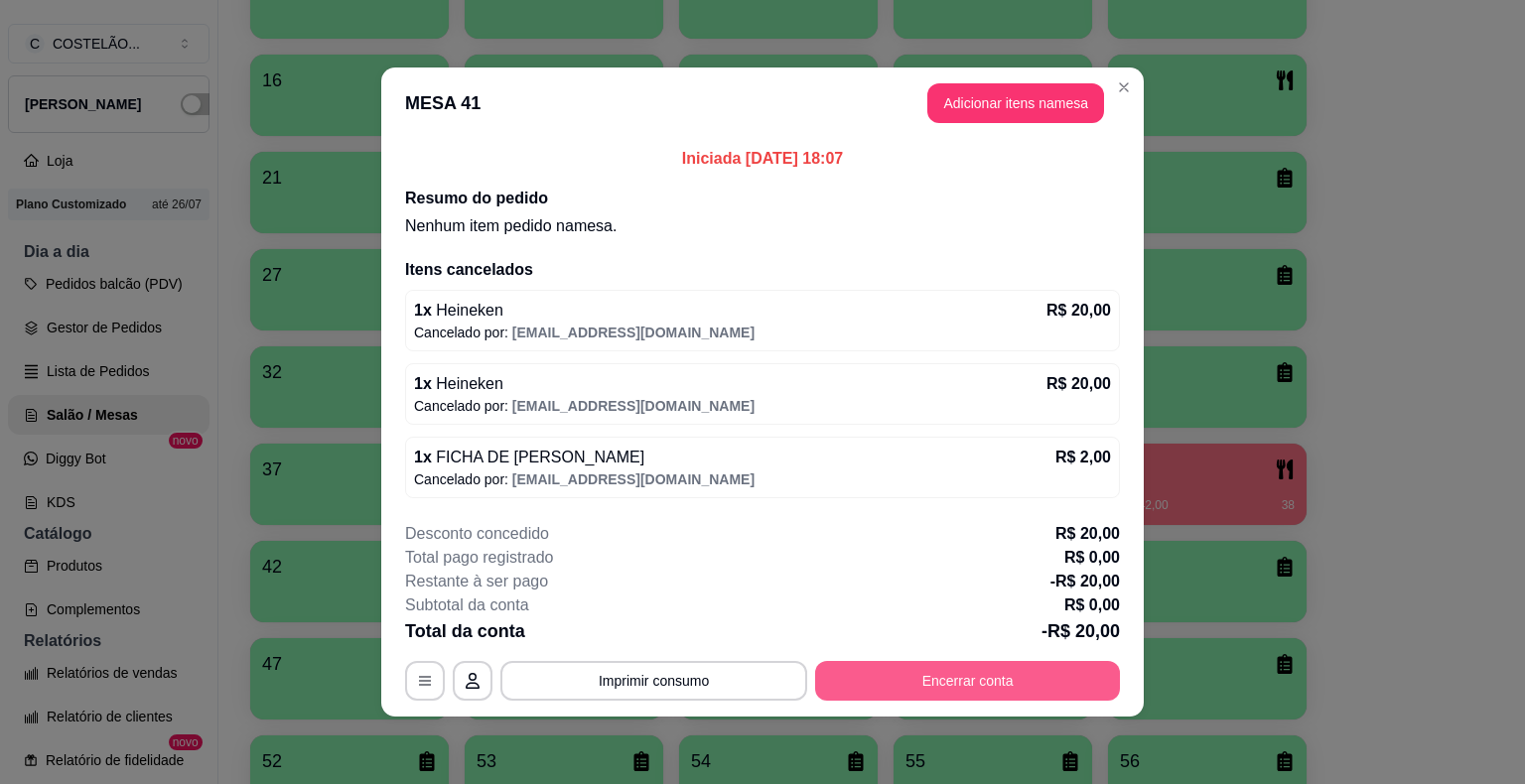 click on "Encerrar conta" at bounding box center (967, 681) 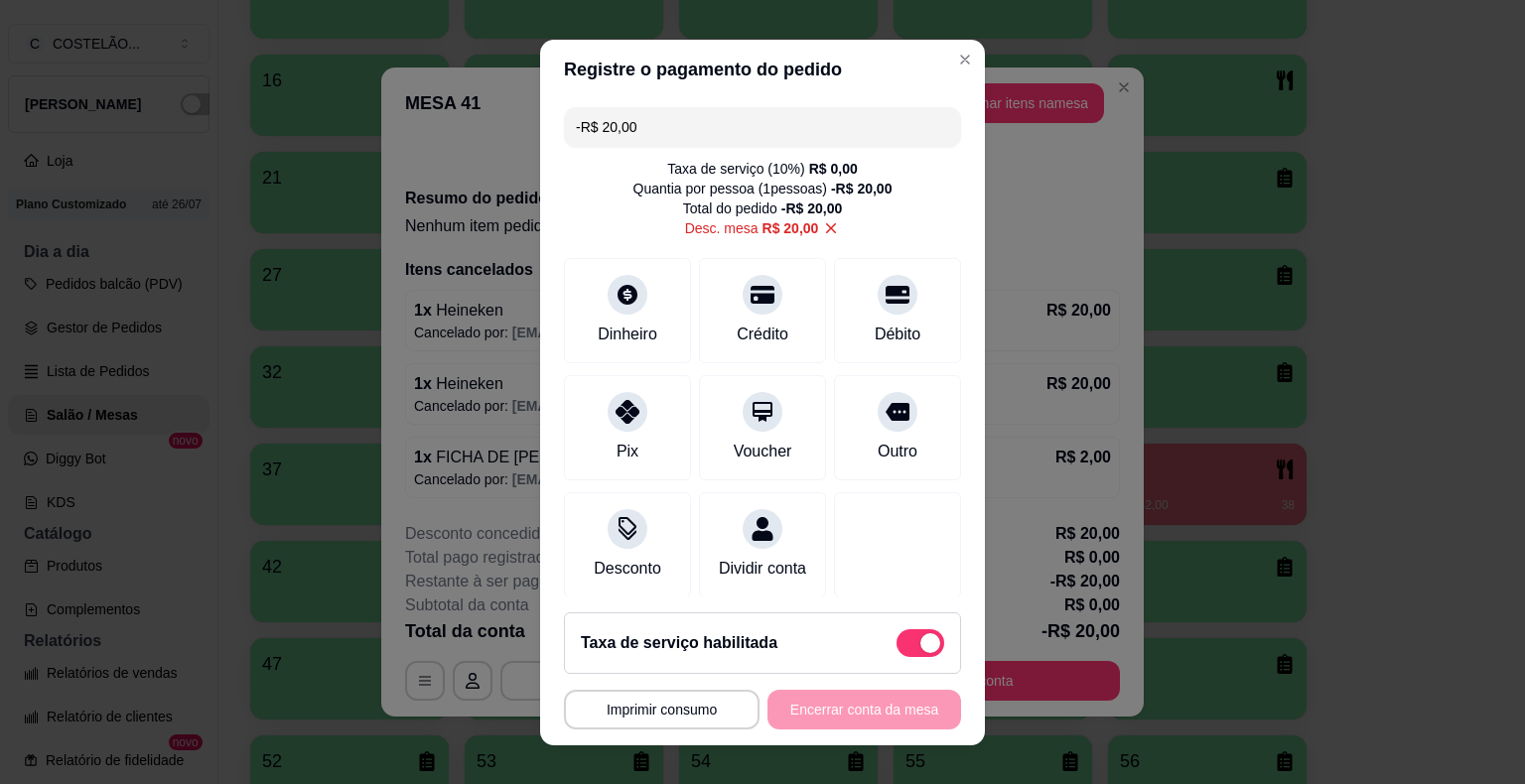 click 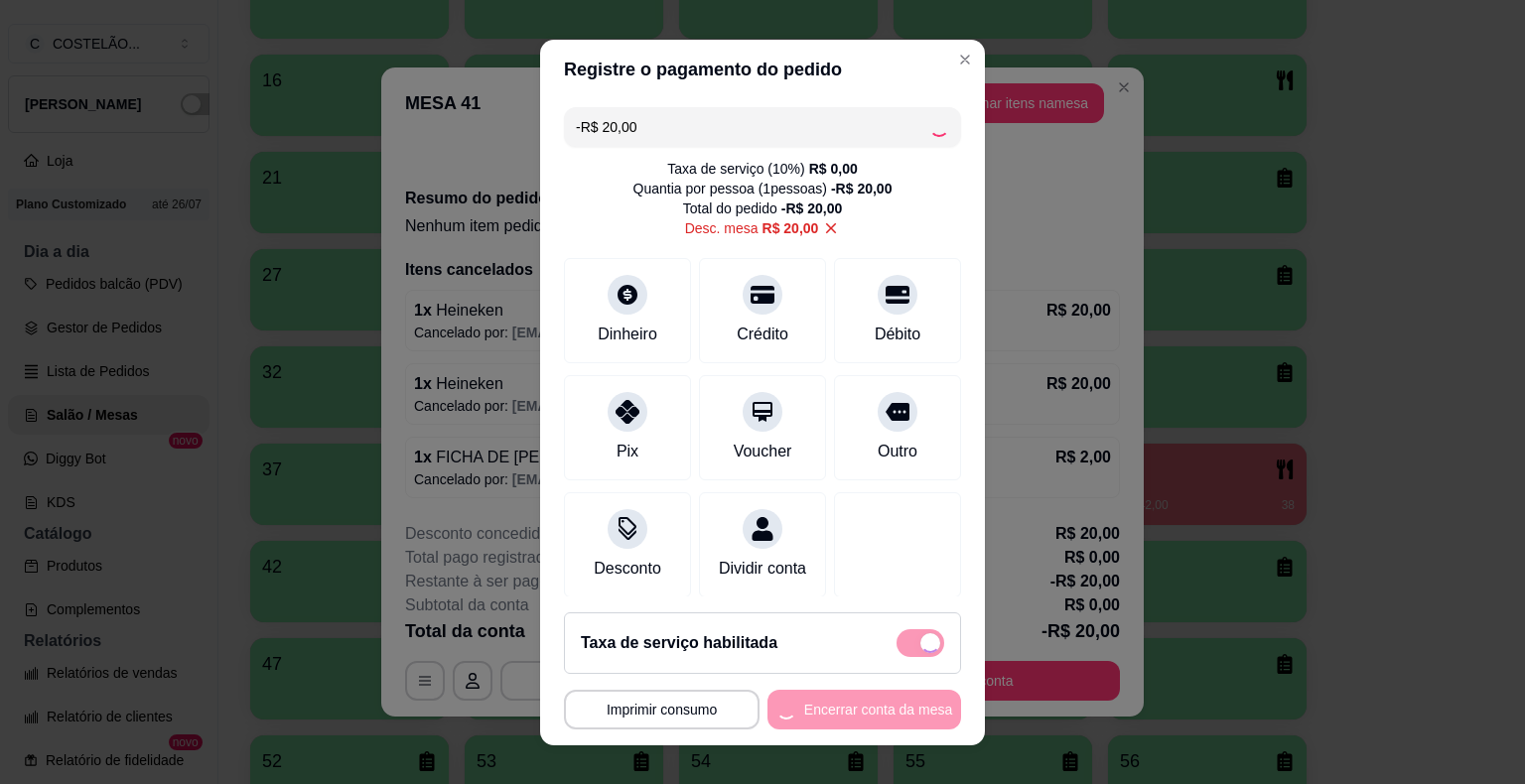 click 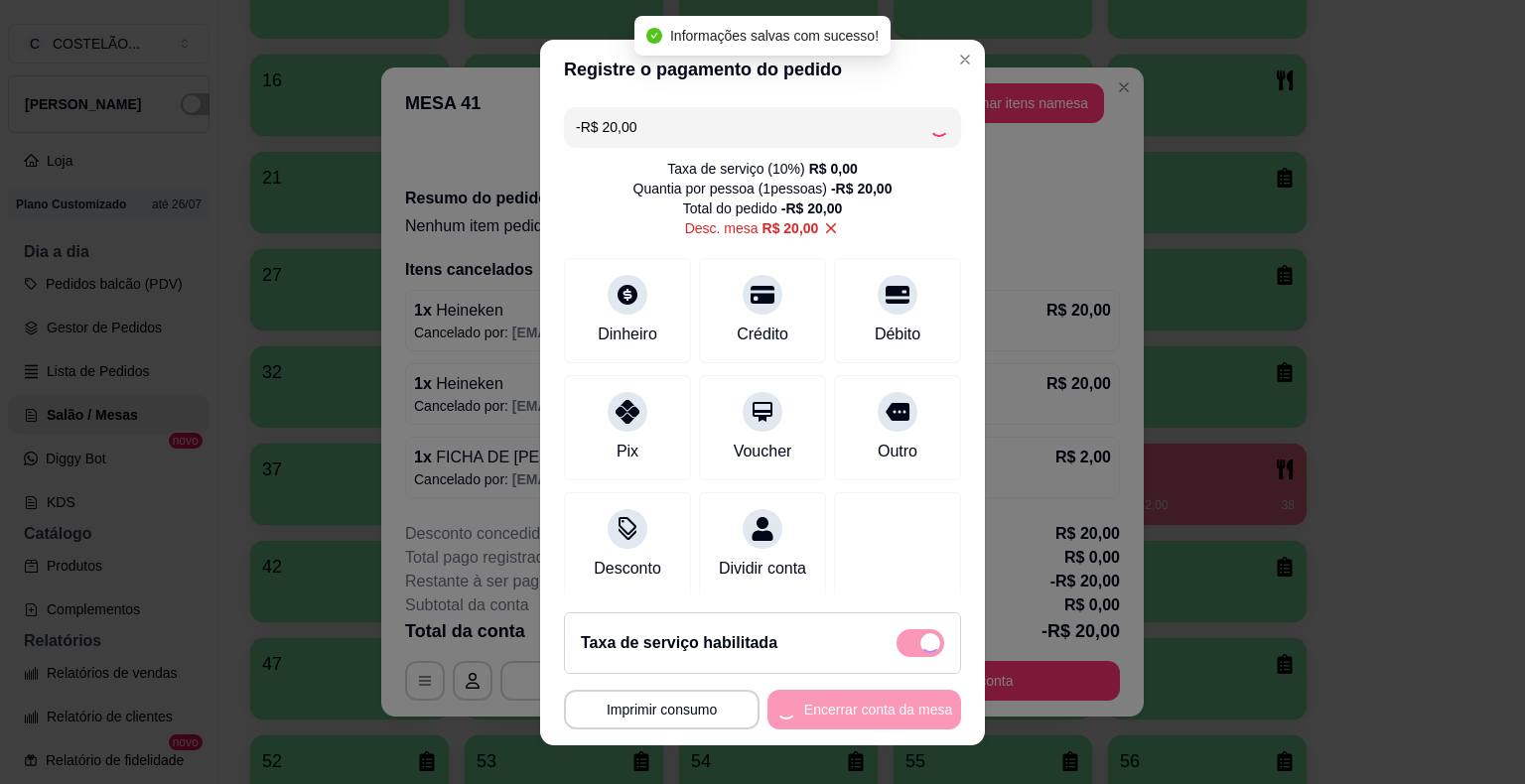 type on "R$ 0,00" 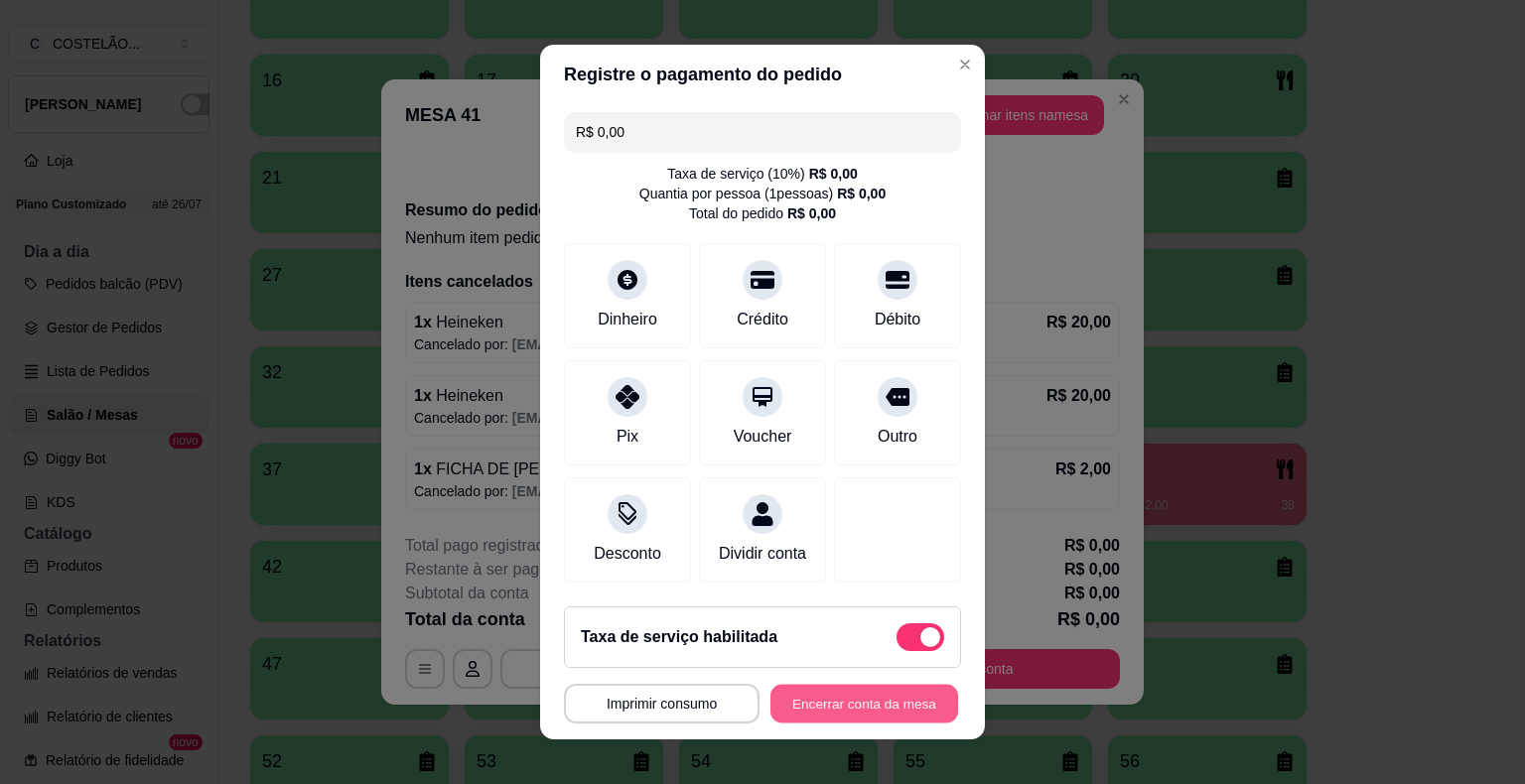 click on "Encerrar conta da mesa" at bounding box center [864, 704] 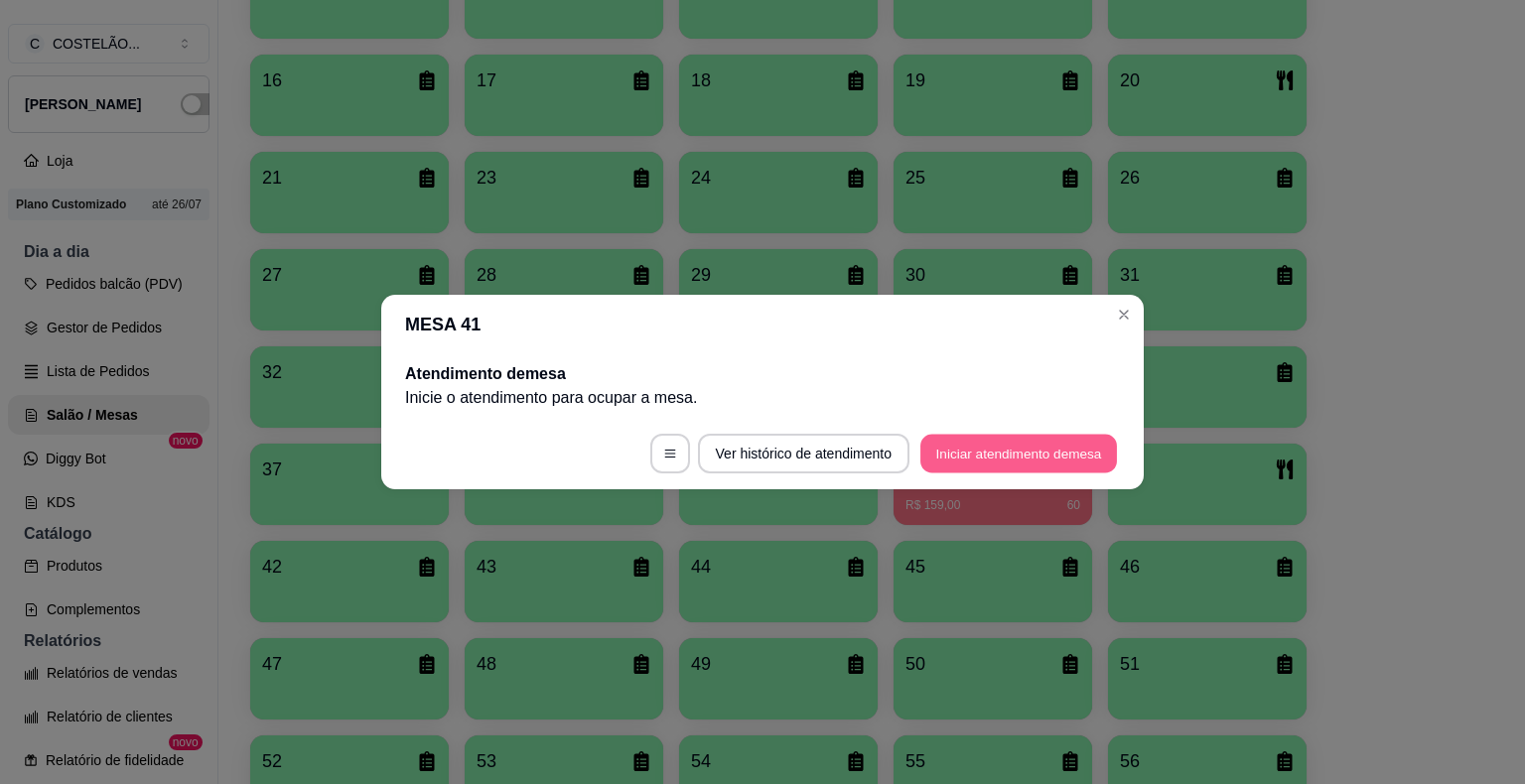 click on "Iniciar atendimento de  mesa" at bounding box center [1019, 454] 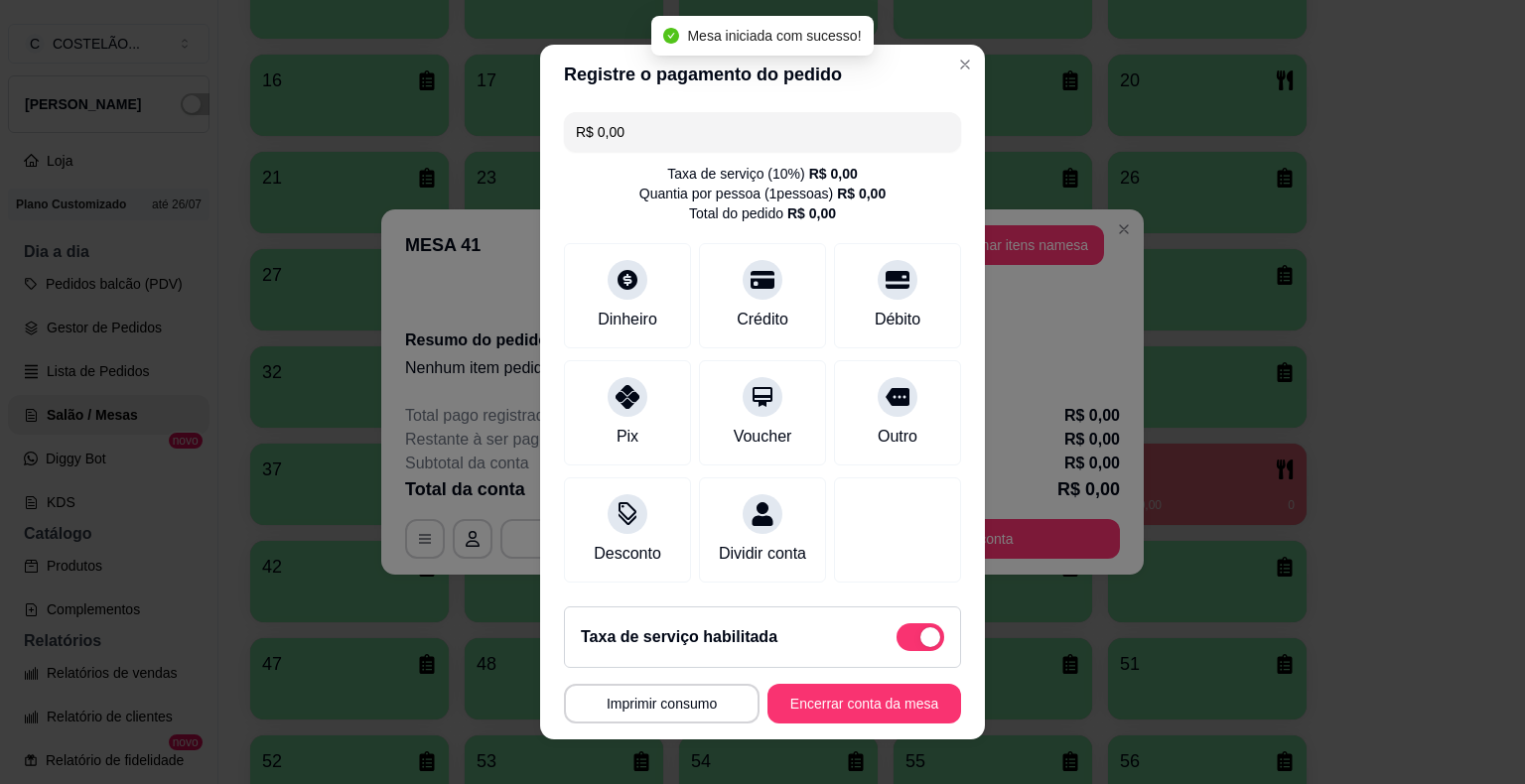 click on "R$ 0,00" at bounding box center (762, 132) 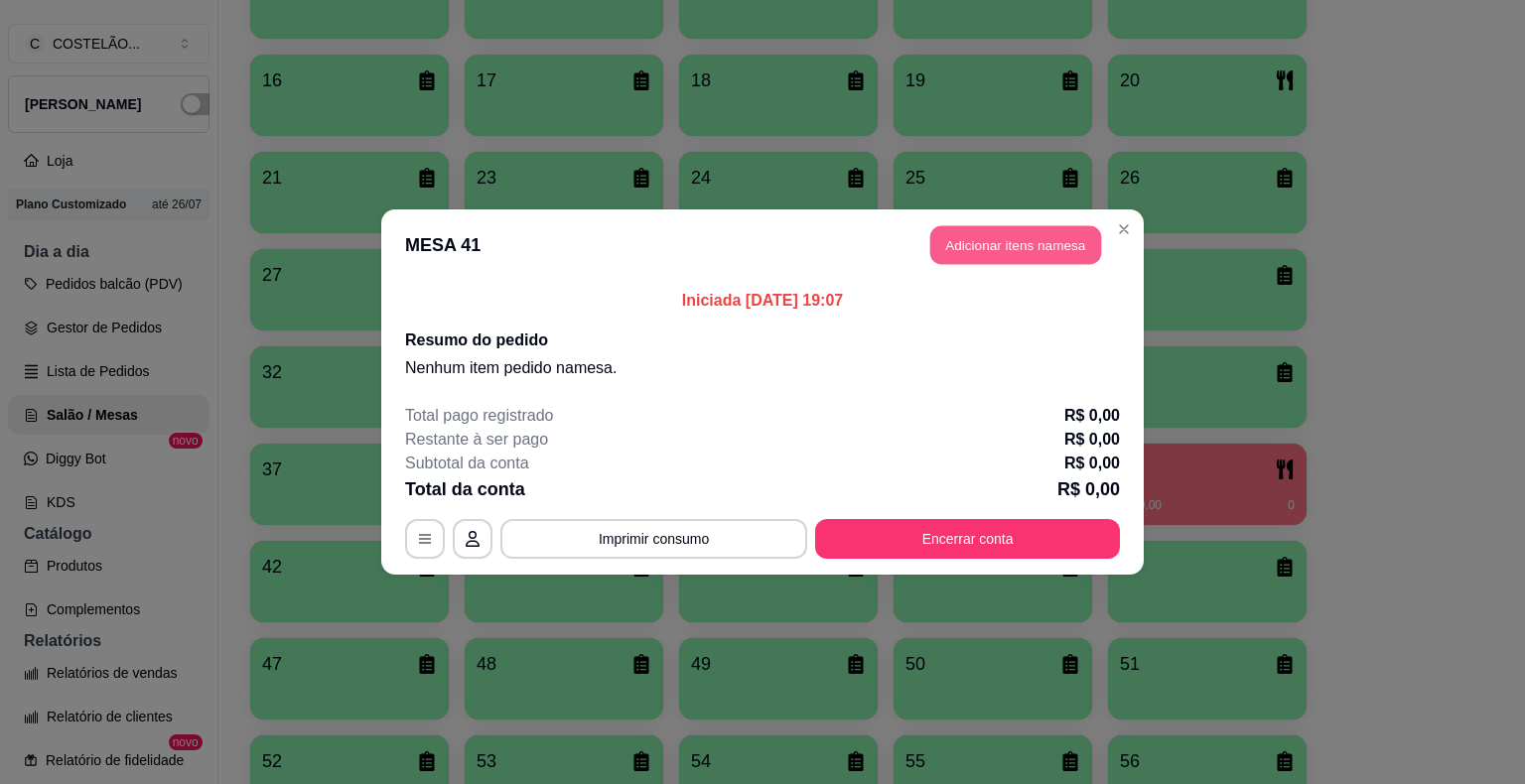 click on "Adicionar itens na  mesa" at bounding box center (1016, 245) 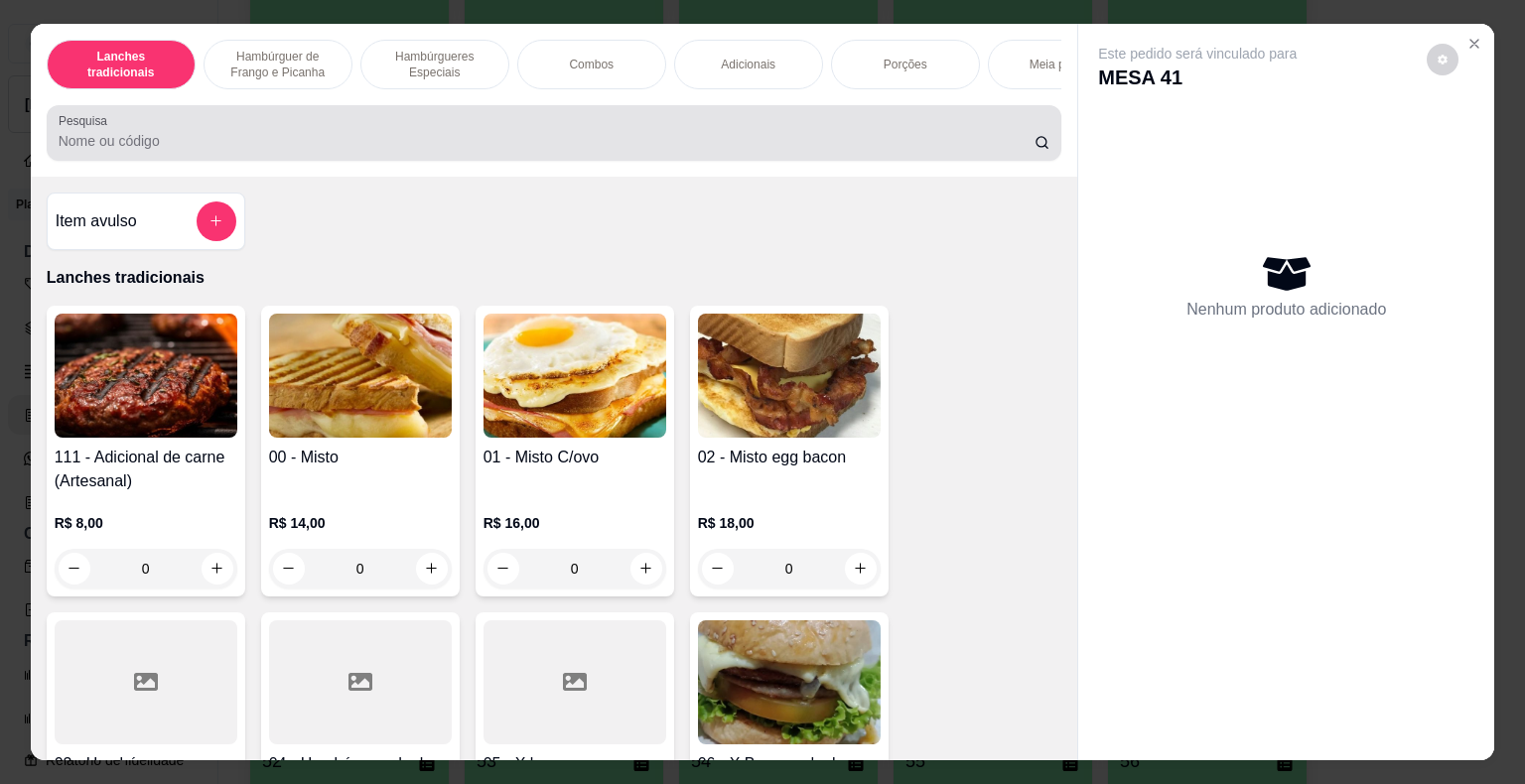 click at bounding box center [554, 133] 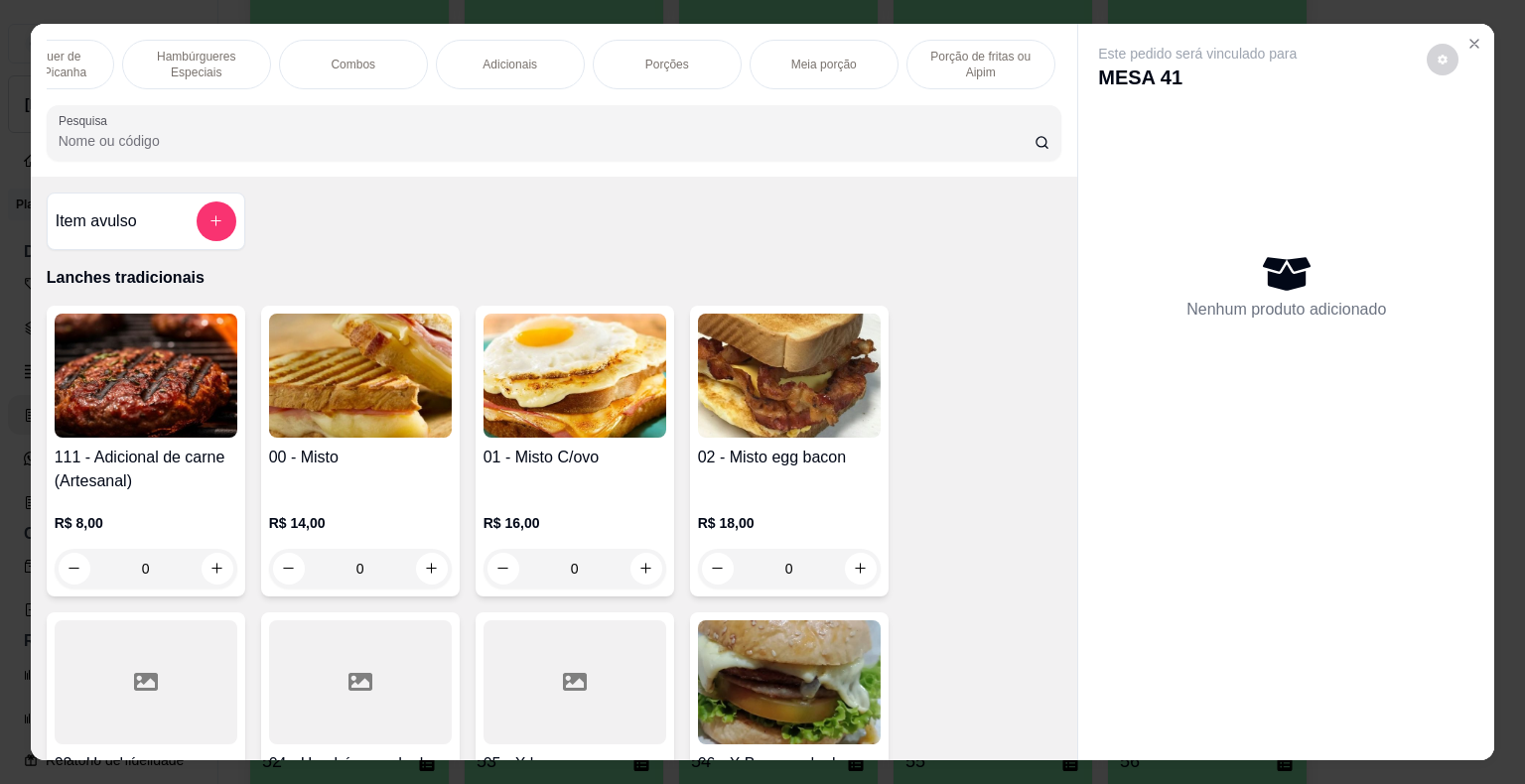 scroll, scrollTop: 0, scrollLeft: 278, axis: horizontal 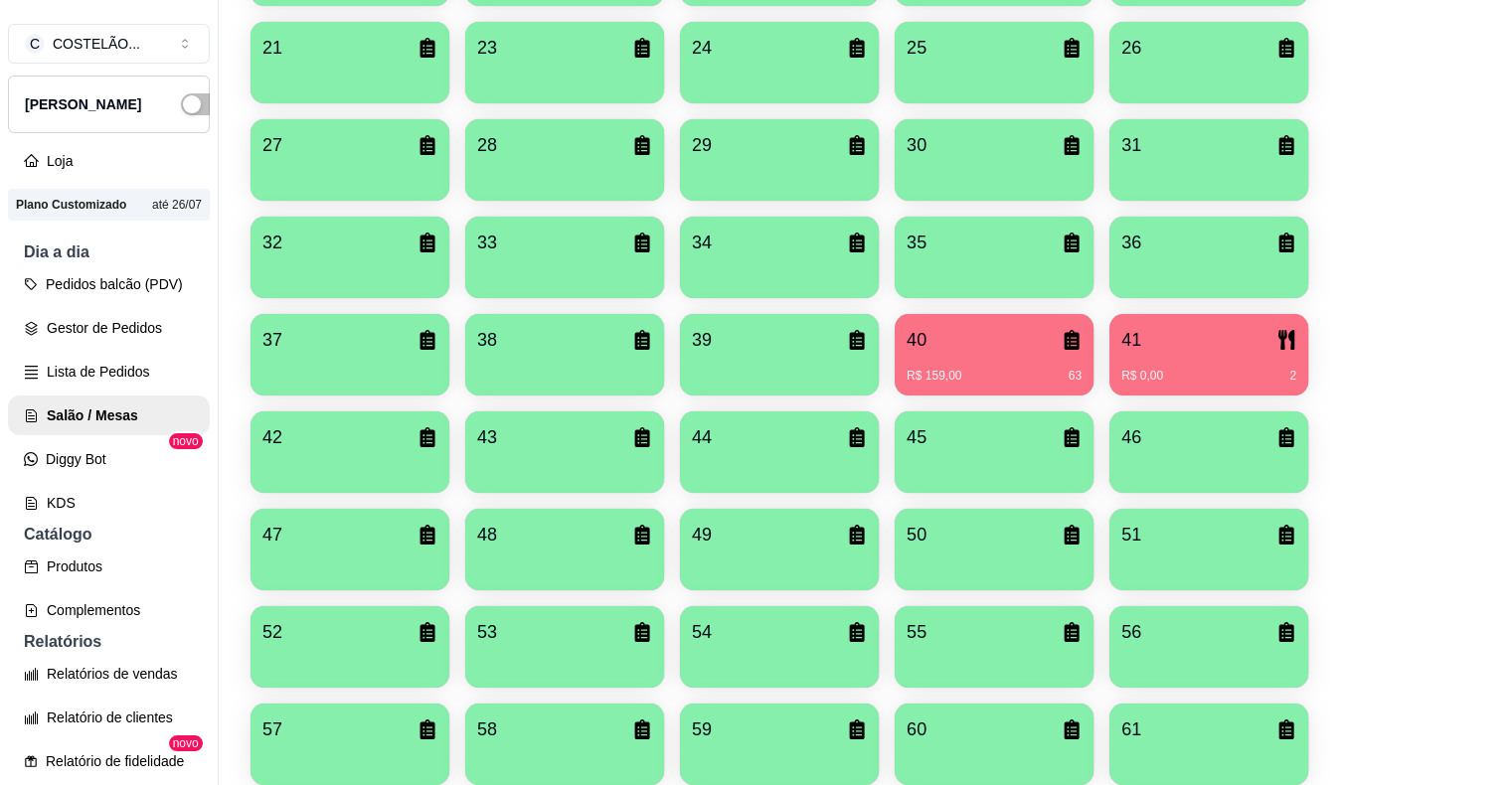 click on "R$ 0,00 2" at bounding box center (1209, 376) 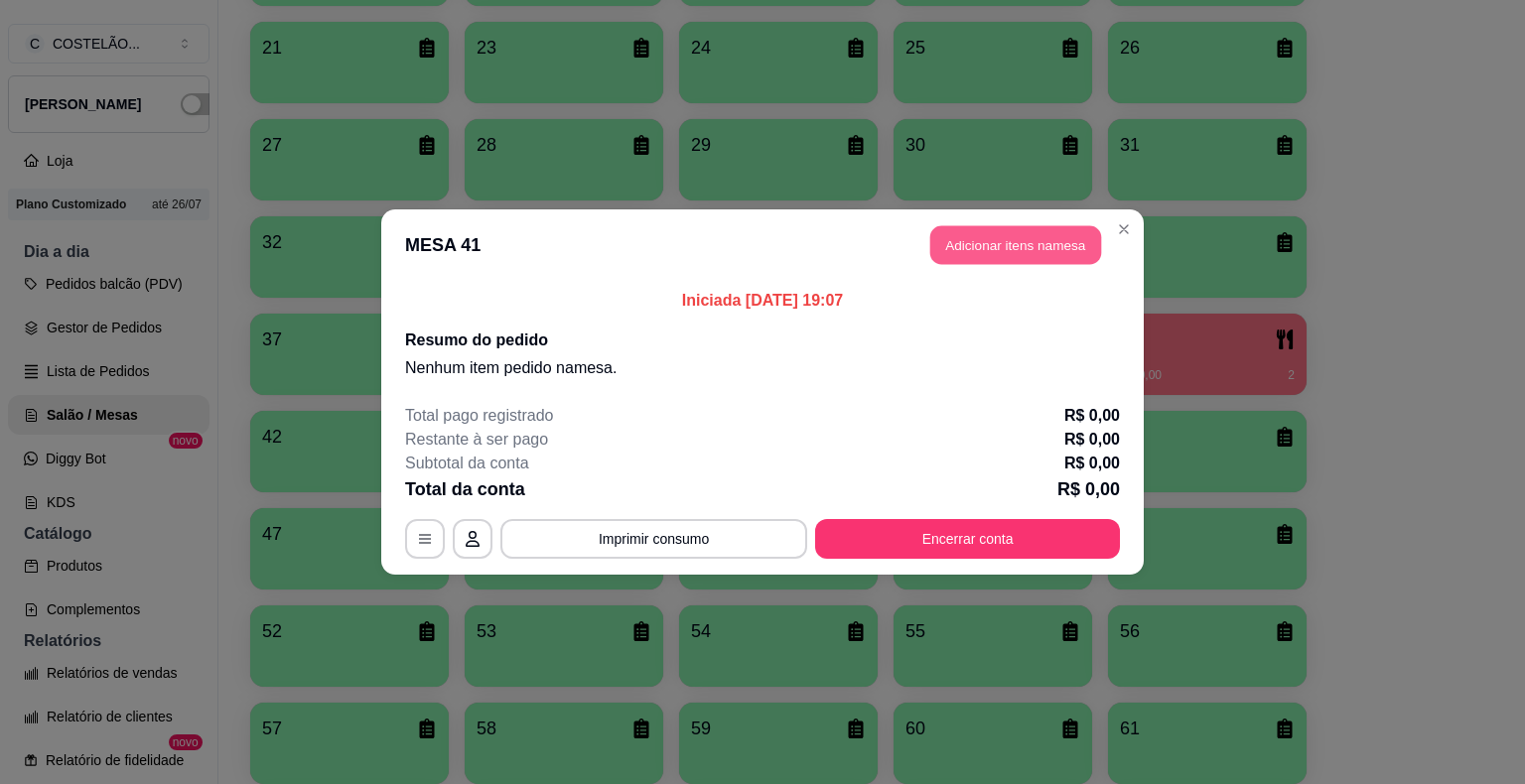 click on "Adicionar itens na  mesa" at bounding box center (1016, 245) 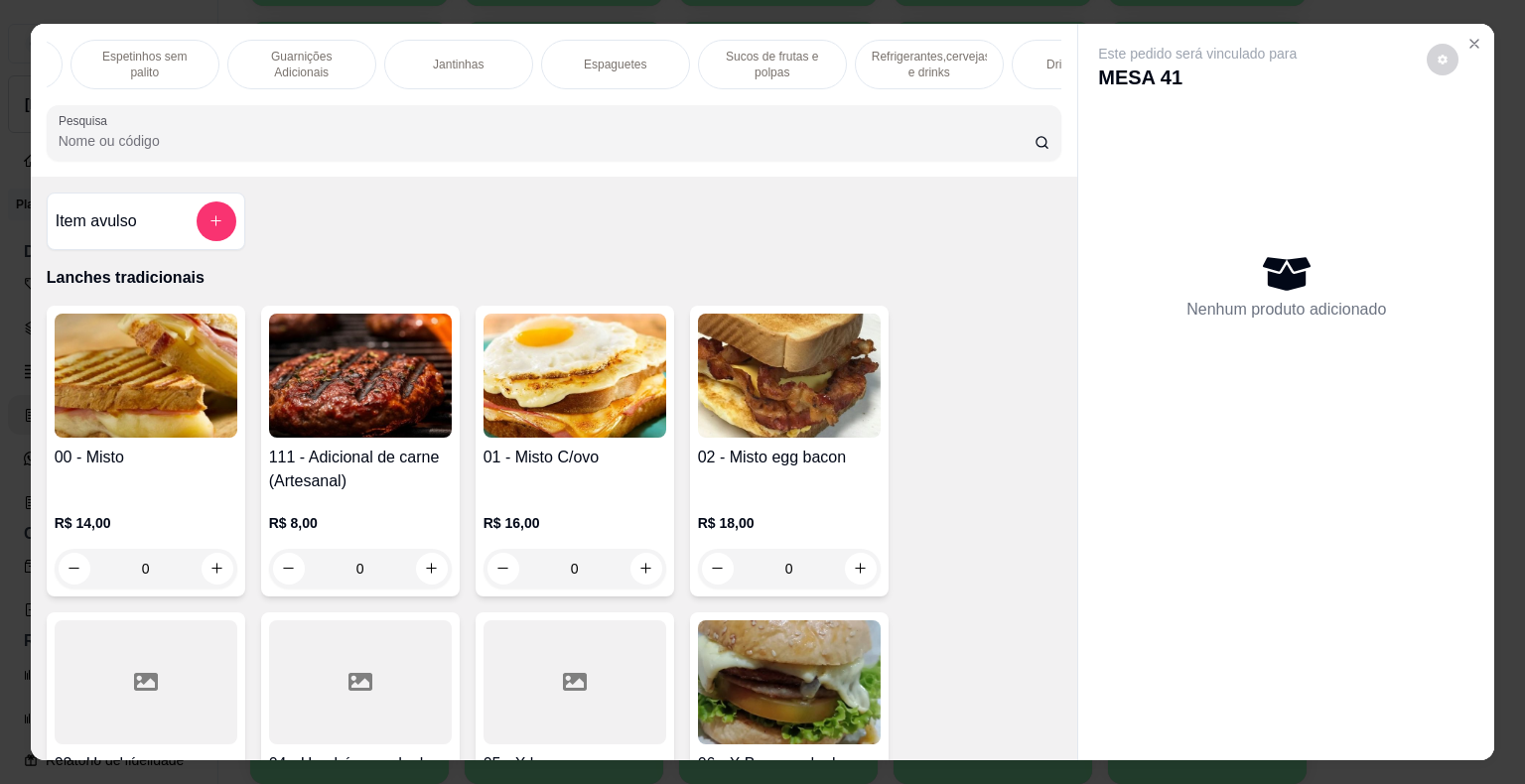 scroll, scrollTop: 0, scrollLeft: 1271, axis: horizontal 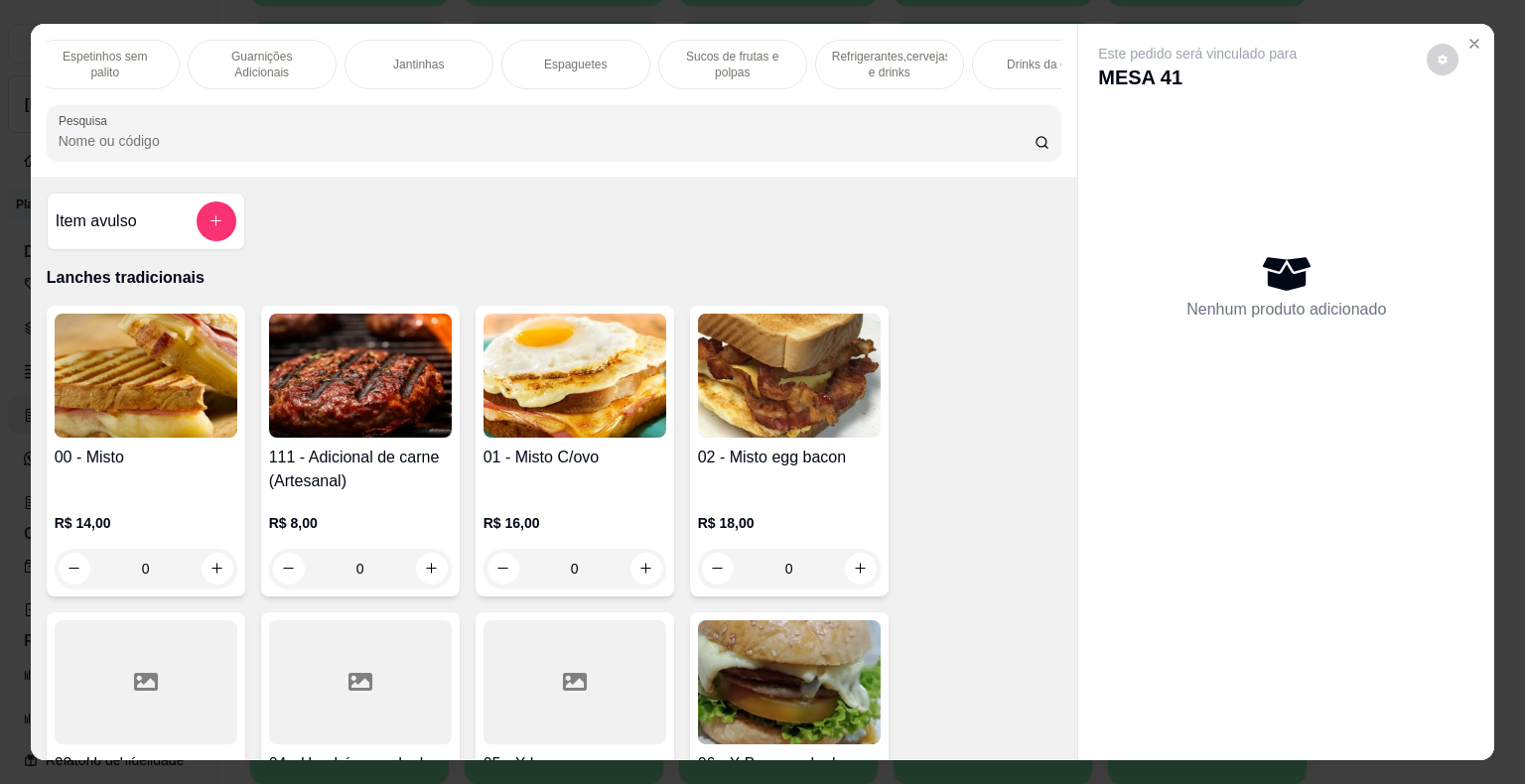 click on "Refrigerantes,cervejas e drinks" at bounding box center [890, 65] 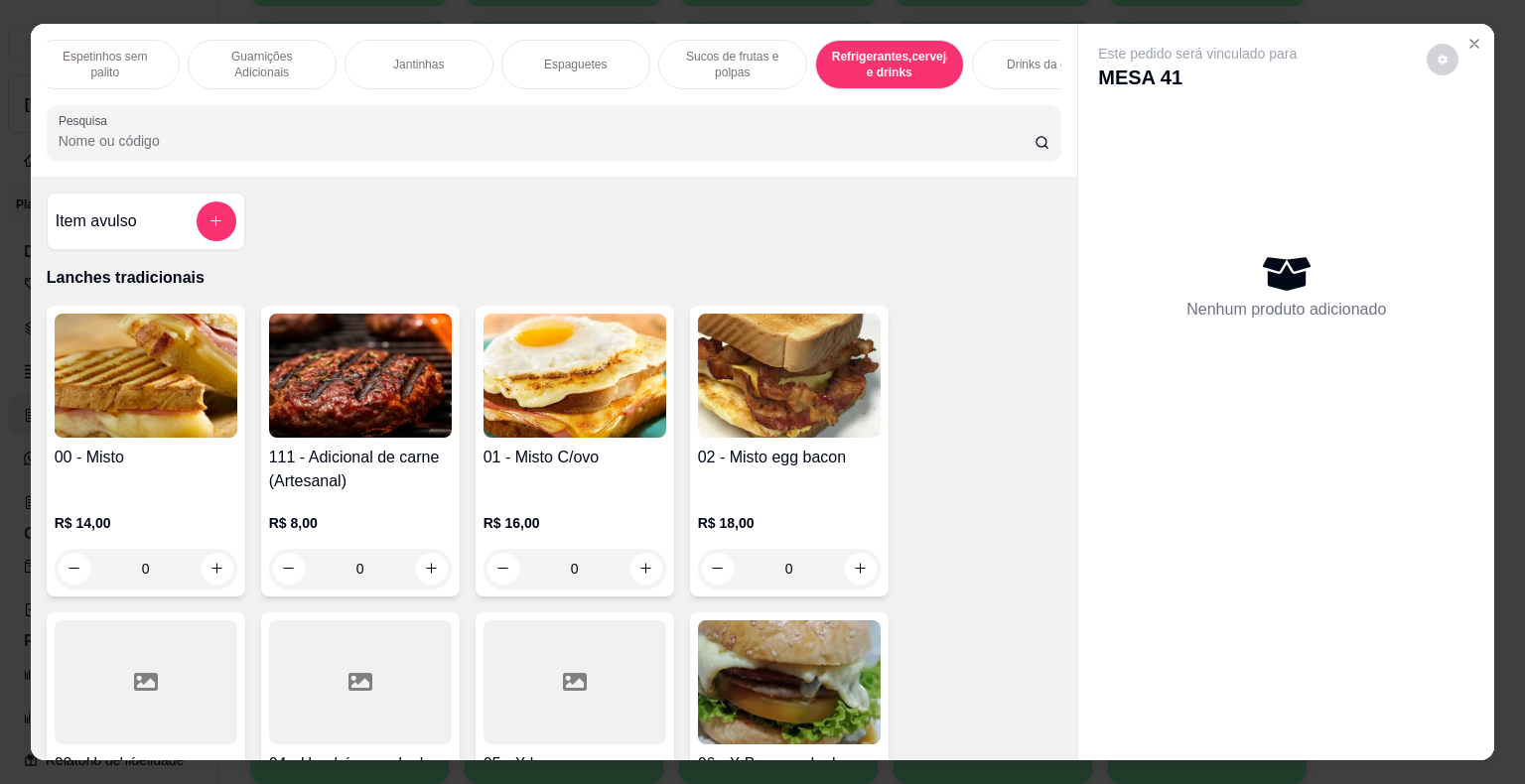 scroll, scrollTop: 11649, scrollLeft: 0, axis: vertical 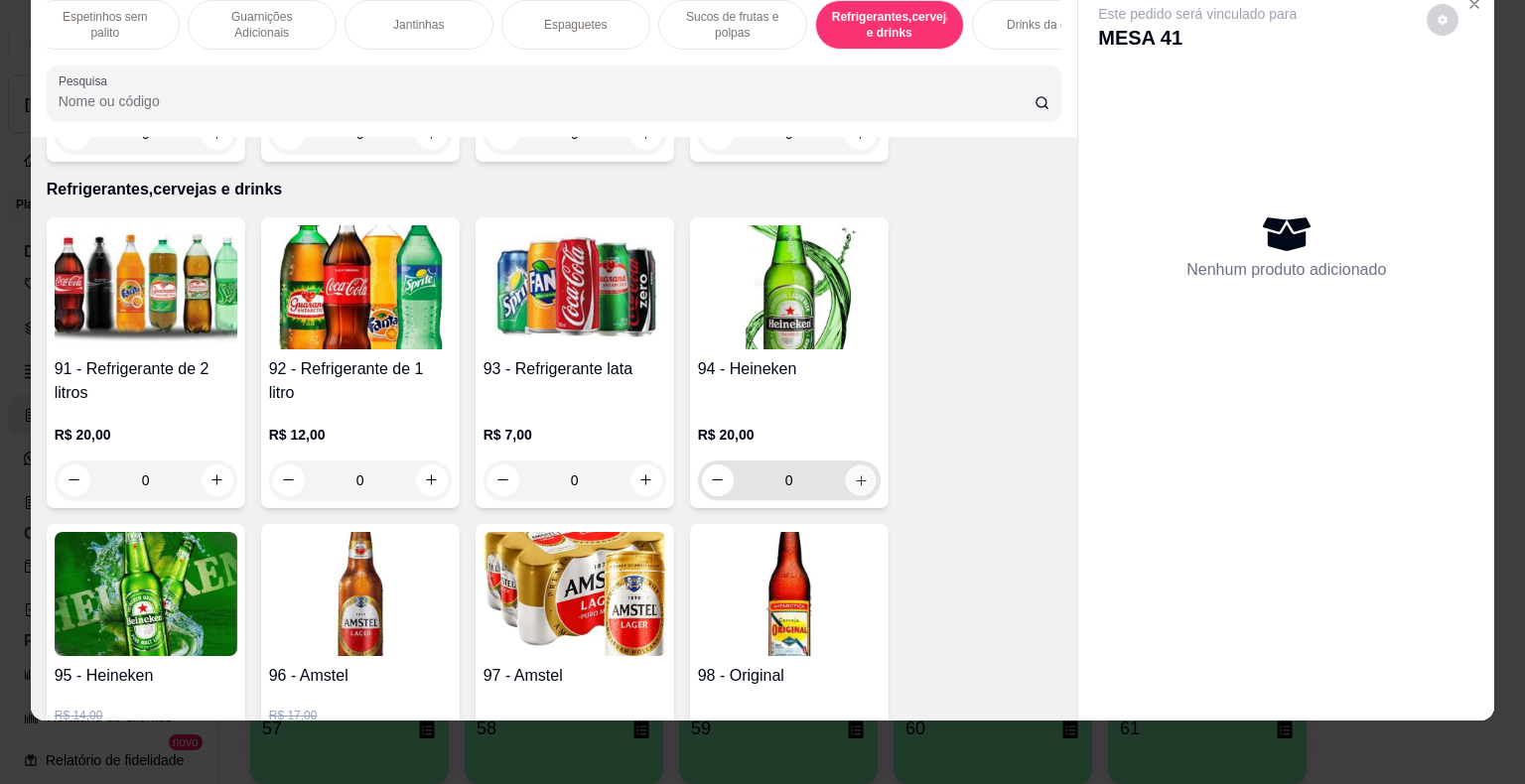 click 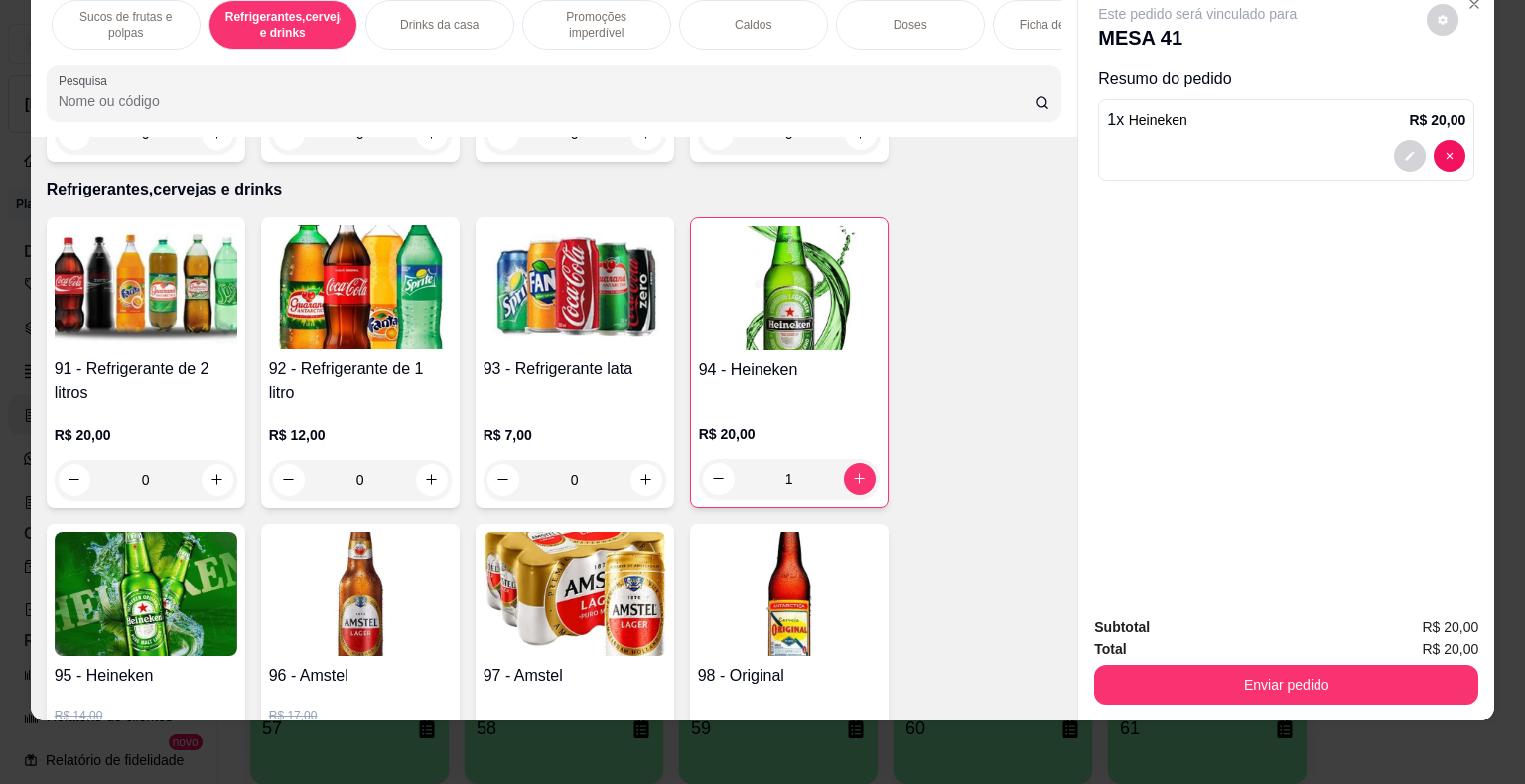 scroll, scrollTop: 0, scrollLeft: 1957, axis: horizontal 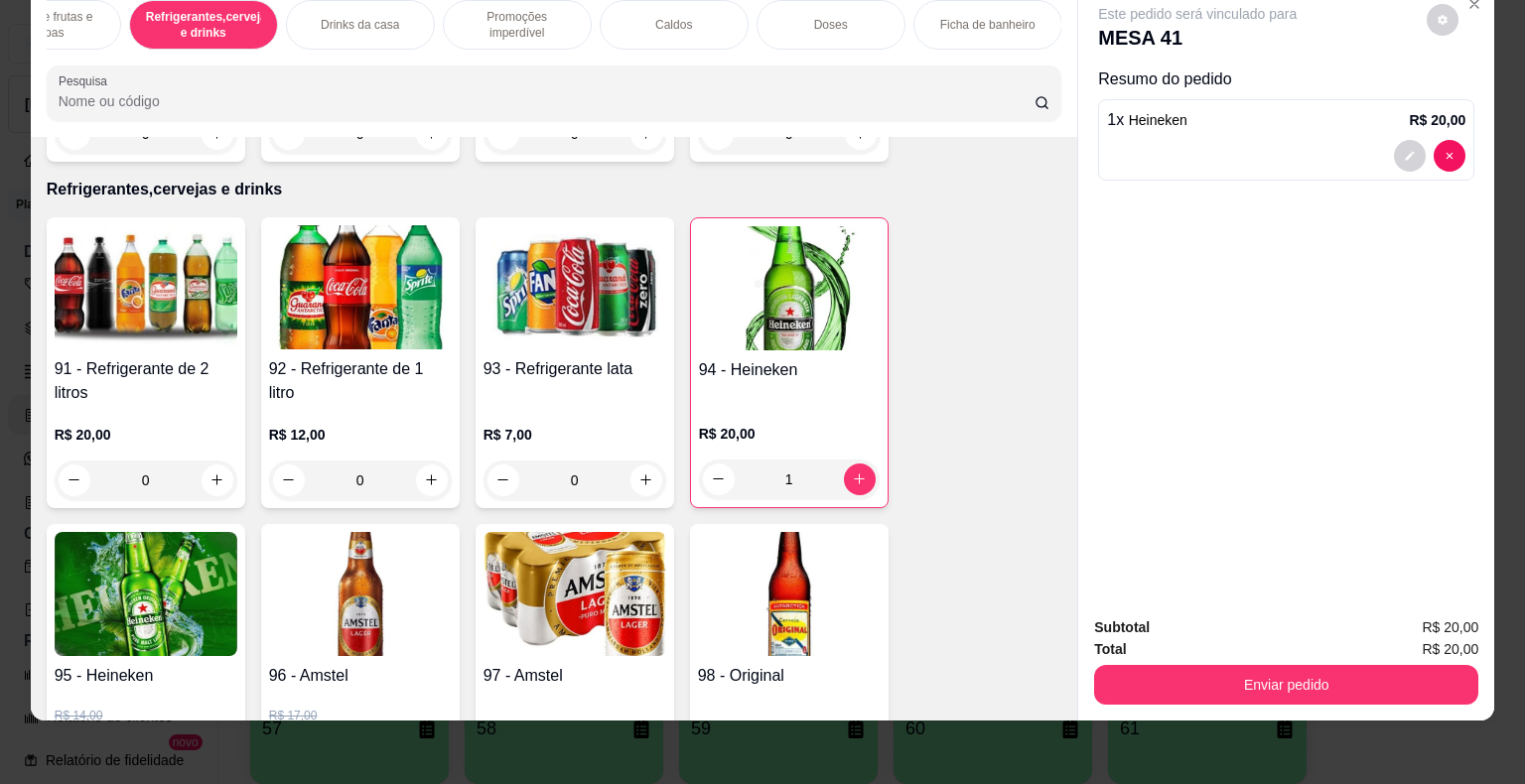 click on "Ficha de banheiro" at bounding box center (988, 25) 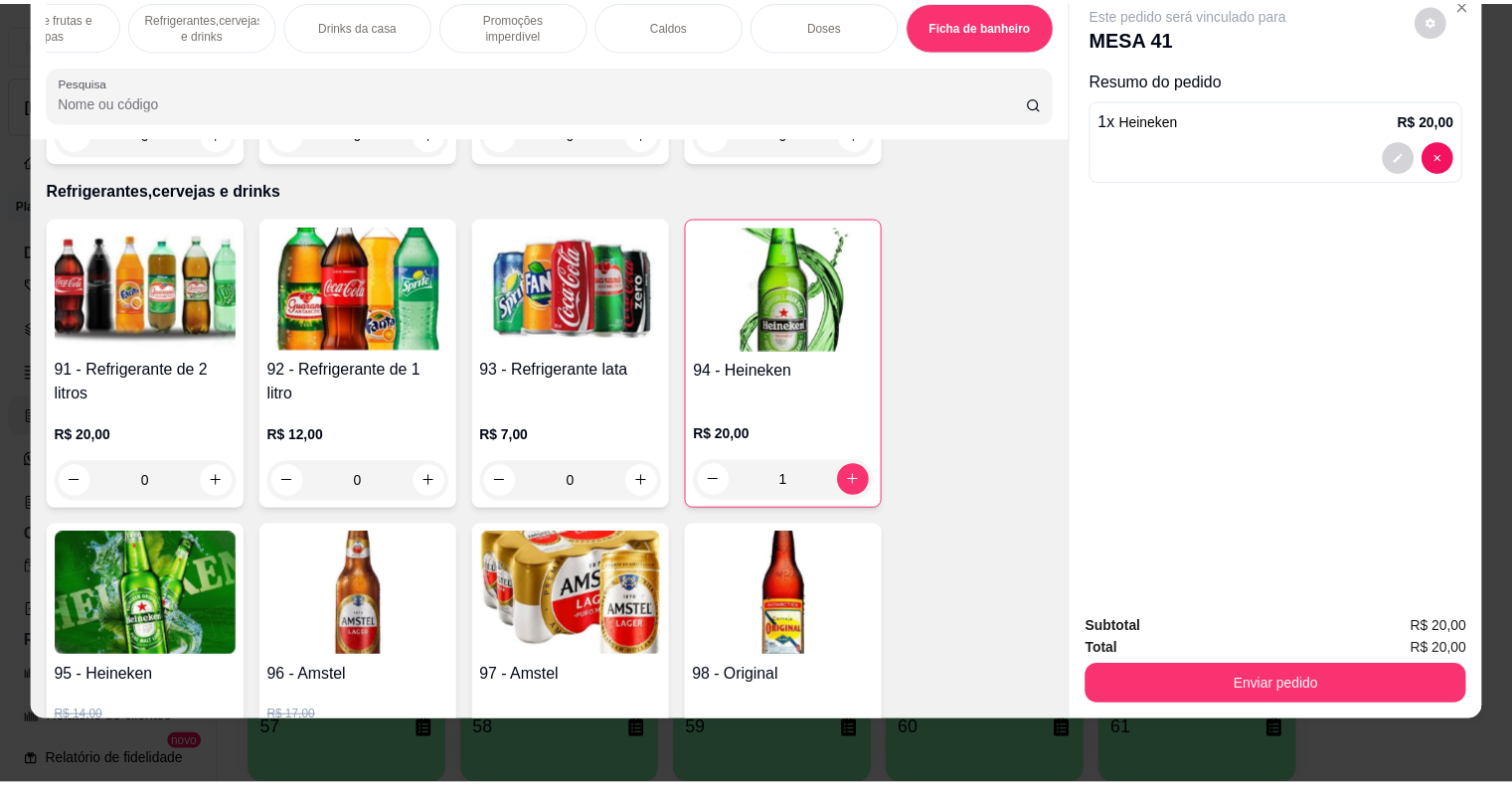 scroll, scrollTop: 15763, scrollLeft: 0, axis: vertical 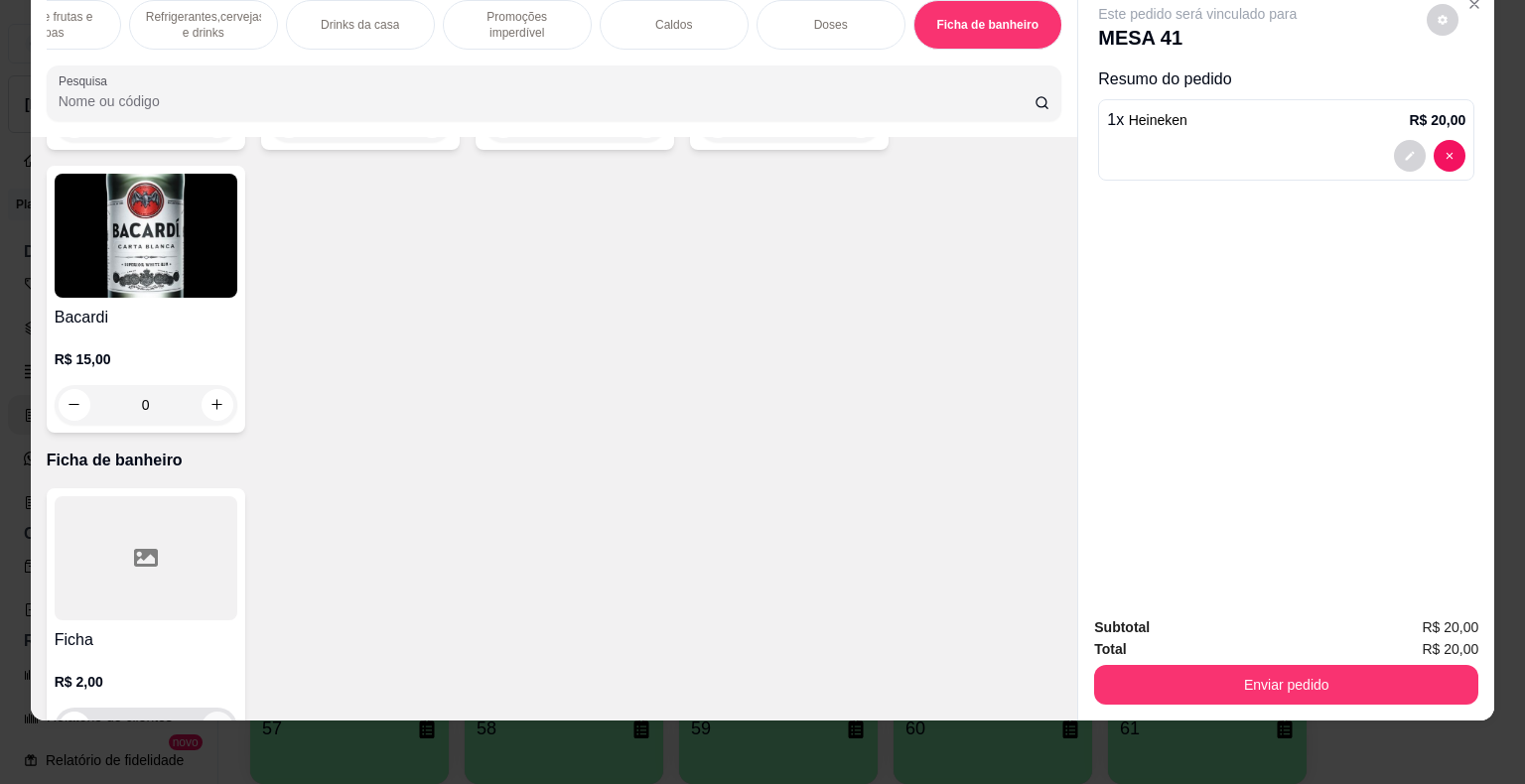 click at bounding box center [217, 727] 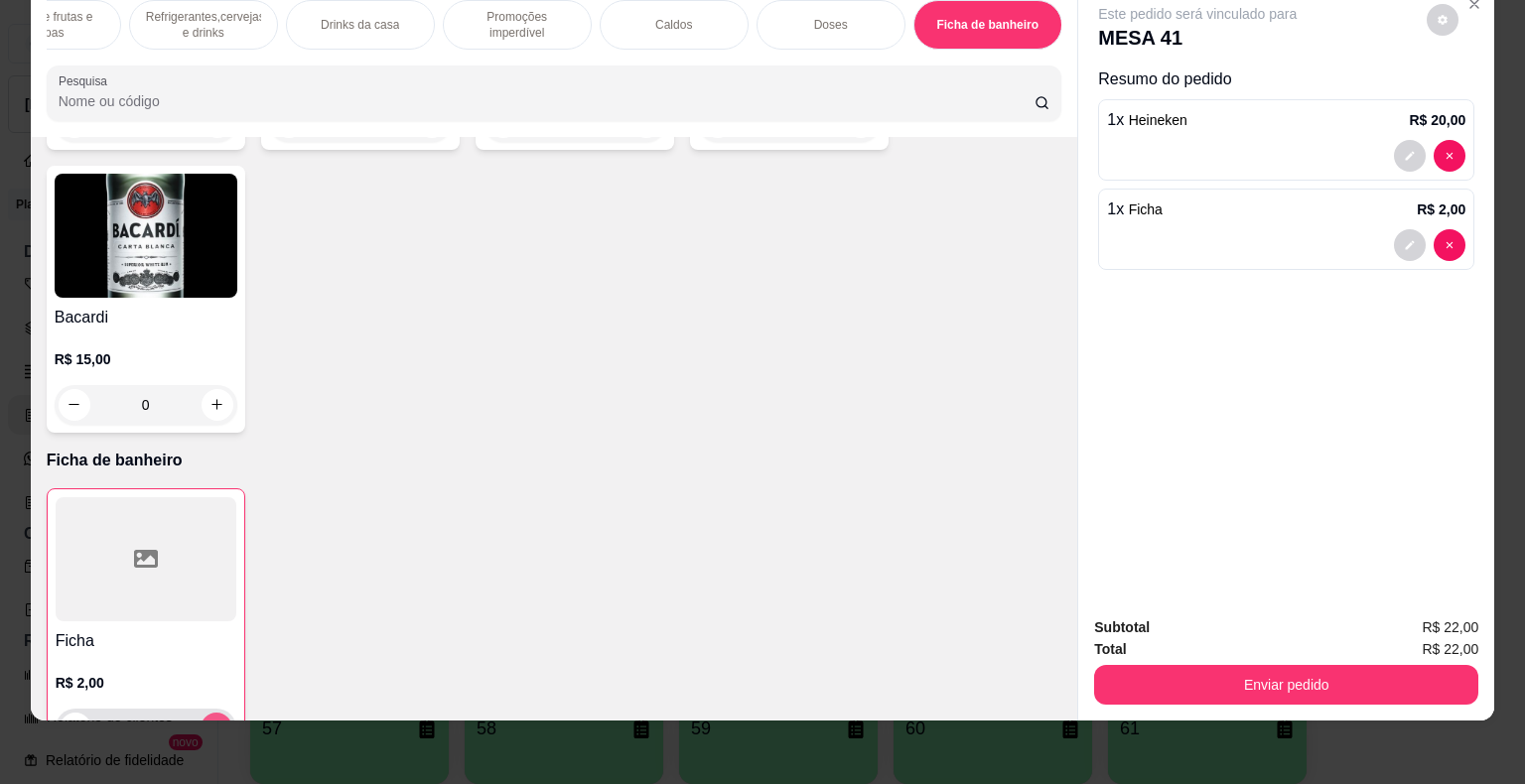 type on "1" 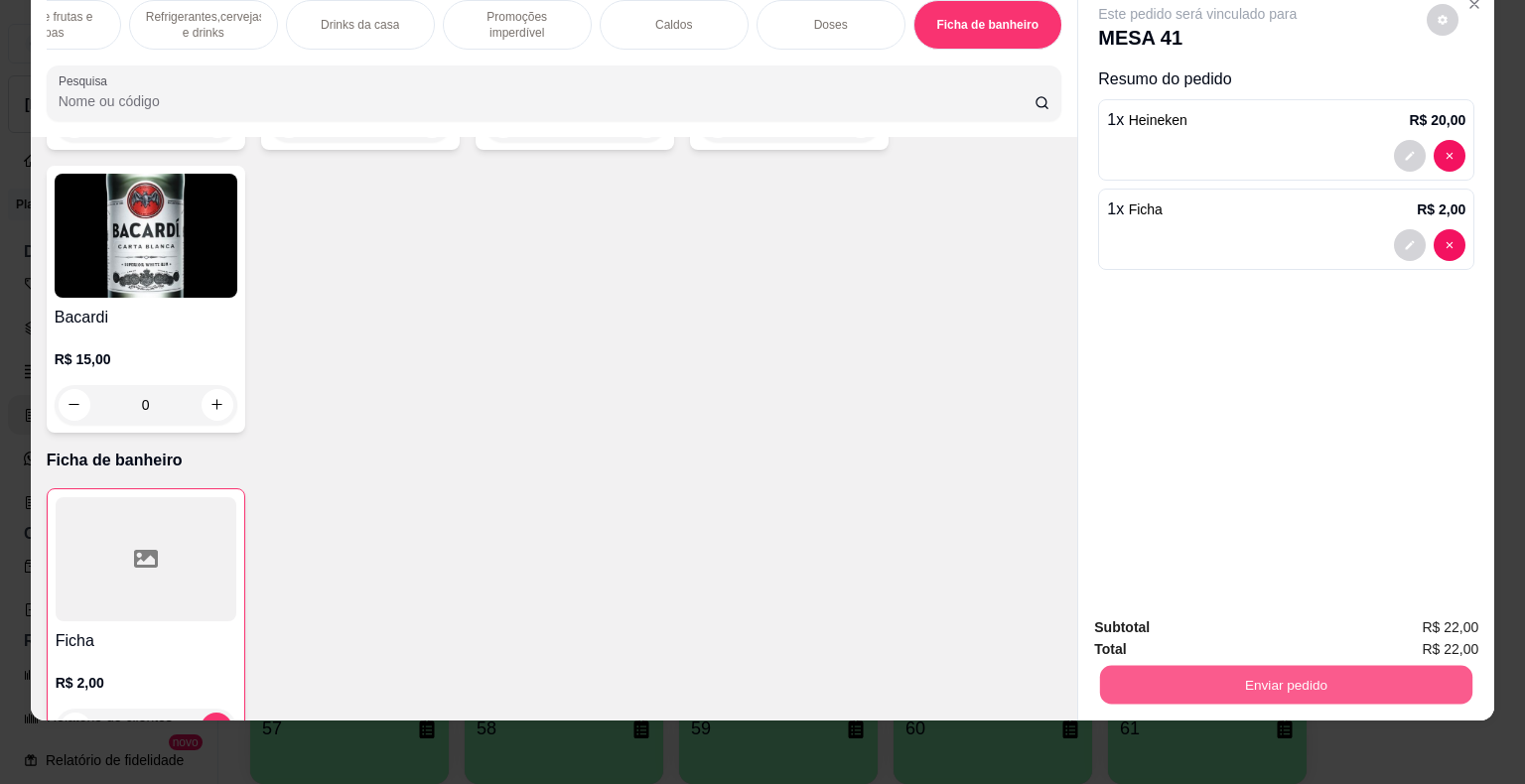 click on "Enviar pedido" at bounding box center (1286, 685) 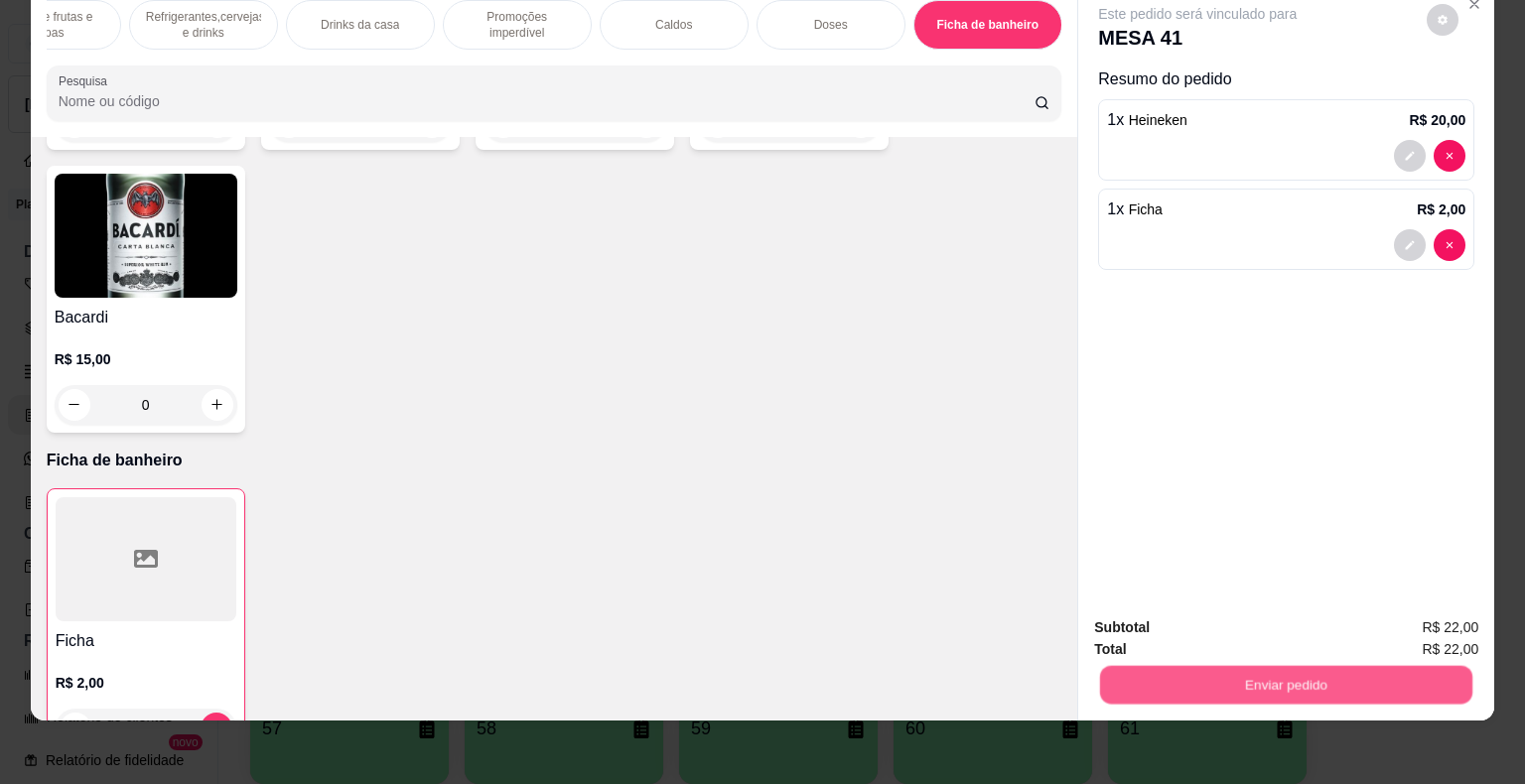 click on "Enviar pedido" at bounding box center [1286, 685] 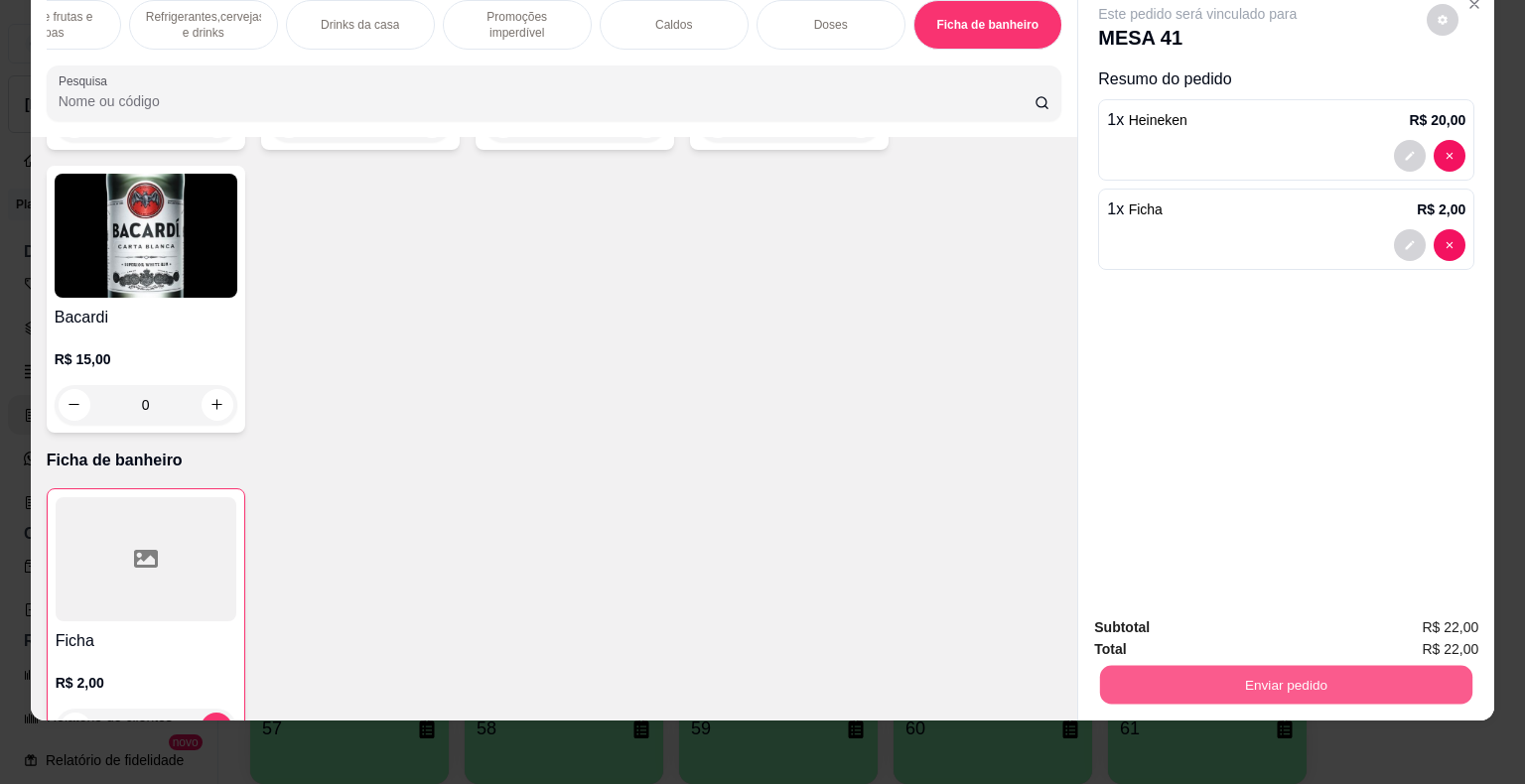 click on "Enviar pedido" at bounding box center [1286, 685] 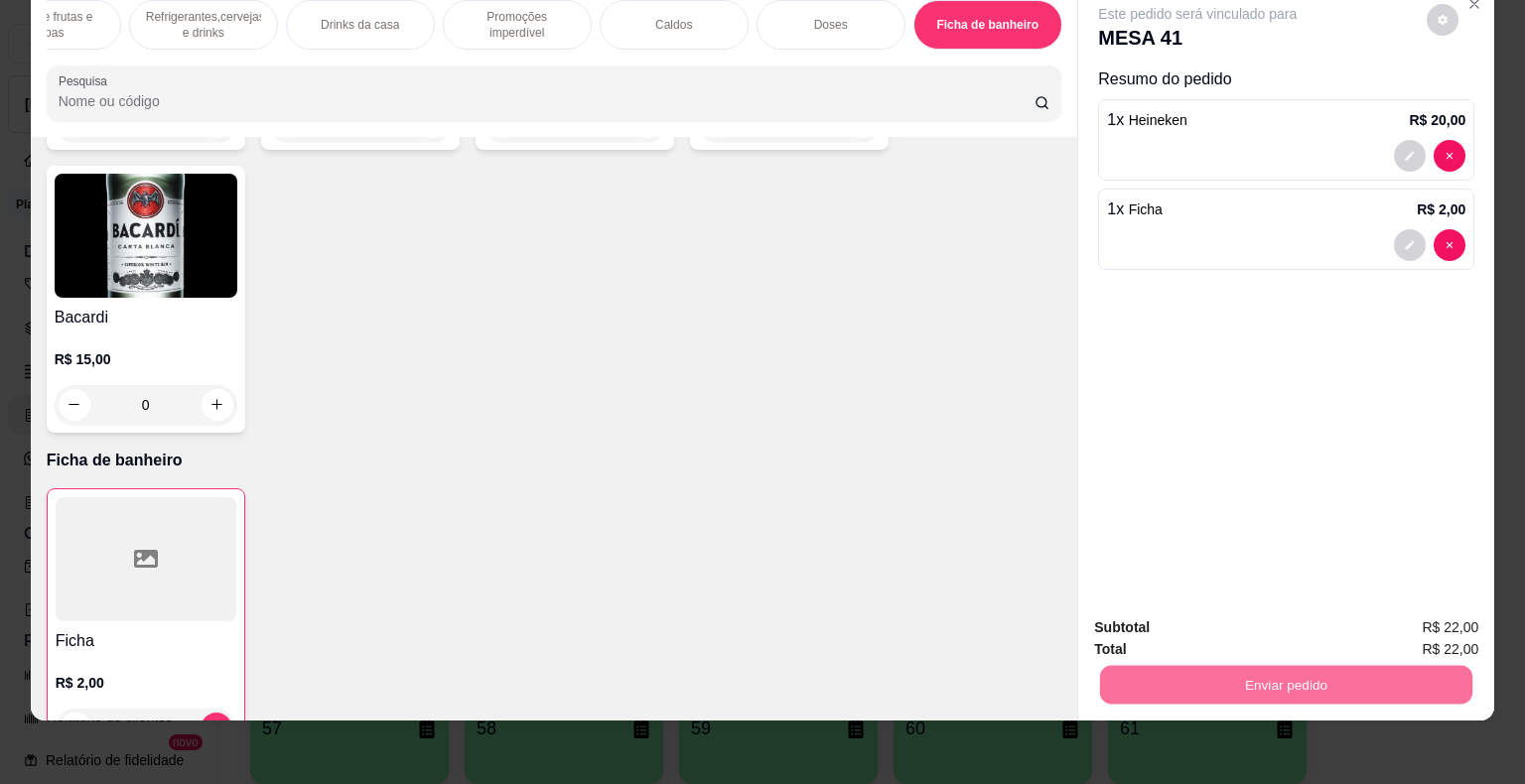 click on "Não registrar e enviar pedido" at bounding box center [1220, 620] 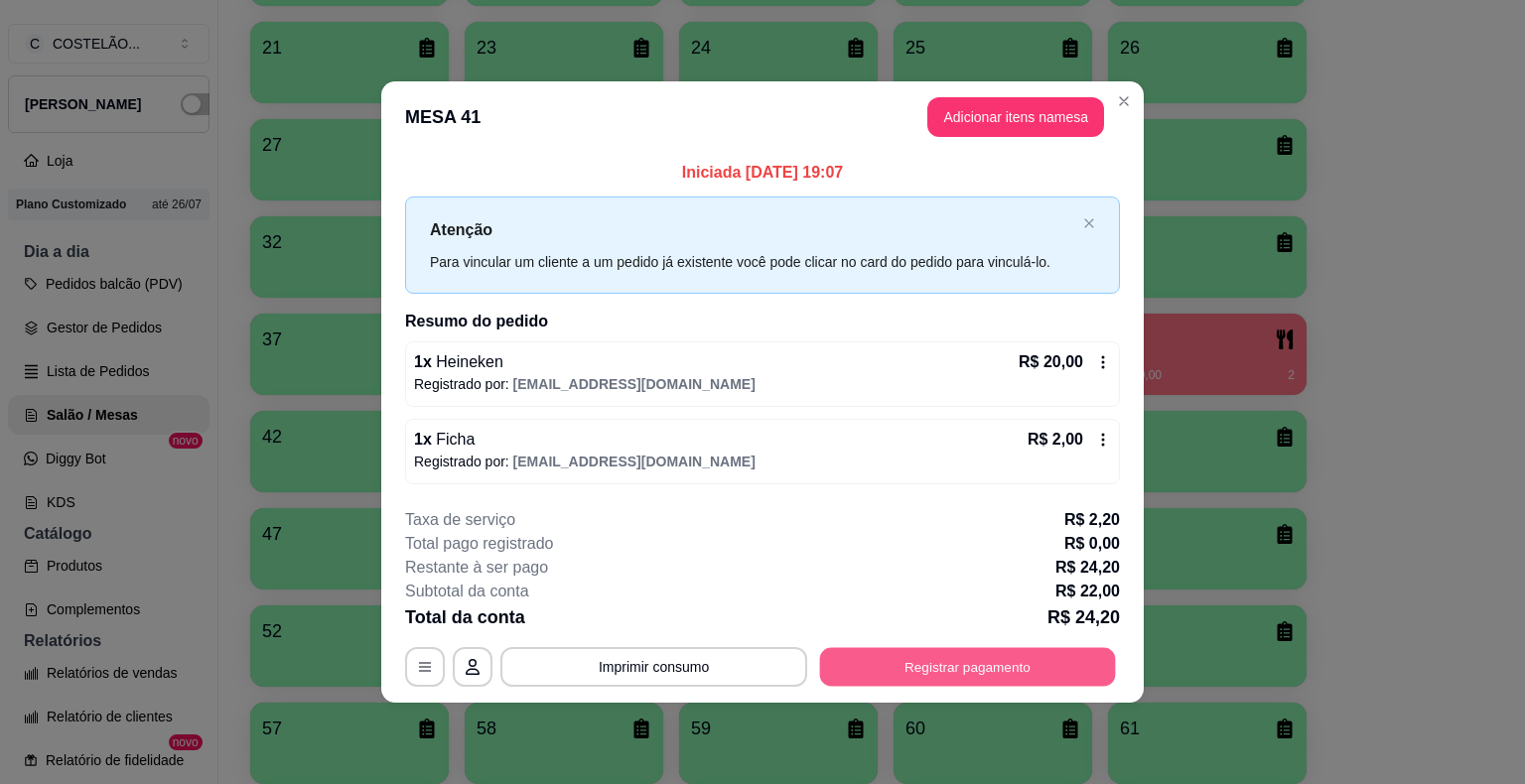 click on "Registrar pagamento" at bounding box center (968, 666) 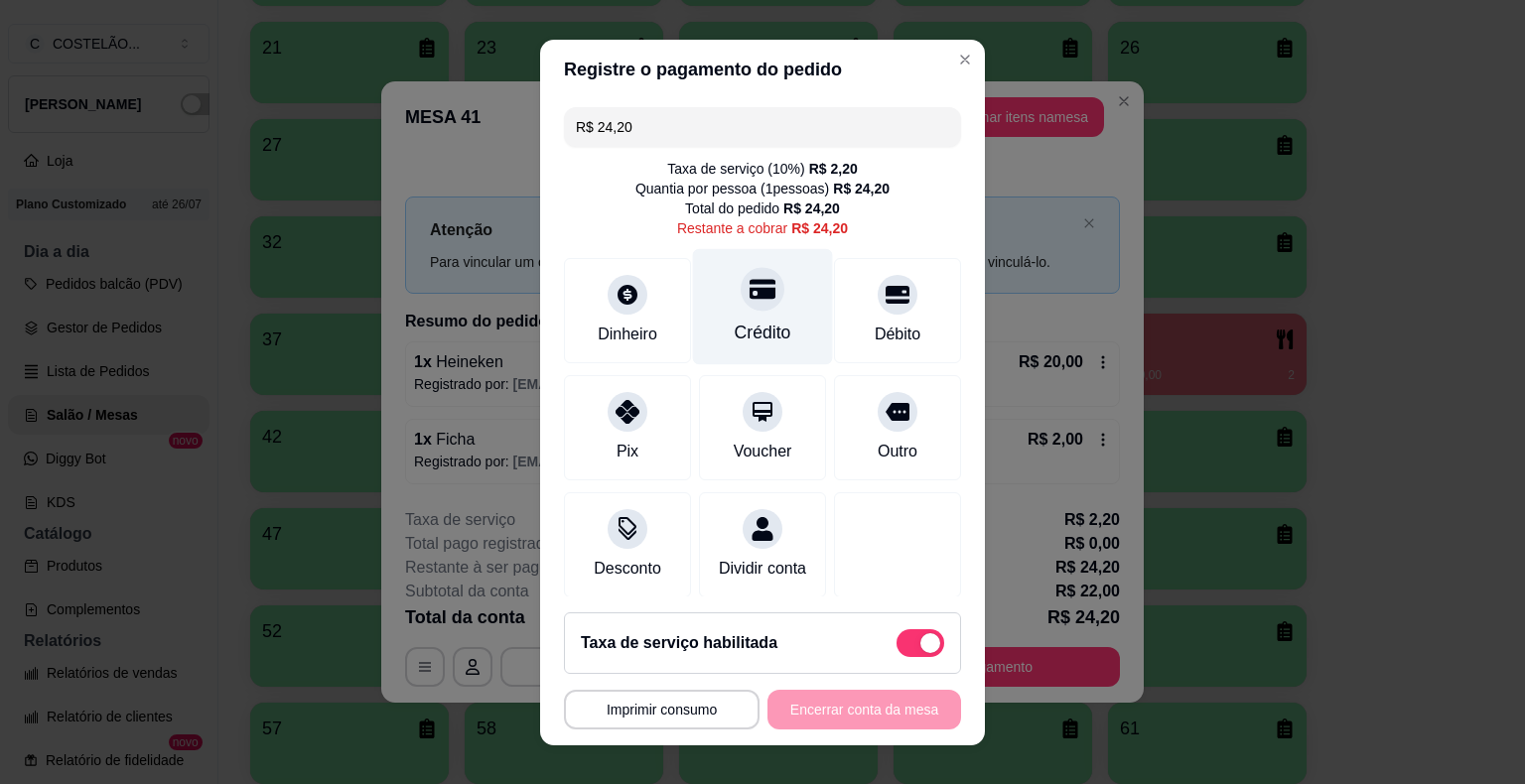 click on "Crédito" at bounding box center [762, 306] 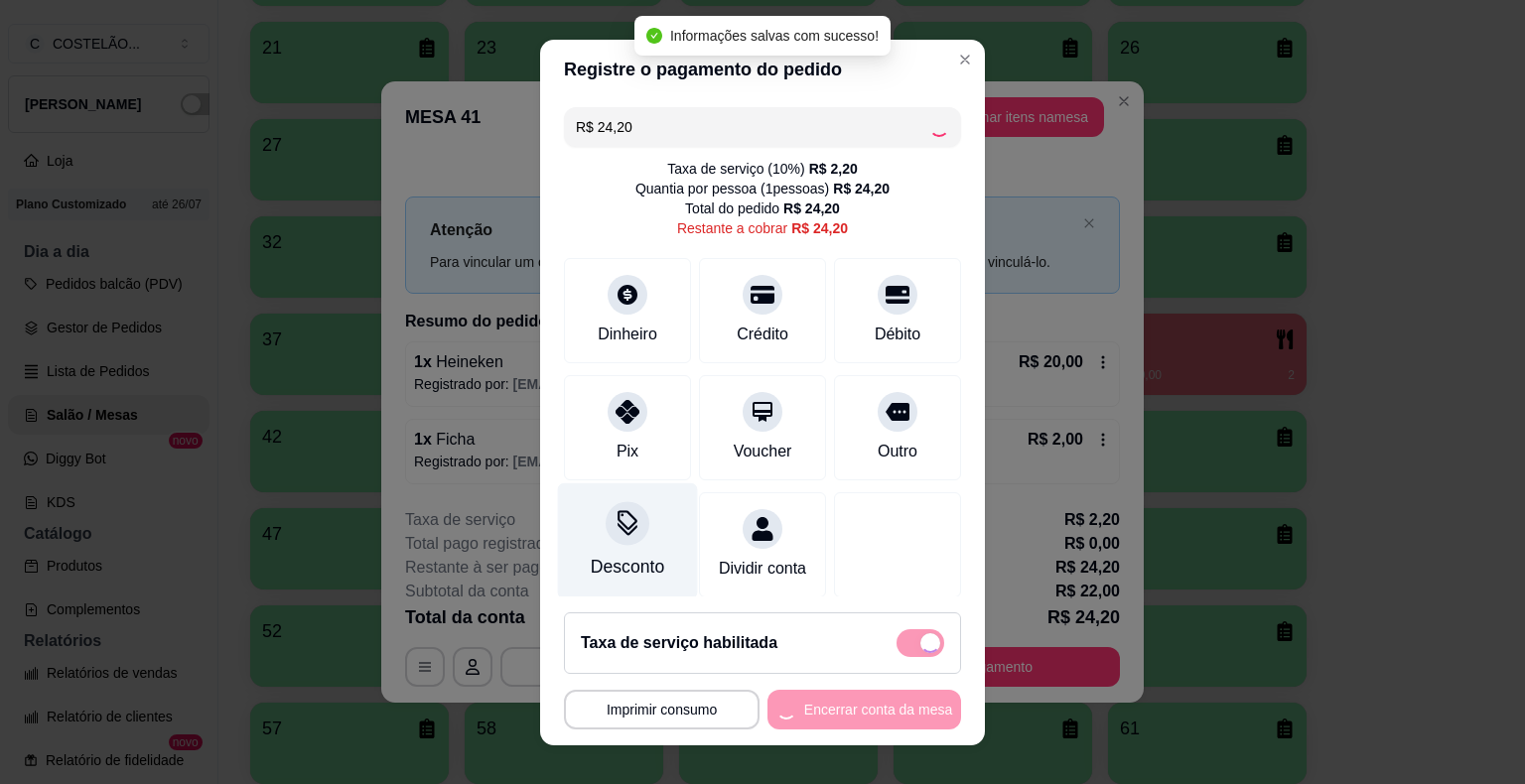 type on "R$ 0,00" 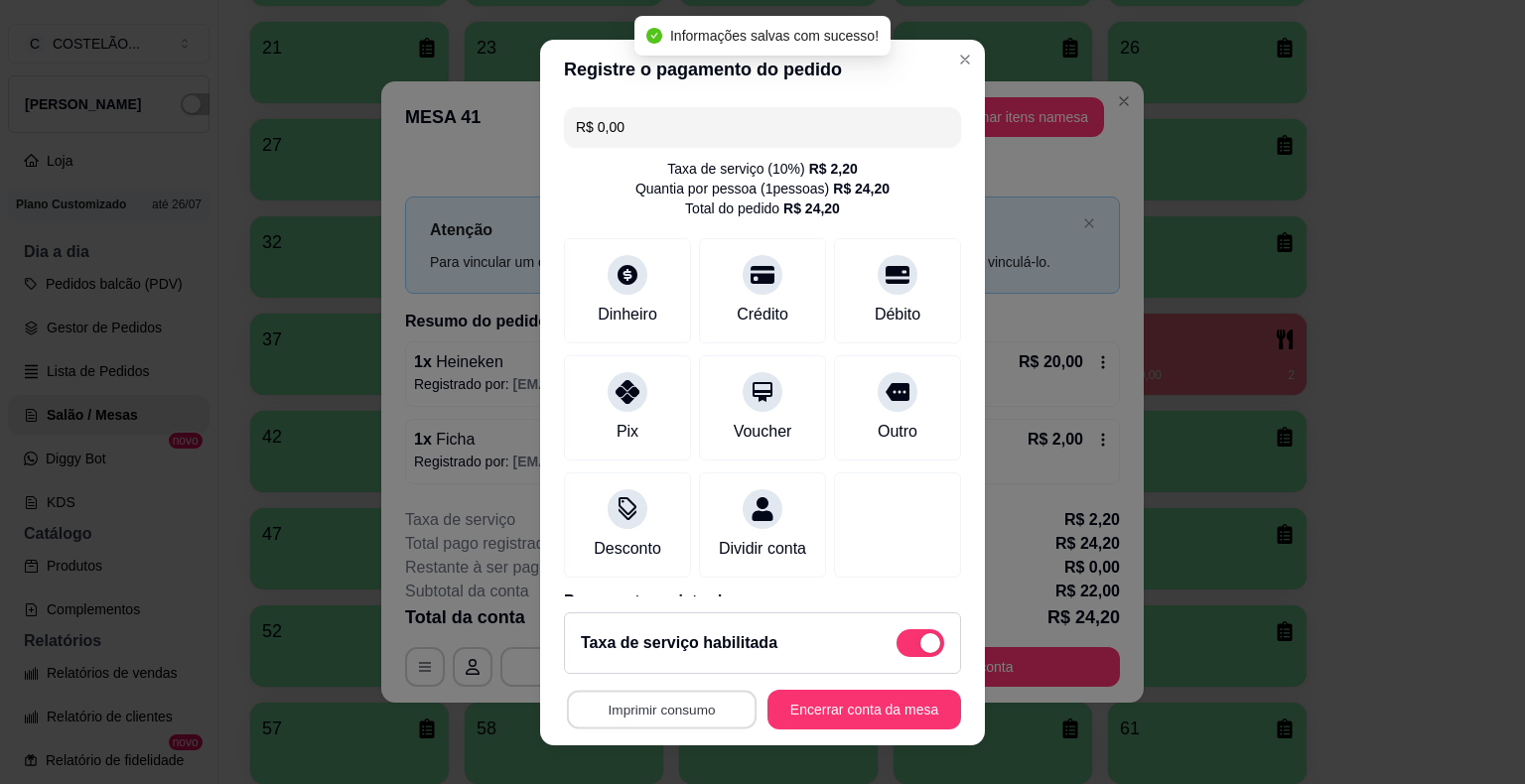 click on "Imprimir consumo" at bounding box center (661, 709) 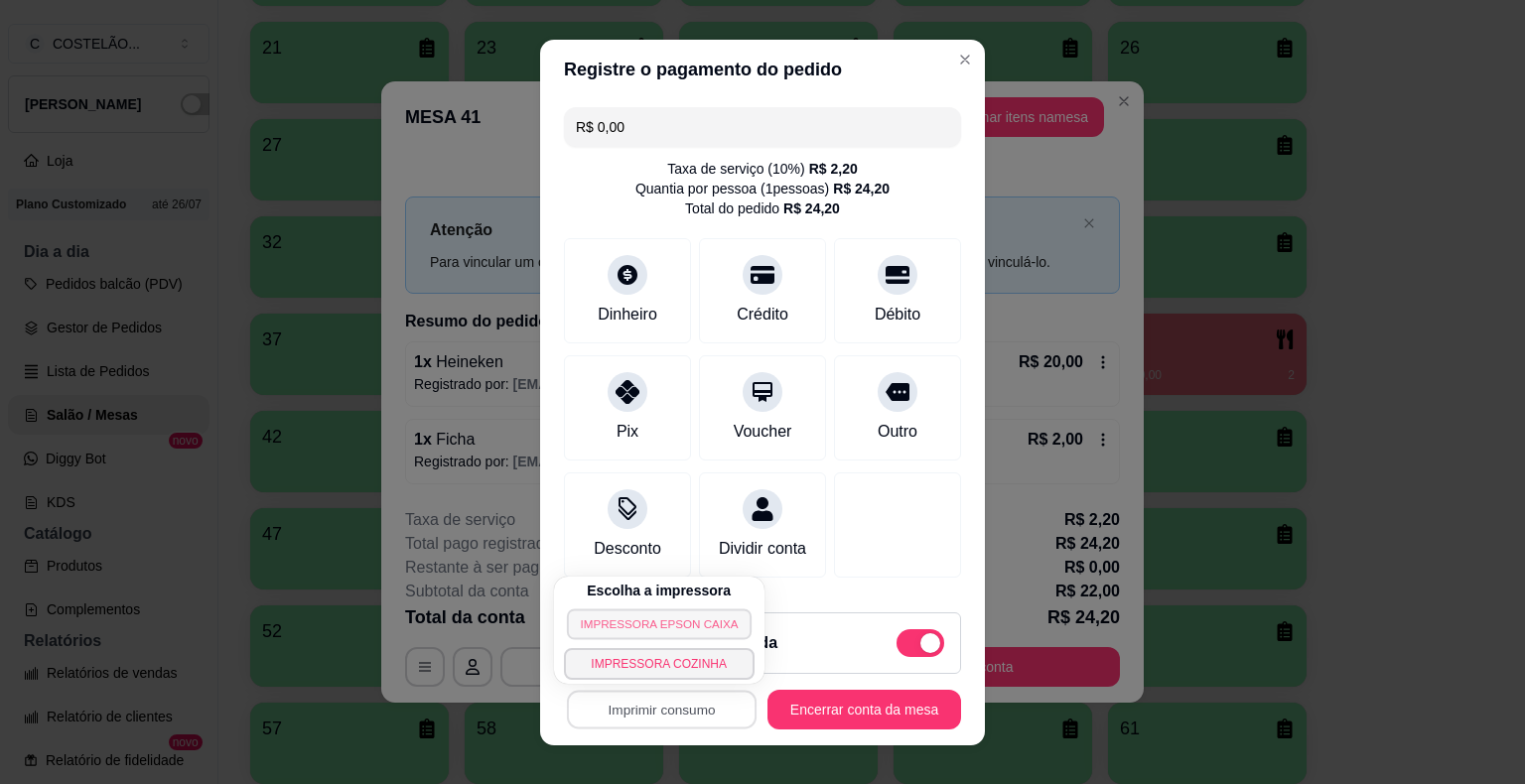 click on "IMPRESSORA EPSON CAIXA" at bounding box center (659, 623) 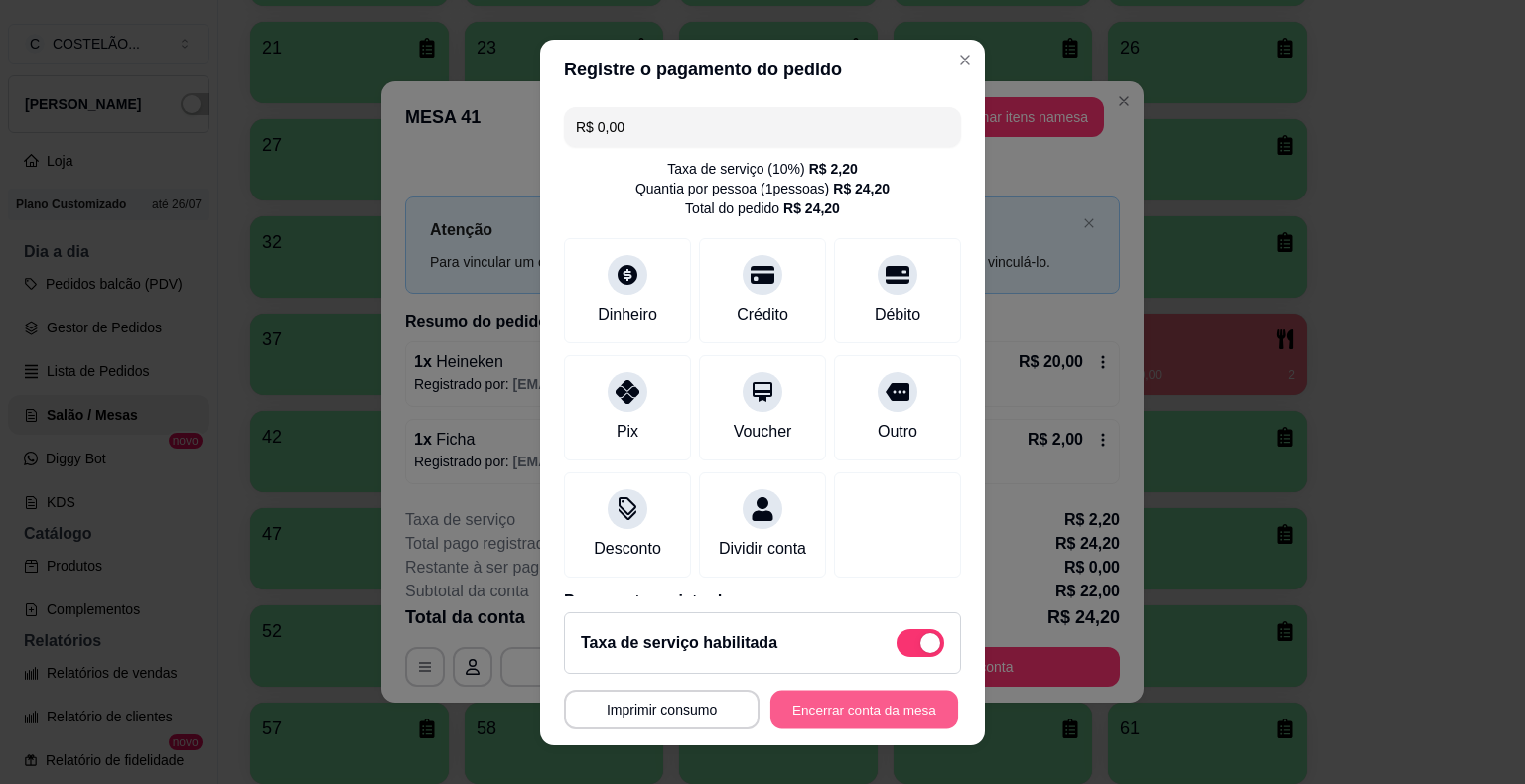 click on "Encerrar conta da mesa" at bounding box center (864, 709) 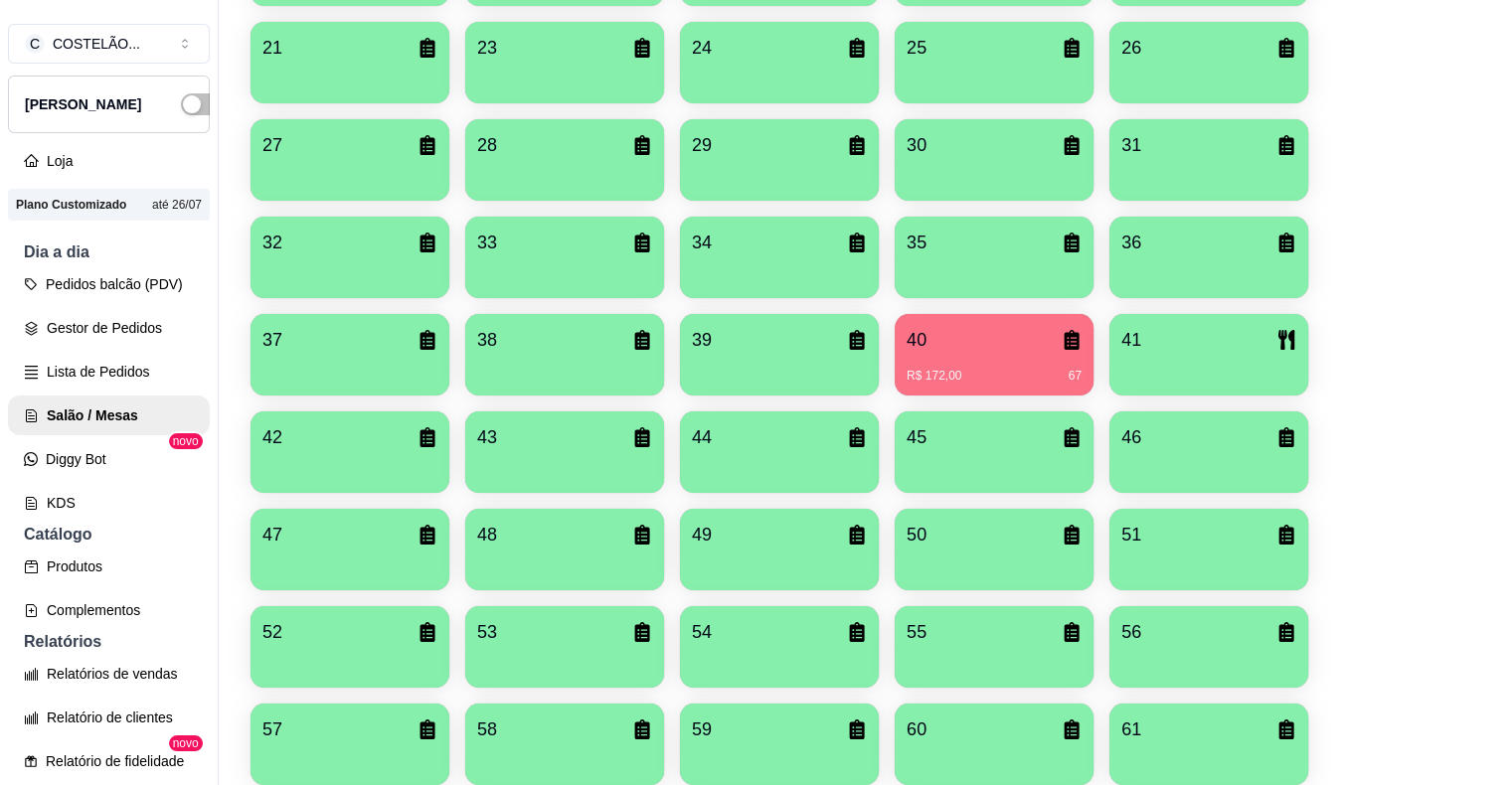 click on "Gestor de Pedidos" at bounding box center [108, 328] 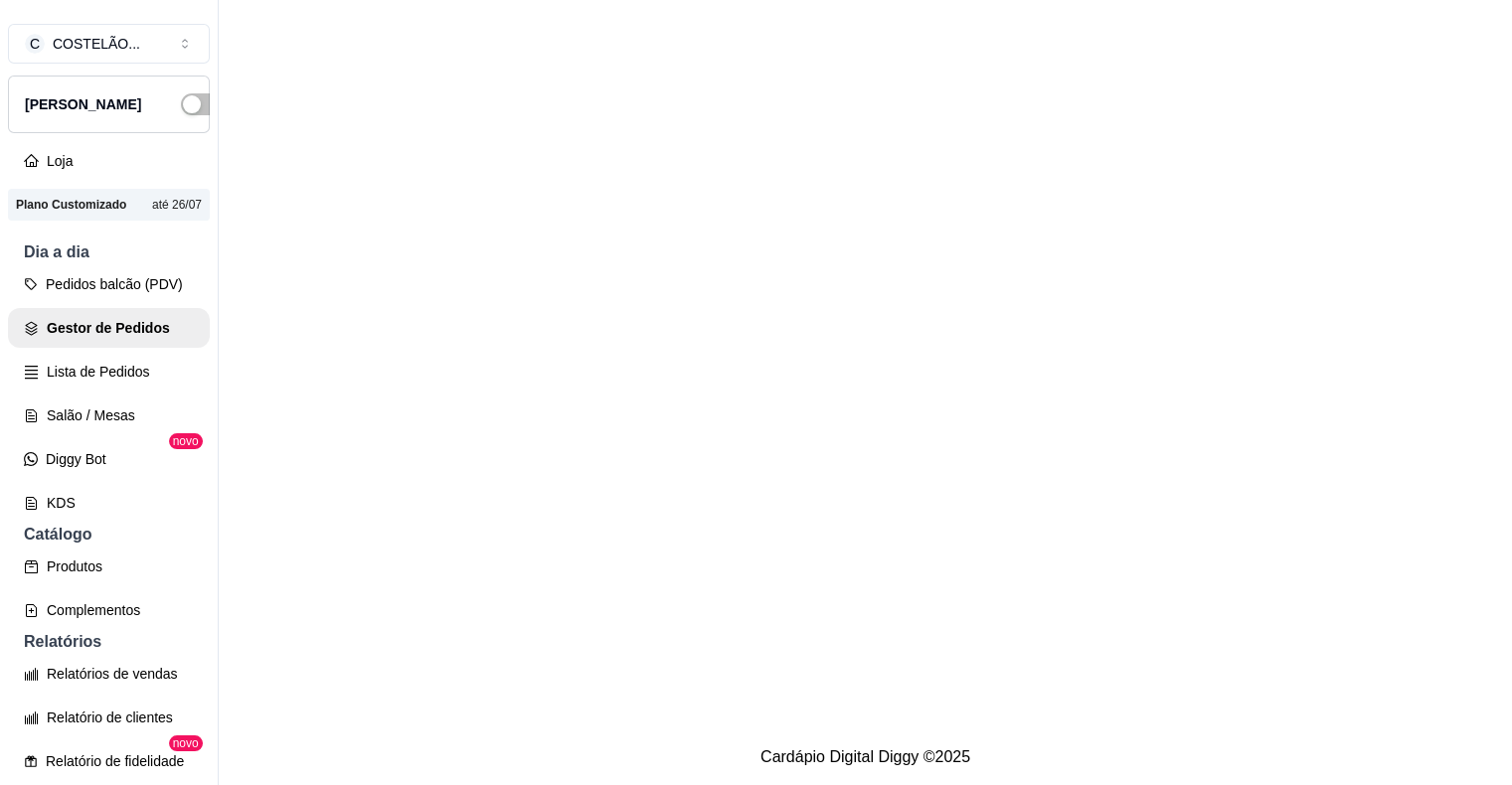 scroll, scrollTop: 0, scrollLeft: 0, axis: both 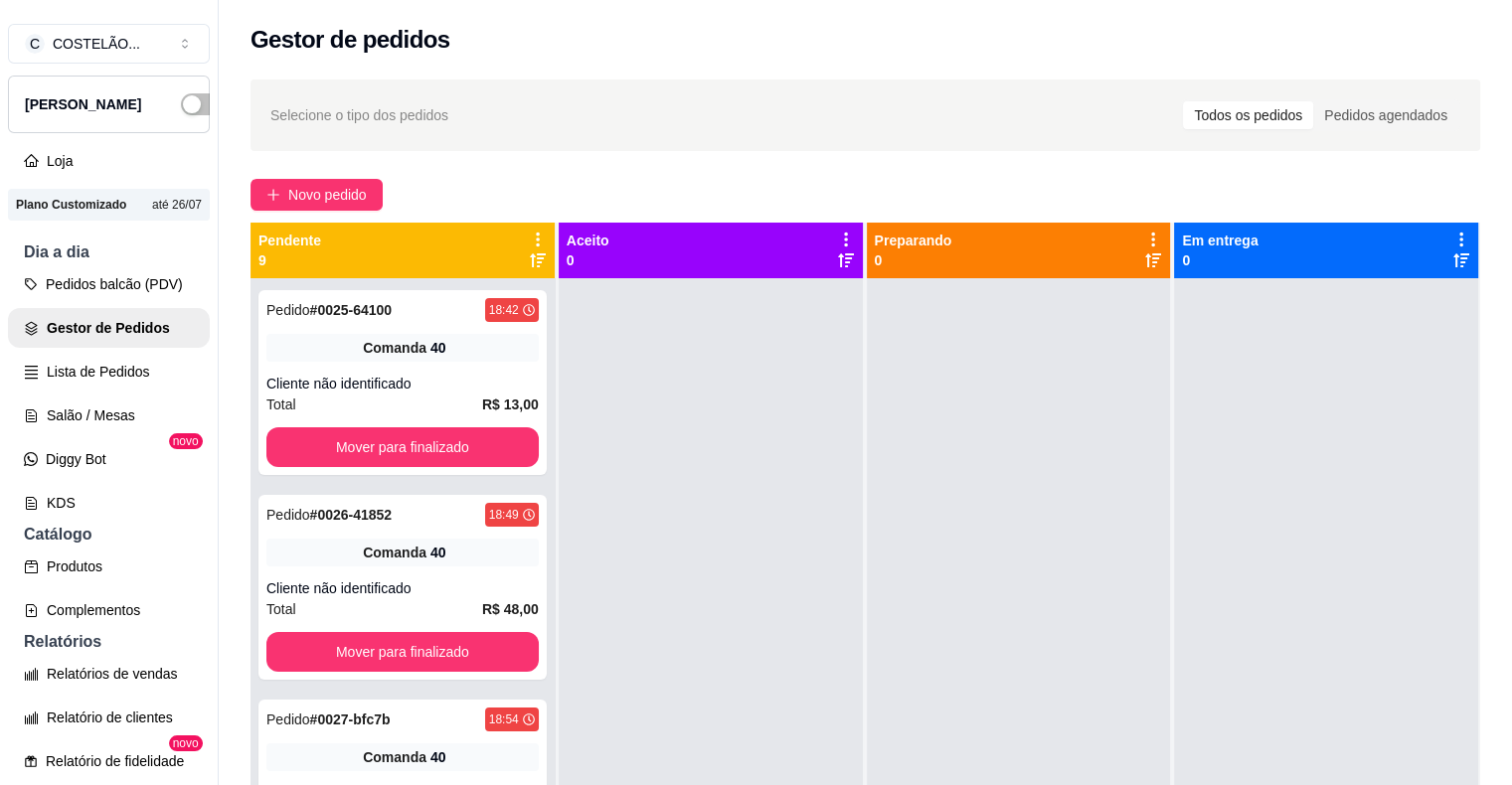 click on "Salão / Mesas" at bounding box center (108, 415) 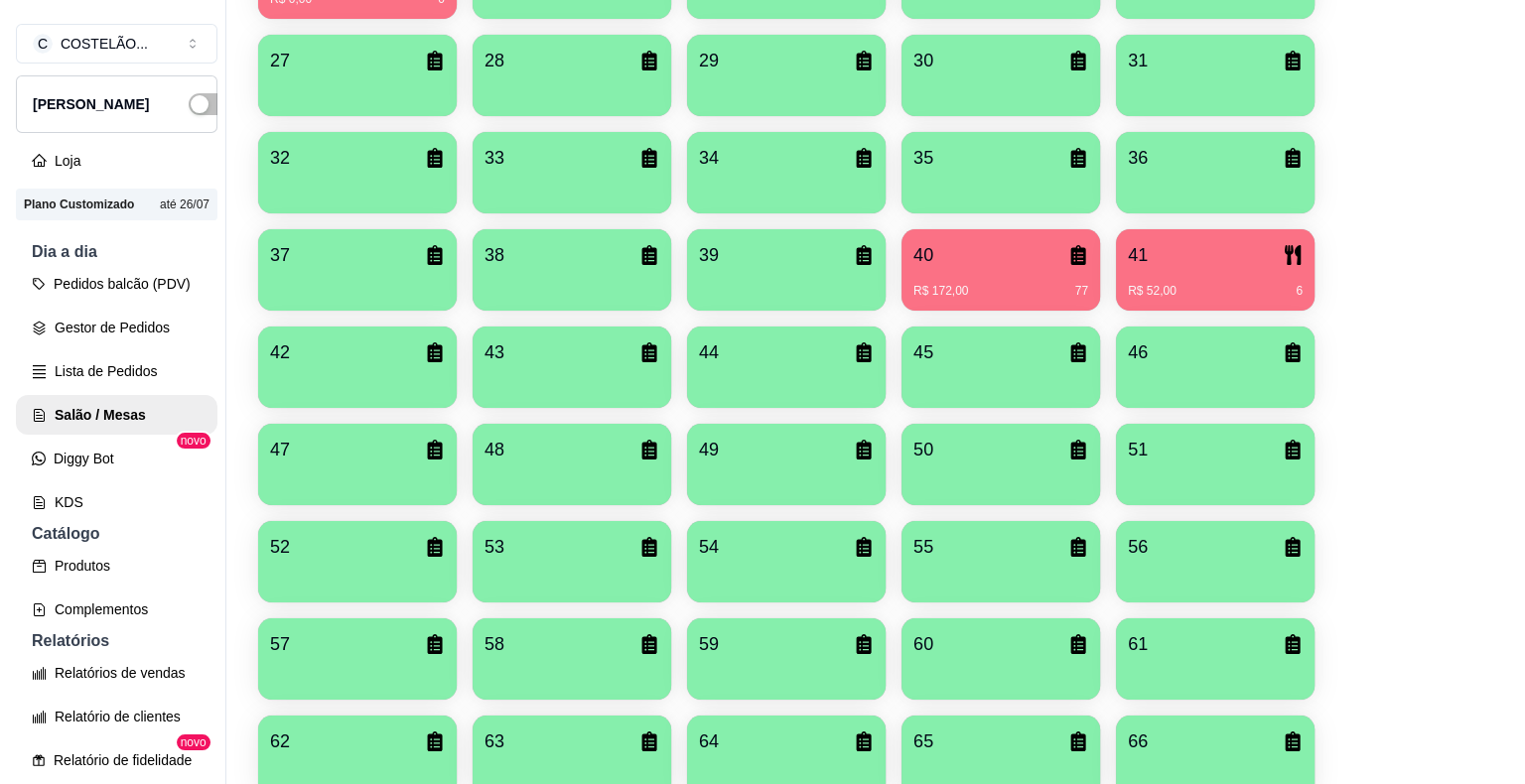 scroll, scrollTop: 903, scrollLeft: 0, axis: vertical 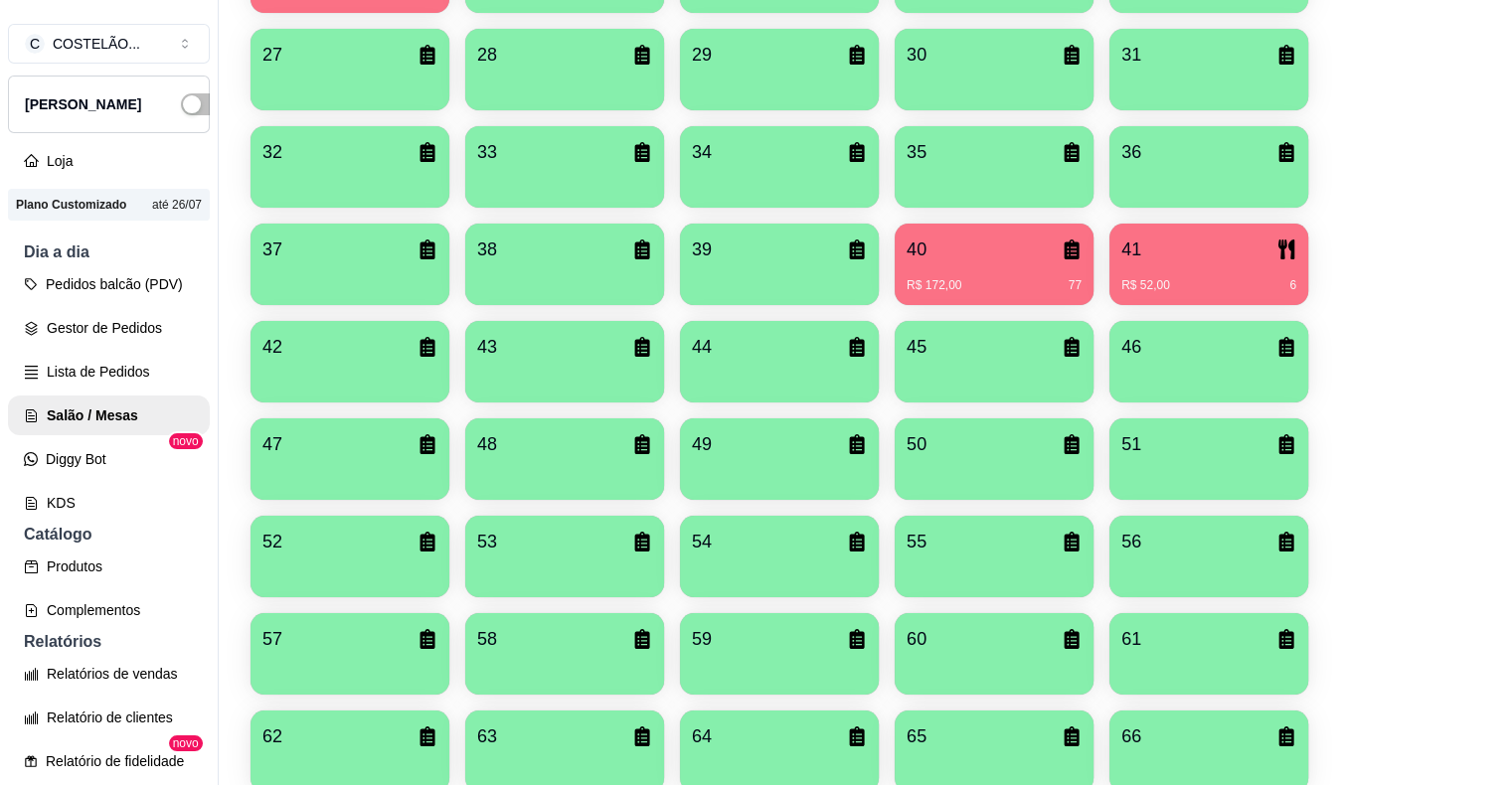 click on "40" at bounding box center (994, 249) 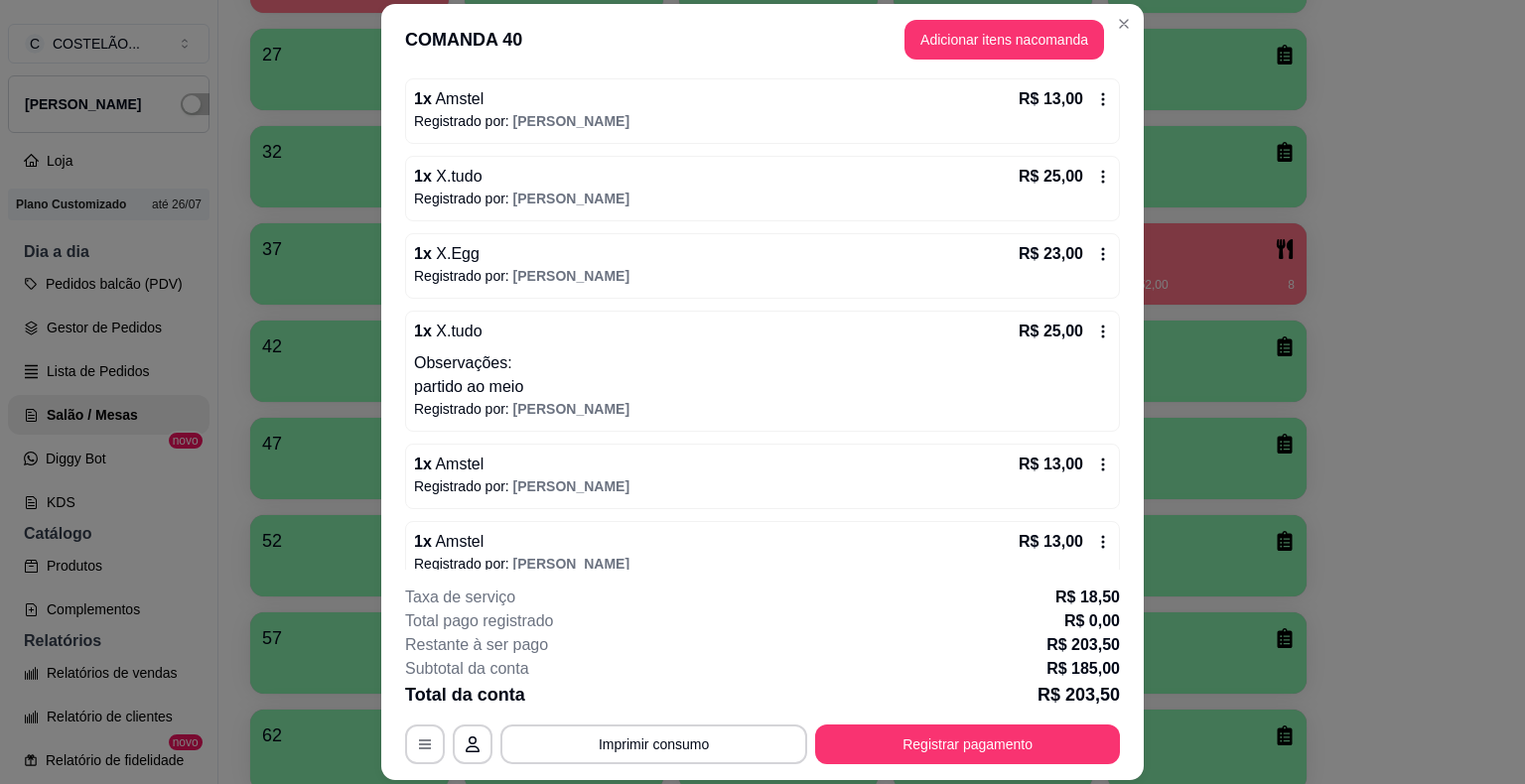 scroll, scrollTop: 468, scrollLeft: 0, axis: vertical 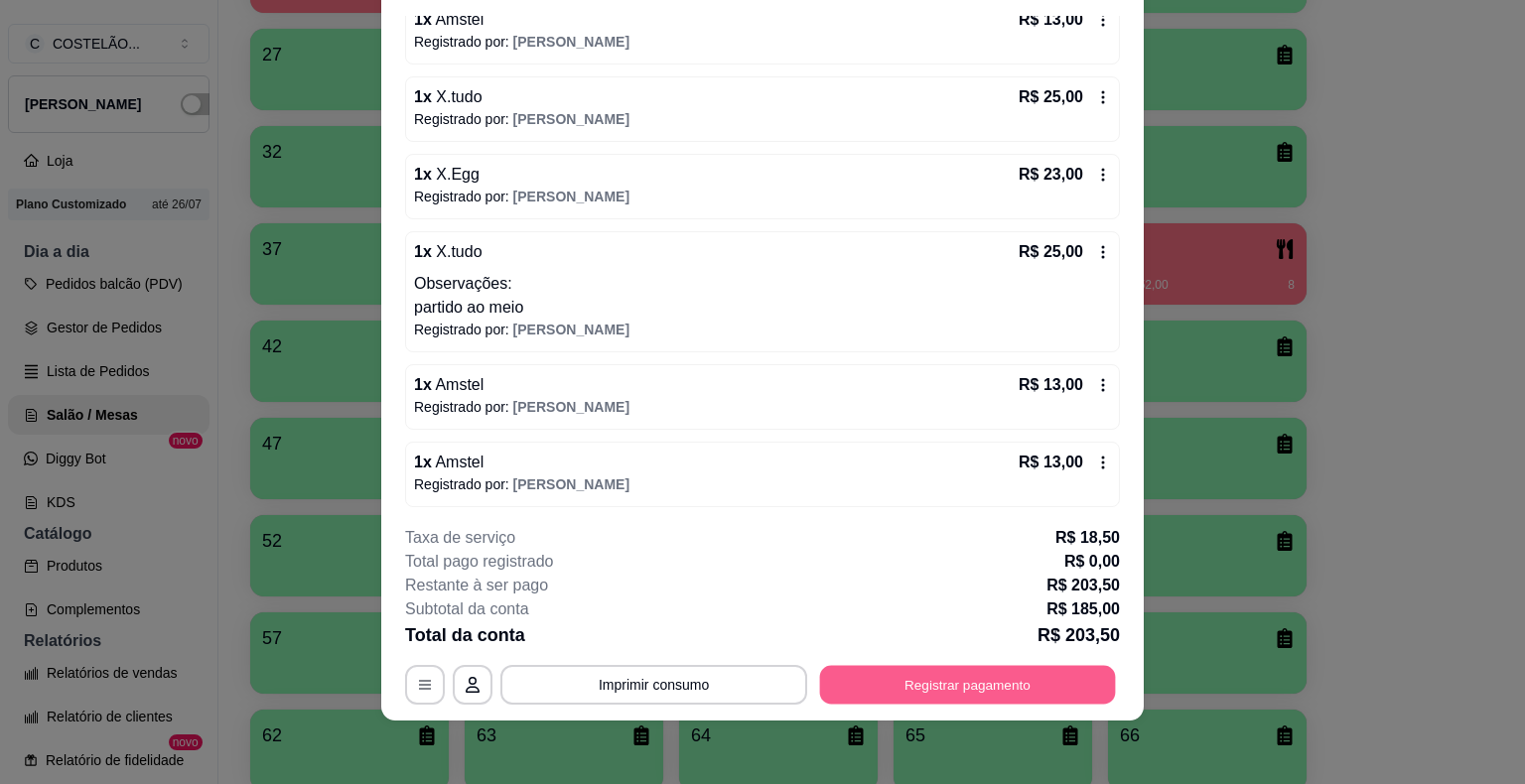 click on "Registrar pagamento" at bounding box center [968, 685] 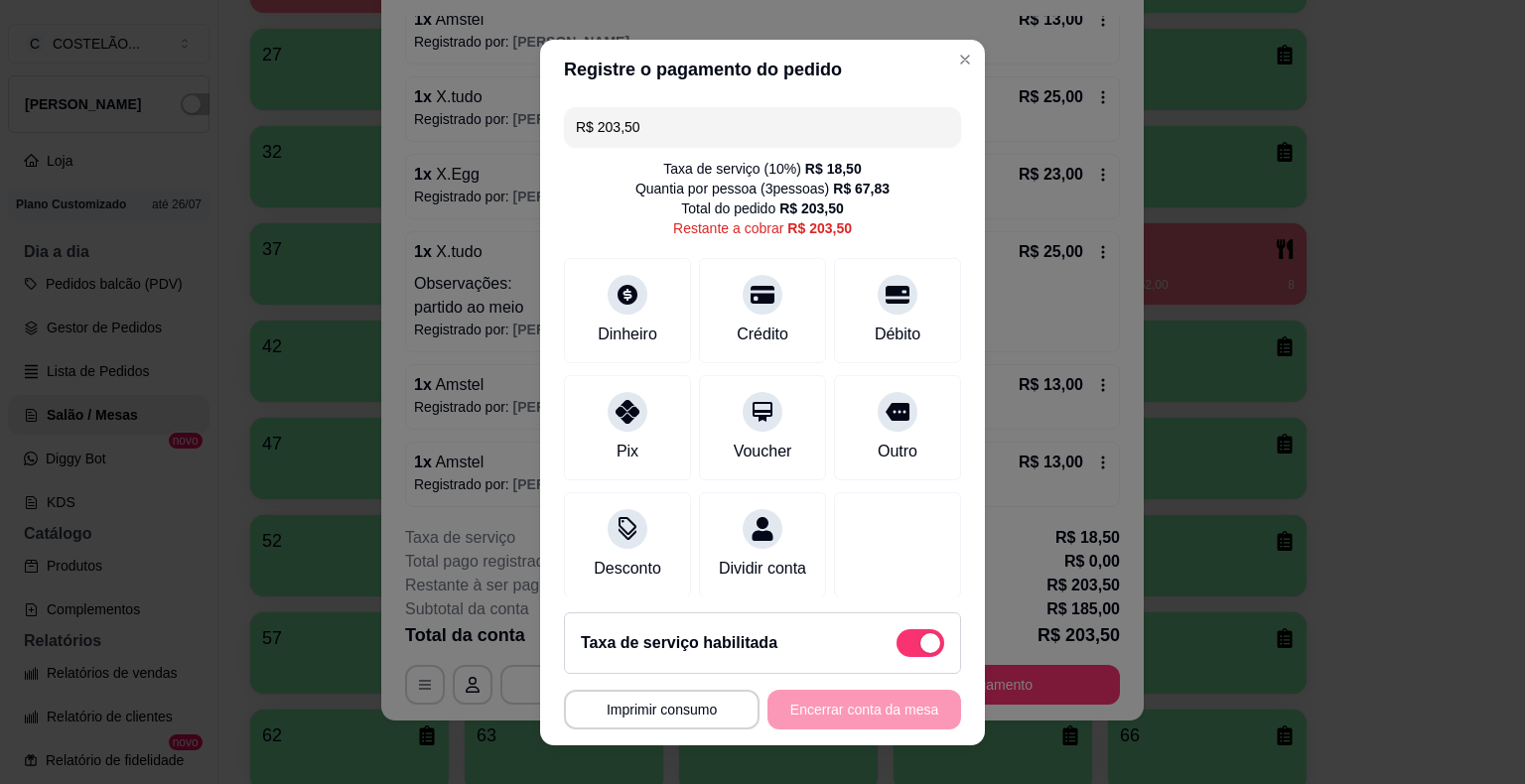 click on "R$ 203,50" at bounding box center (762, 127) 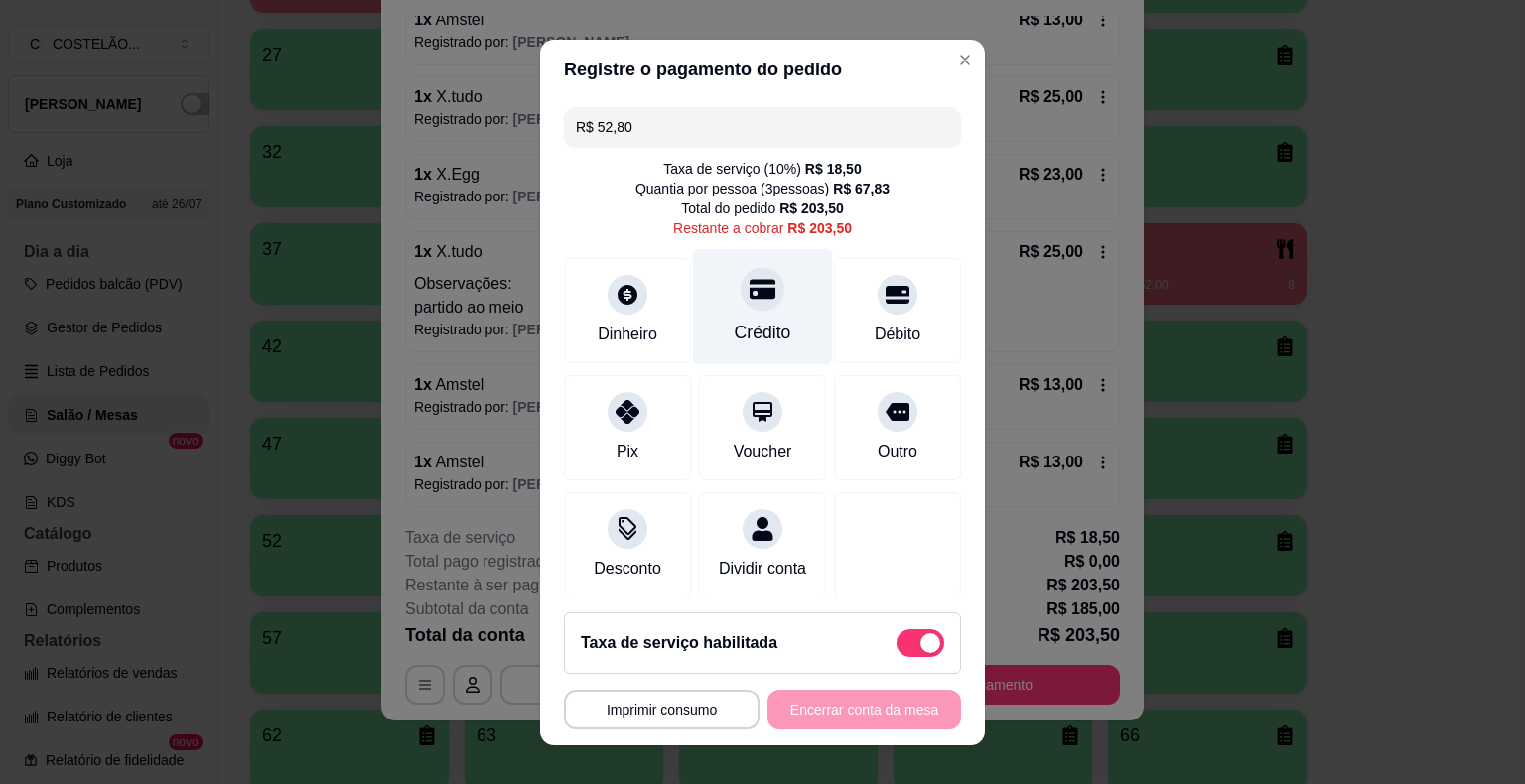 click on "Crédito" at bounding box center (762, 306) 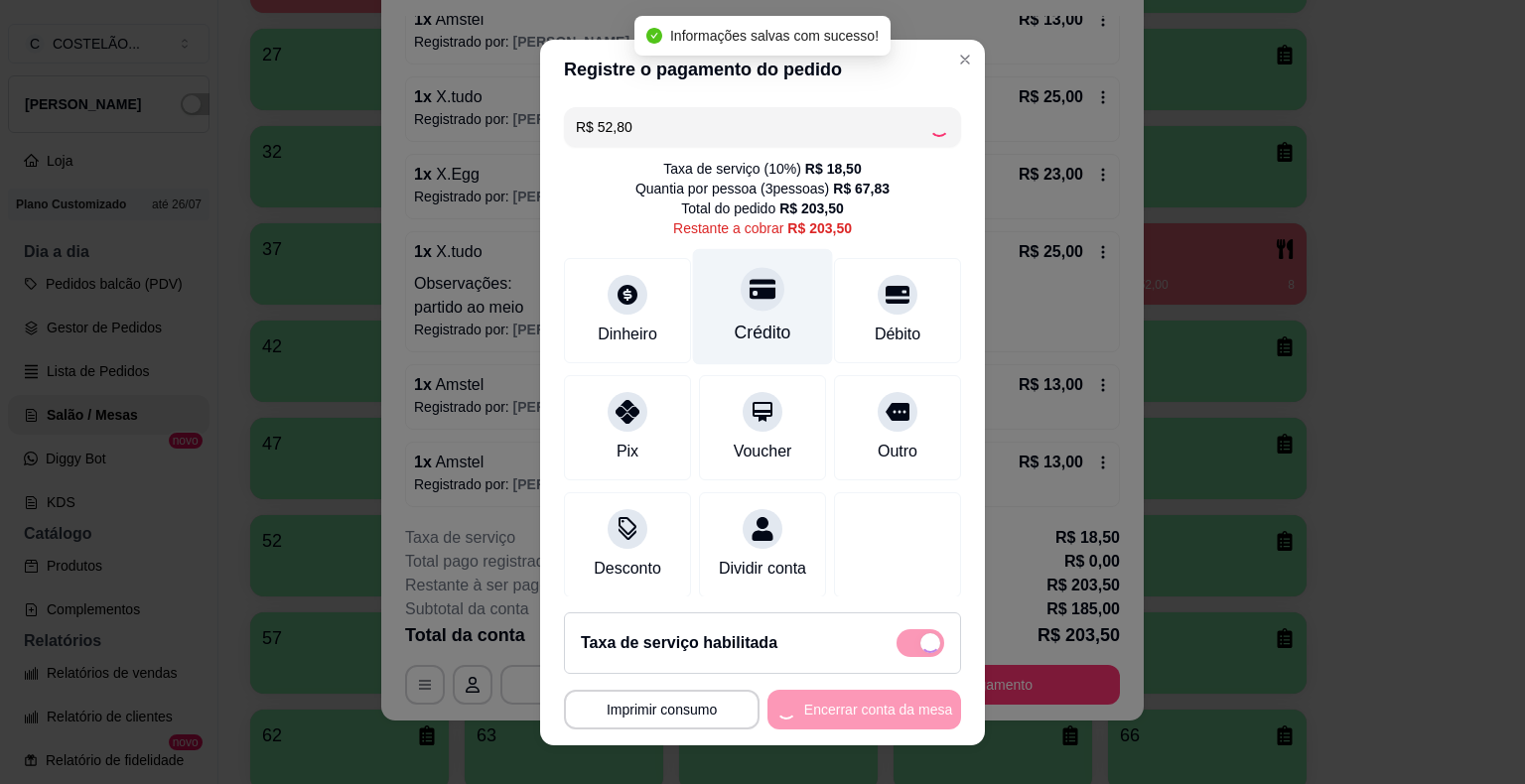 type on "R$ 150,70" 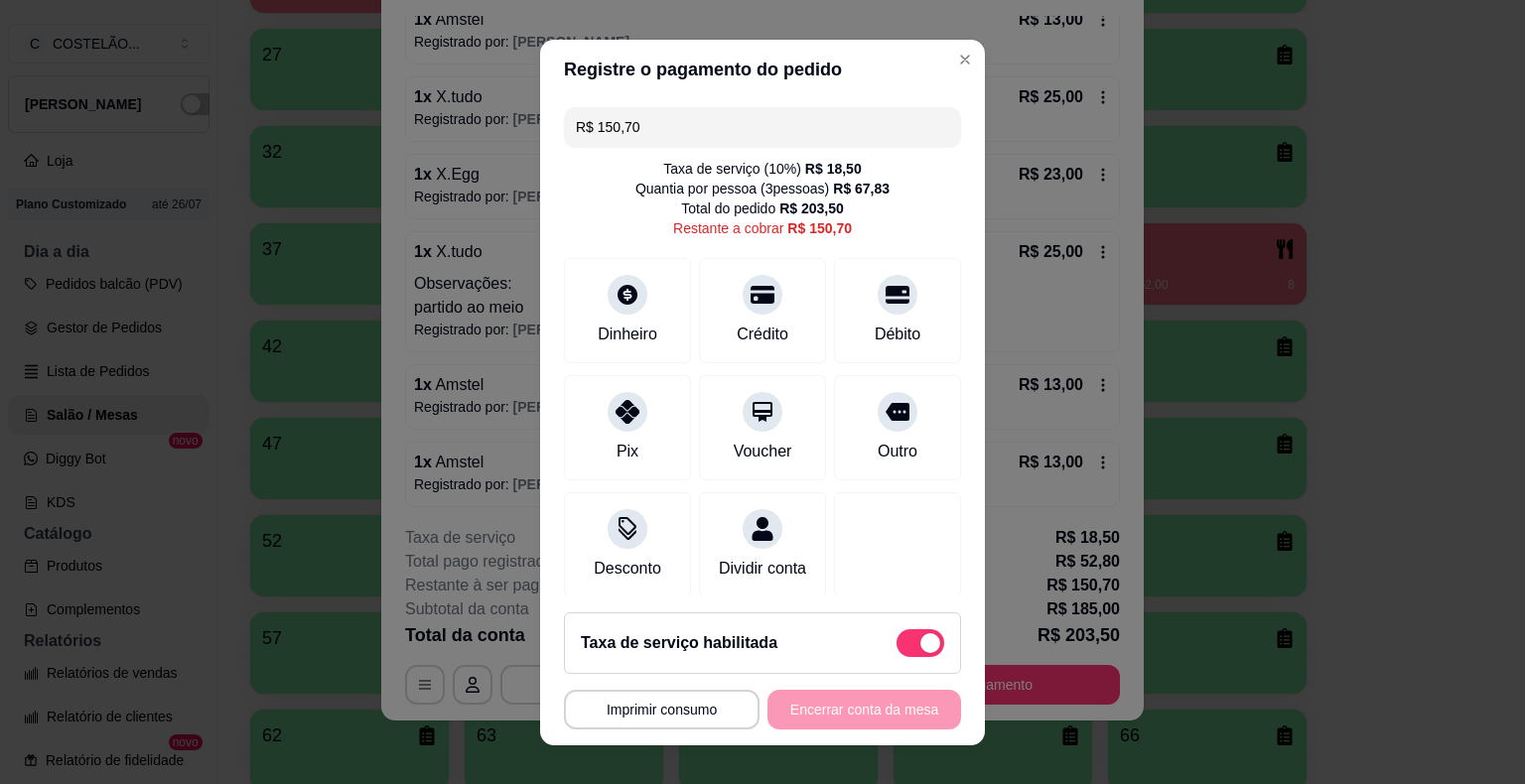 click on "1 x   Amstel  R$ 13,00 Registrado por:   [PERSON_NAME] 1 x   2 X.tudo R$ 40,00 Registrado por:   [PERSON_NAME] 1 x   Refrigerante de 2 litros  R$ 20,00 Registrado por:   [PERSON_NAME] 1 x   Amstel  R$ 13,00 Registrado por:   [PERSON_NAME] 1 x   X.tudo R$ 25,00 Registrado por:   [PERSON_NAME] 1 x   X.Egg R$ 23,00 Registrado por:   [PERSON_NAME] 1 x   X.tudo R$ 25,00 Observações: partido ao meio  Registrado por:   [PERSON_NAME] 1 x   Amstel  R$ 13,00 Registrado por:   [PERSON_NAME] 1 x   Amstel  R$ 13,00 Registrado por:   [PERSON_NAME]" at bounding box center [762, 137] 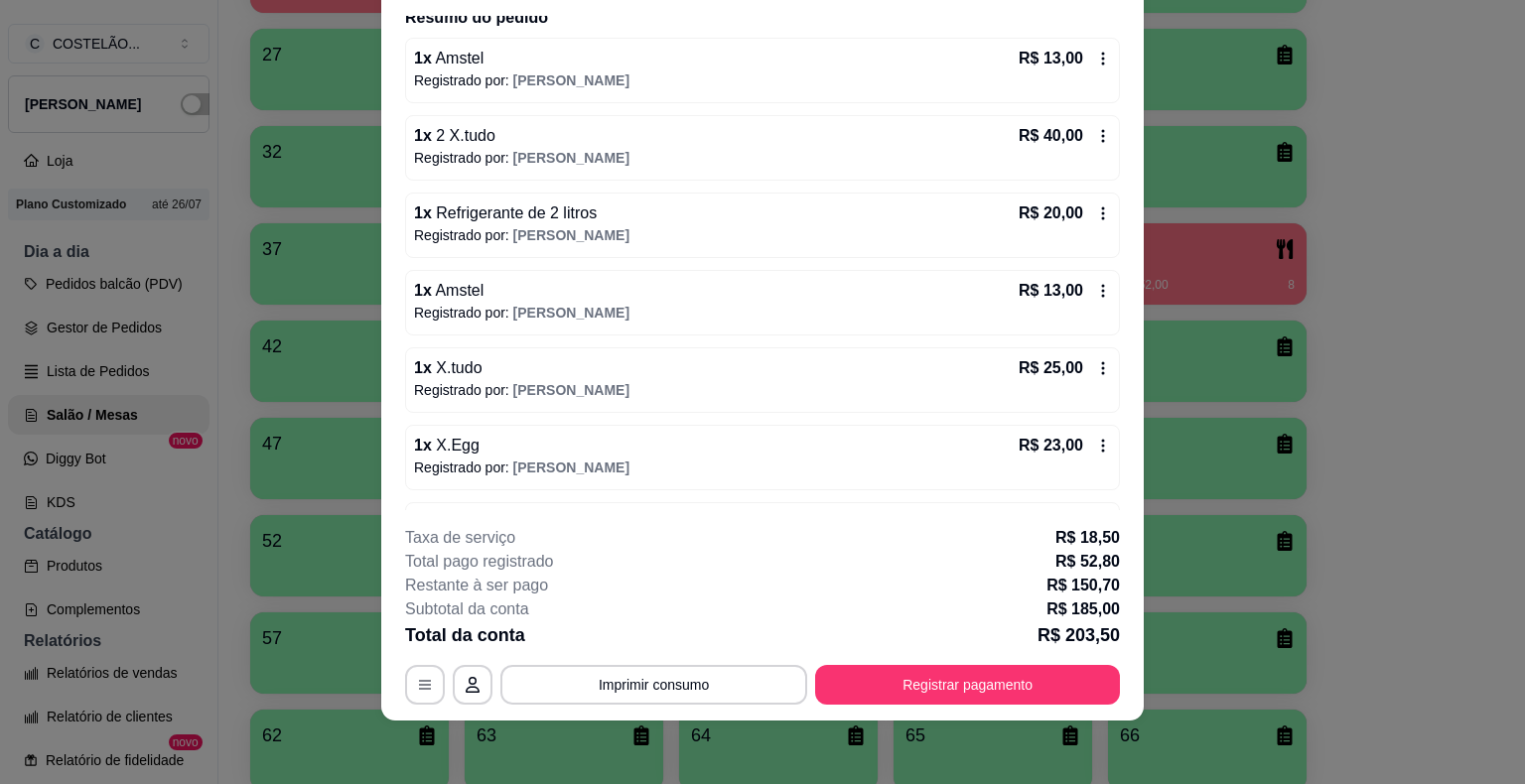 scroll, scrollTop: 200, scrollLeft: 0, axis: vertical 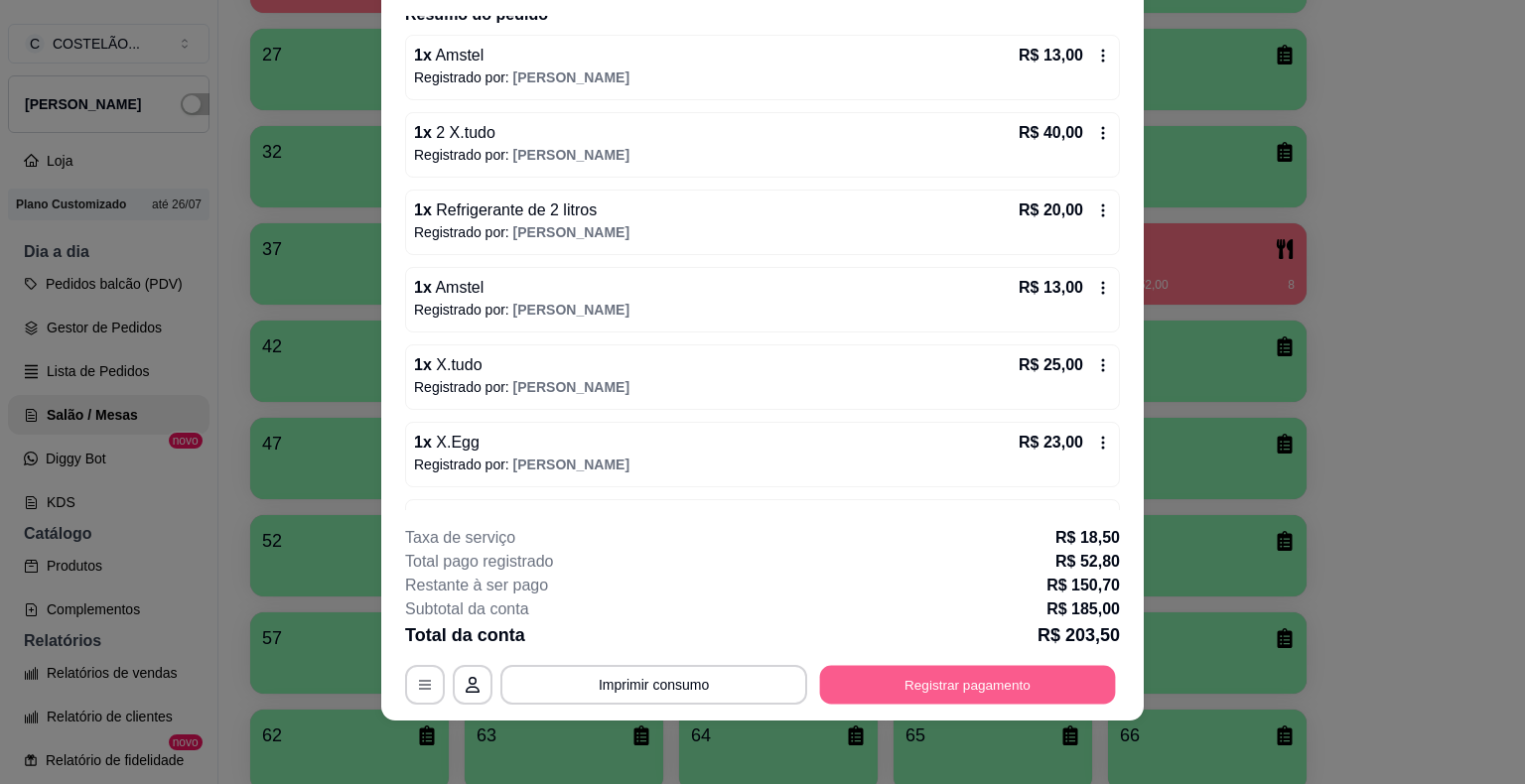 click on "Registrar pagamento" at bounding box center (968, 685) 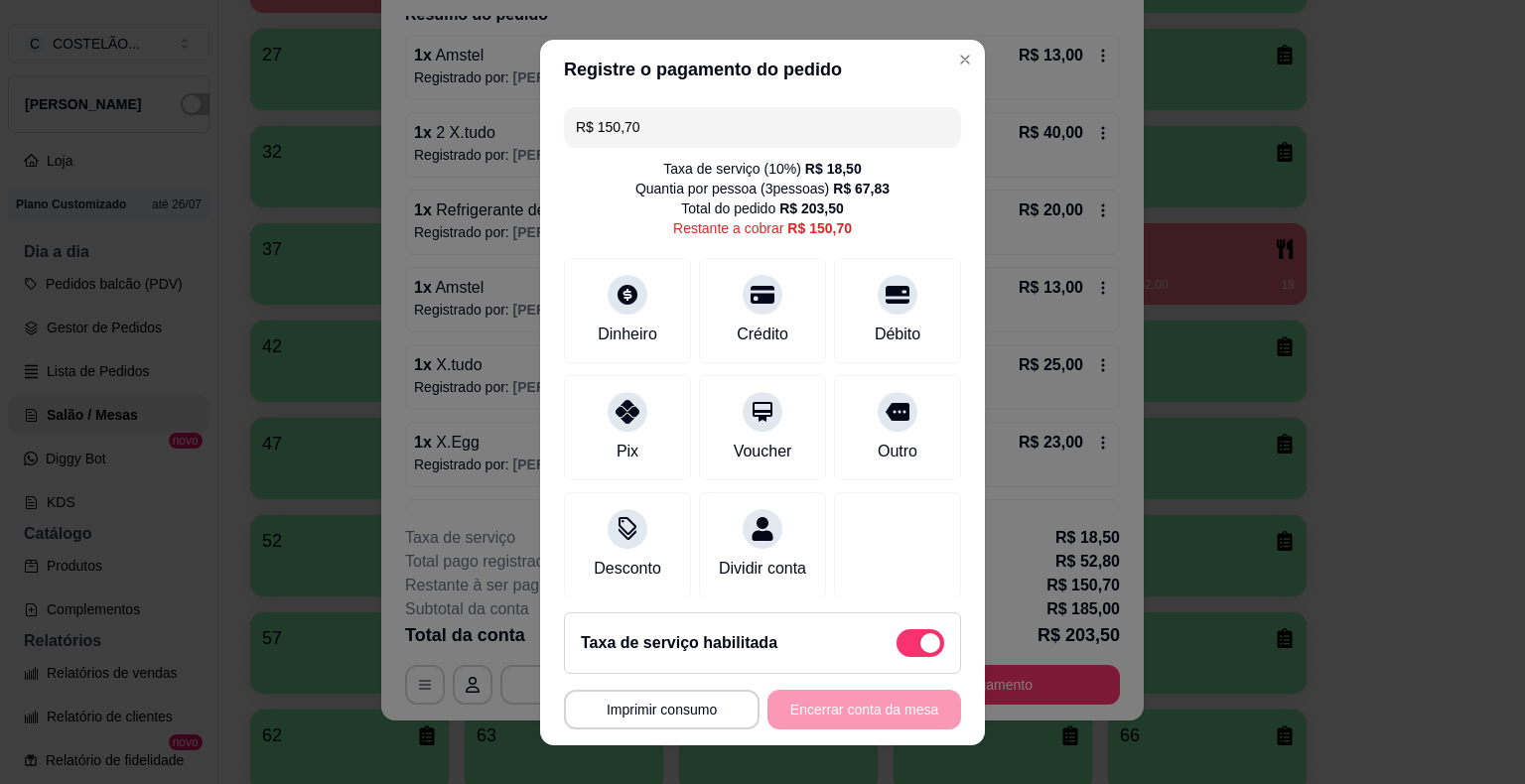 click on "R$ 150,70" at bounding box center [762, 127] 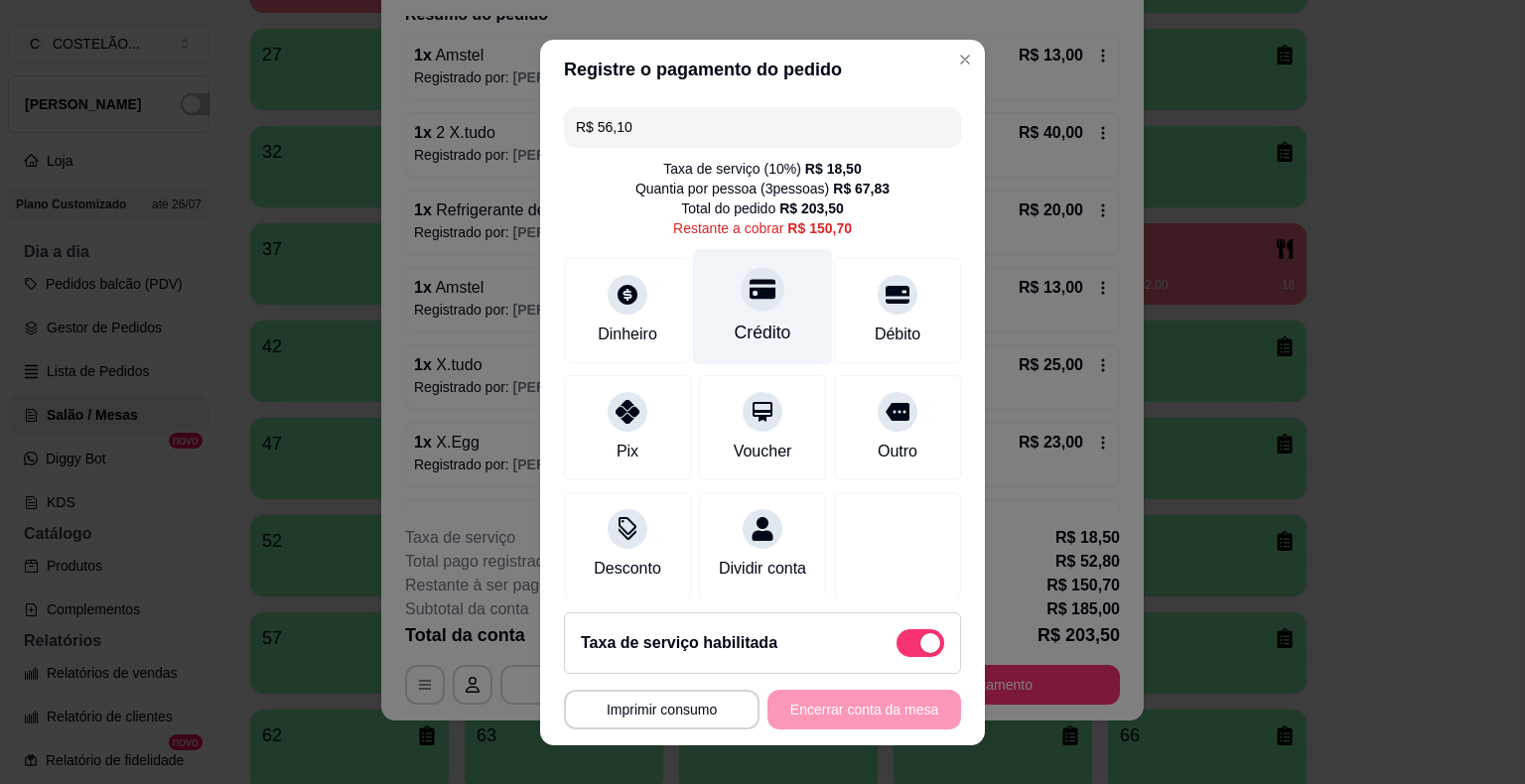click on "Crédito" at bounding box center (762, 306) 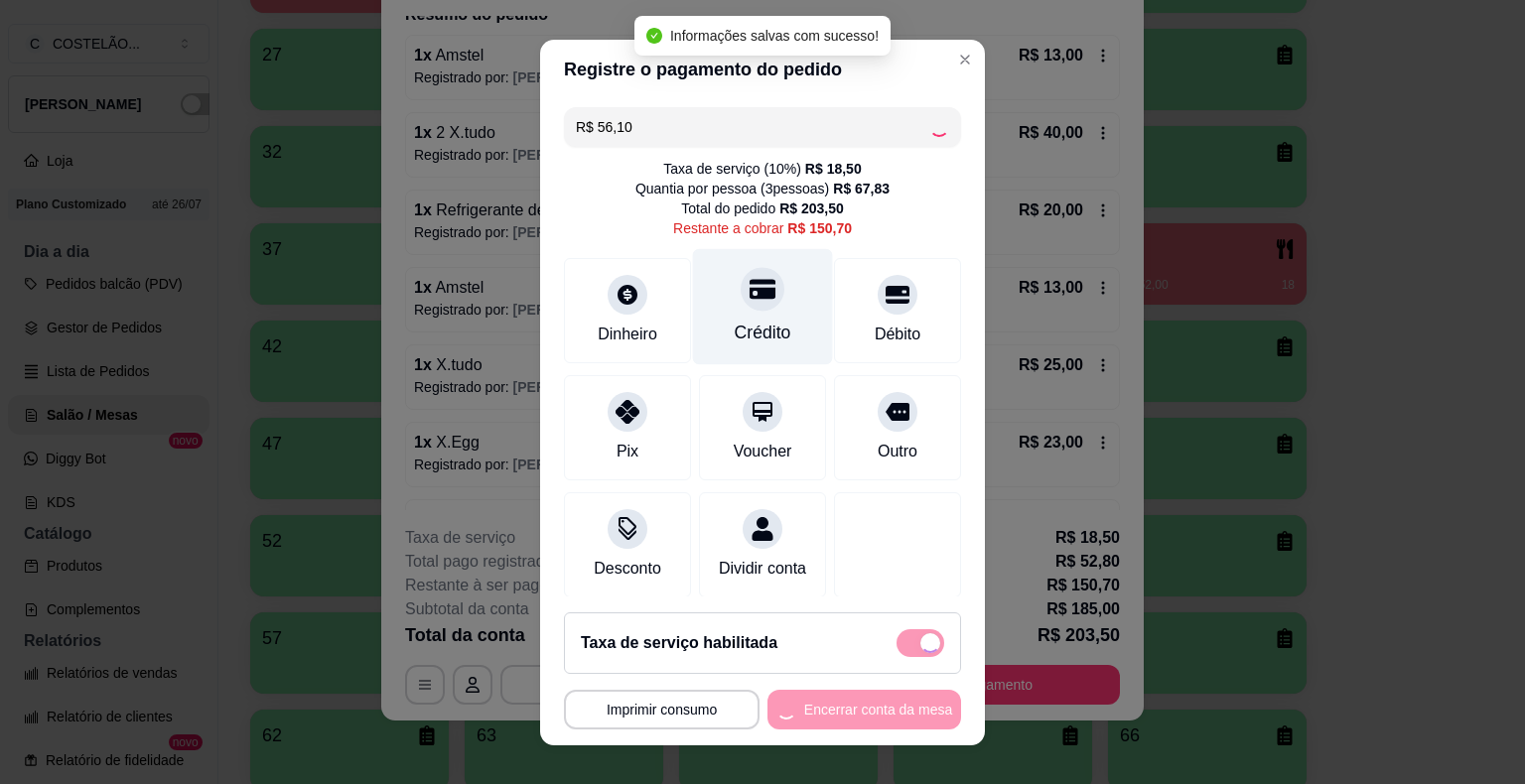 type on "R$ 94,60" 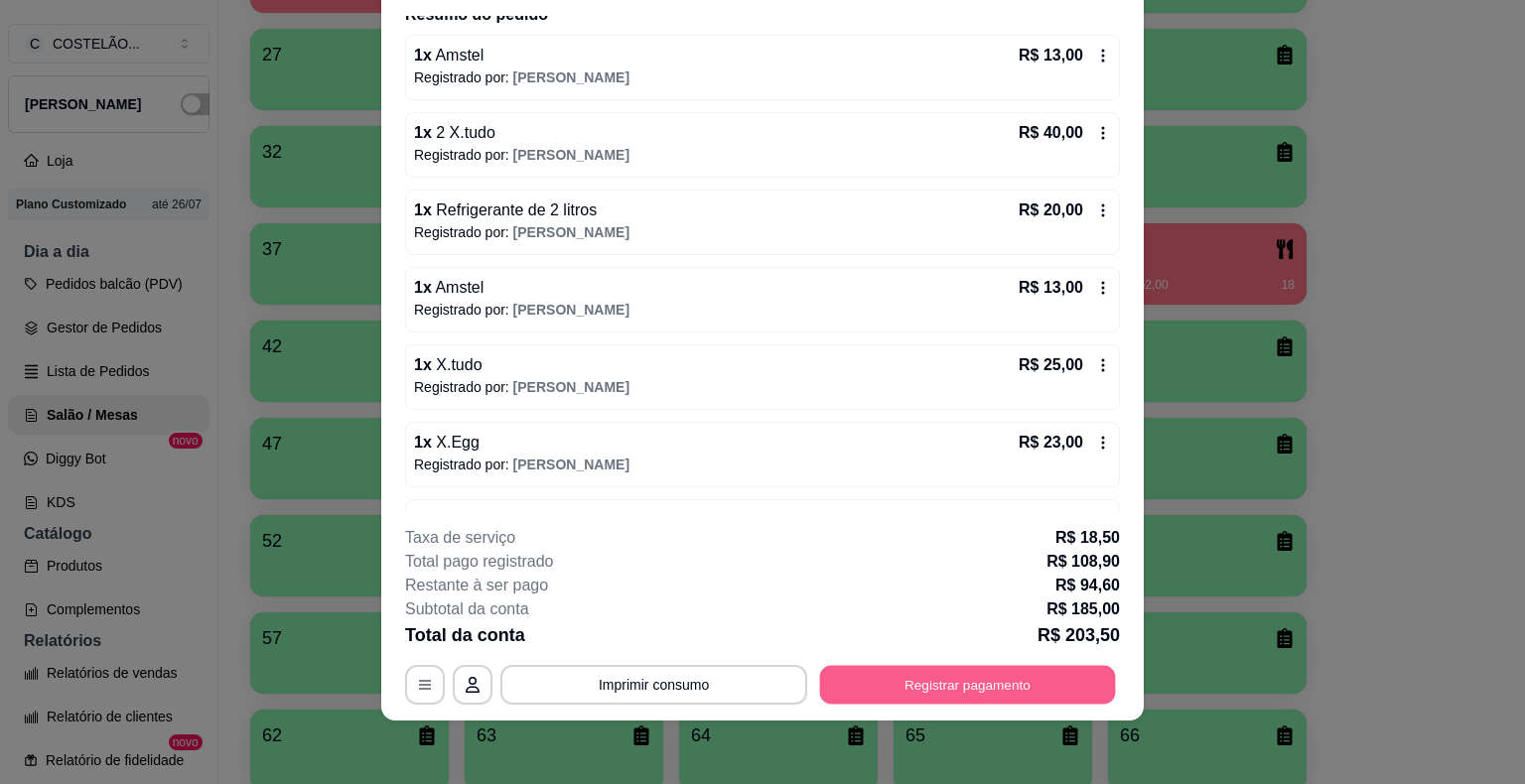 click on "Registrar pagamento" at bounding box center [968, 685] 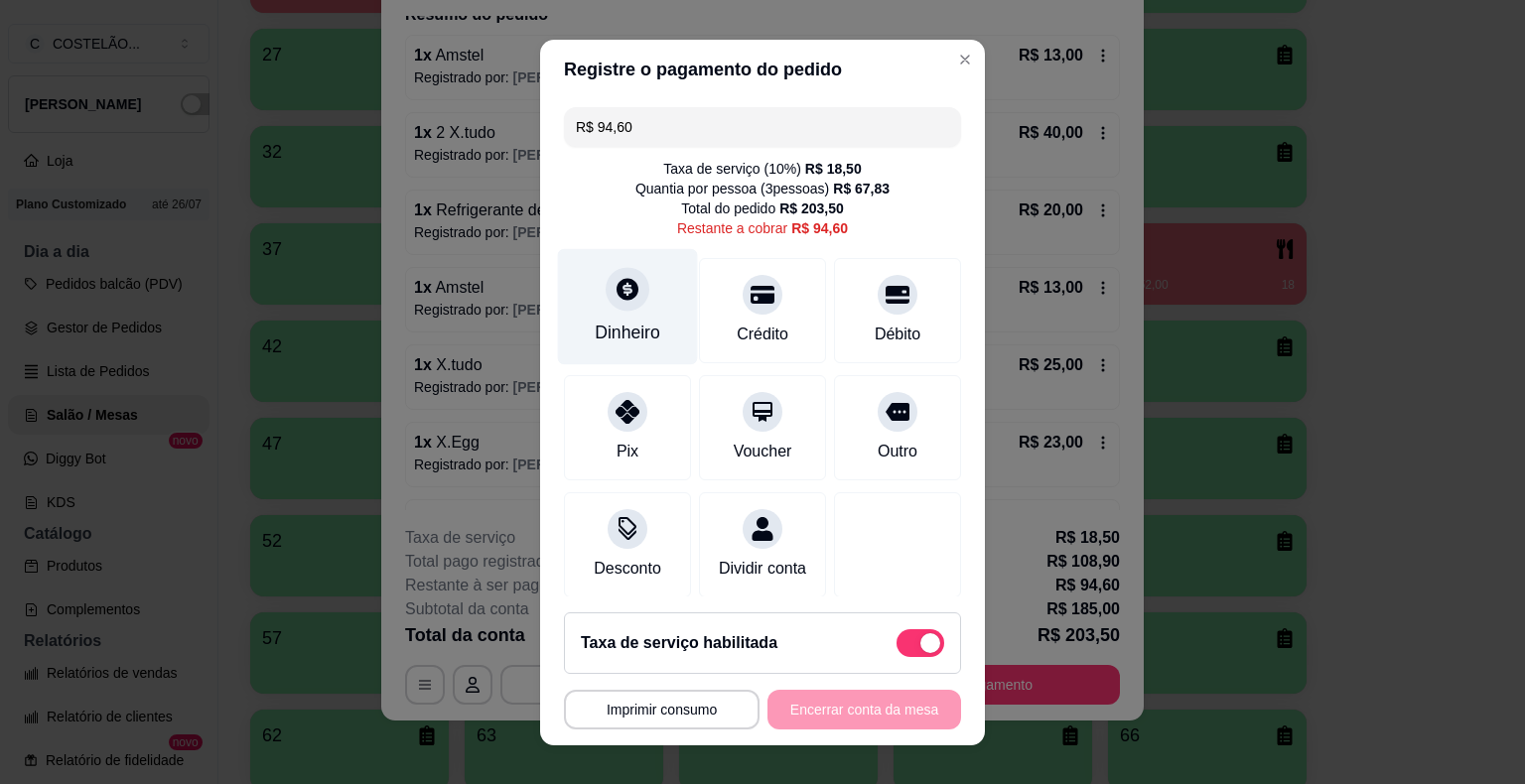 click 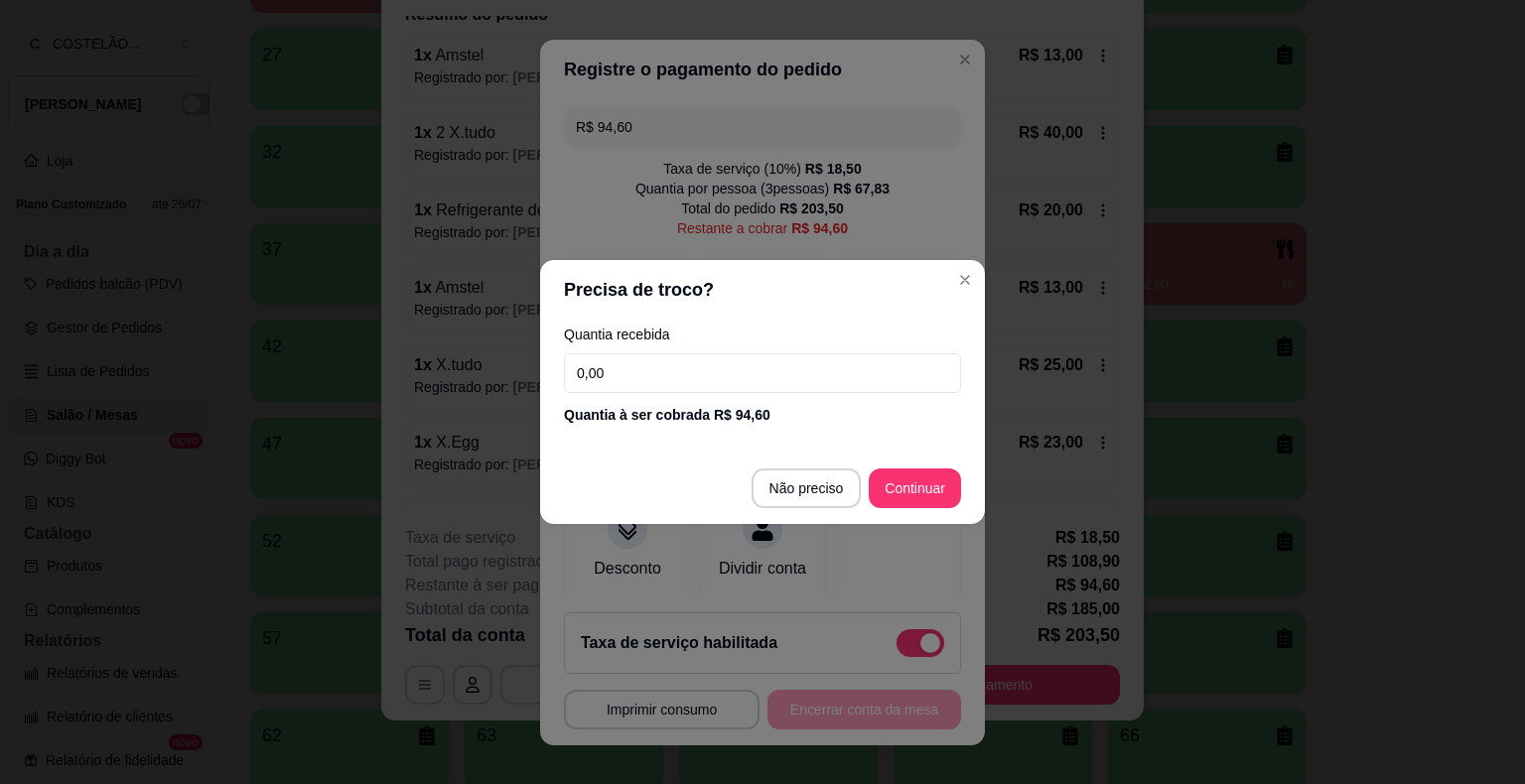 click on "0,00" at bounding box center [762, 373] 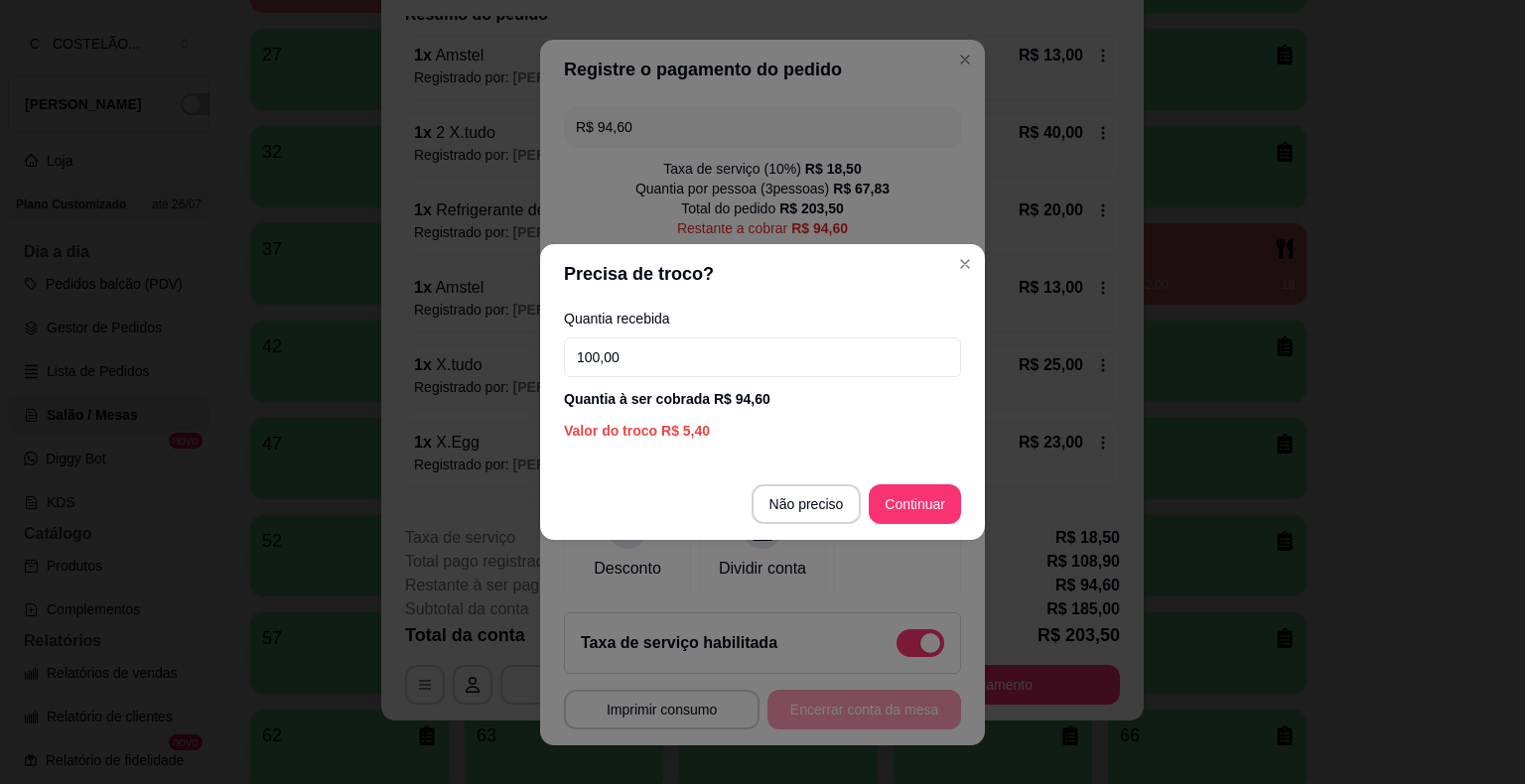 type on "100,00" 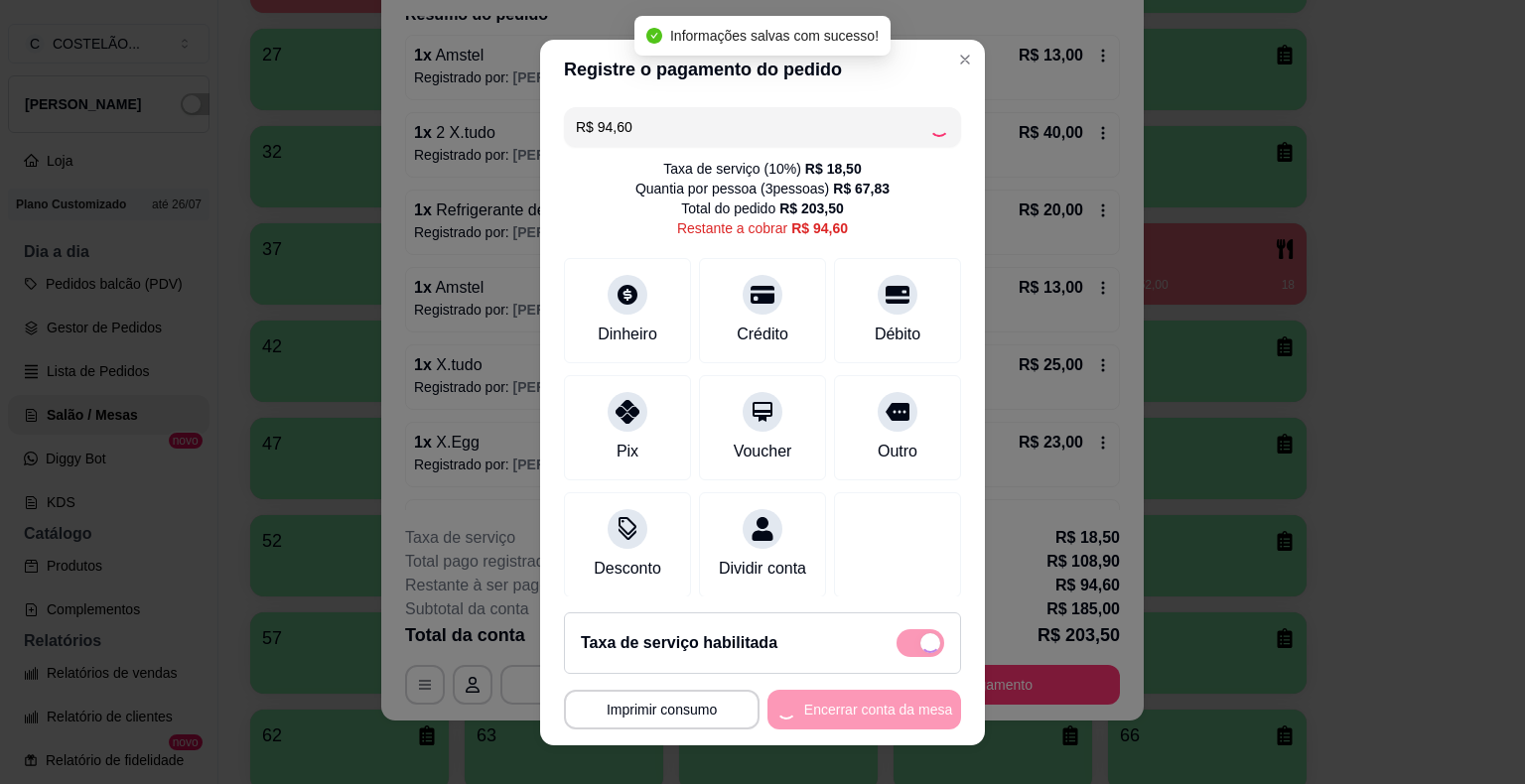 type on "R$ 0,00" 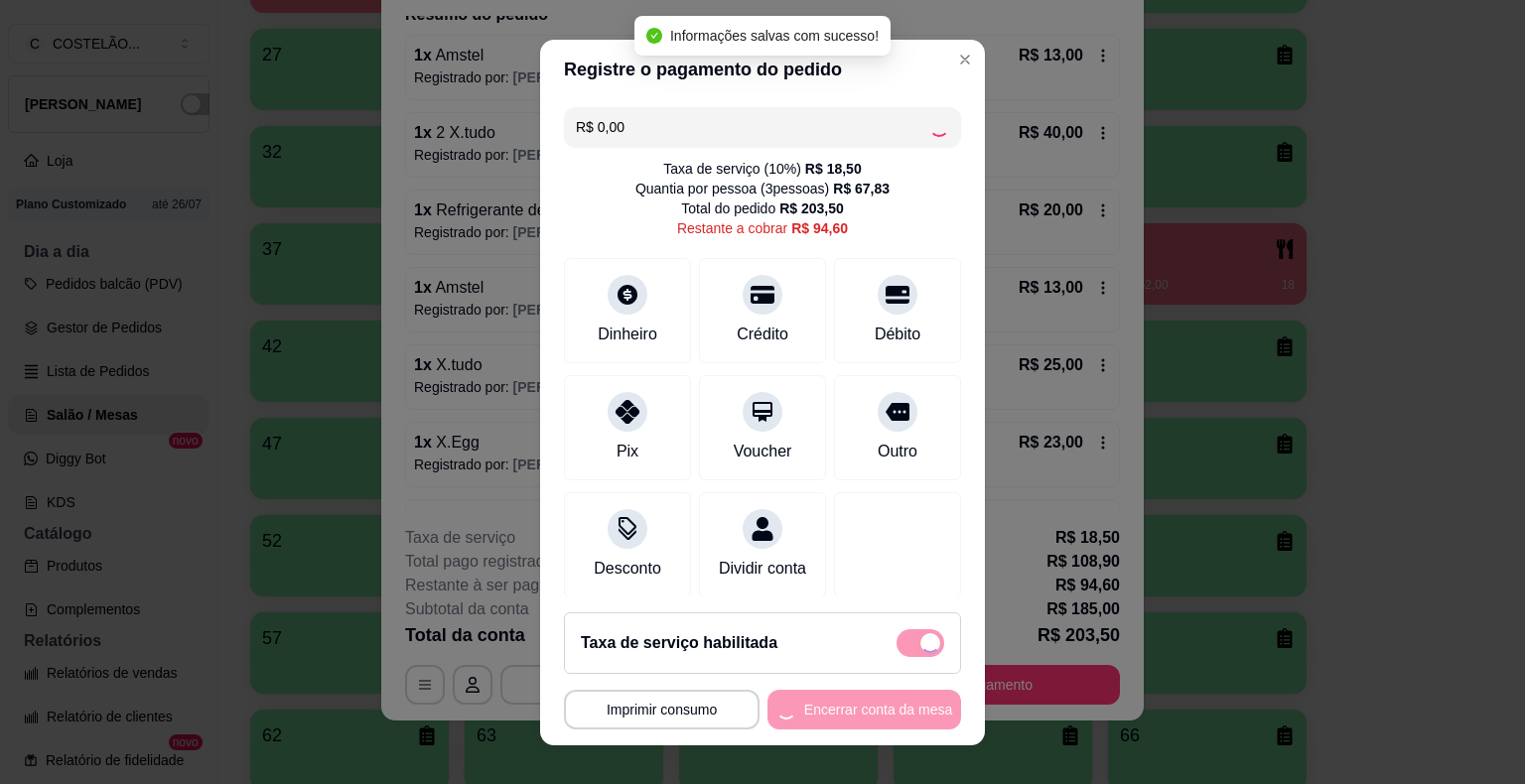 click on "Imprimir consumo" at bounding box center [661, 710] 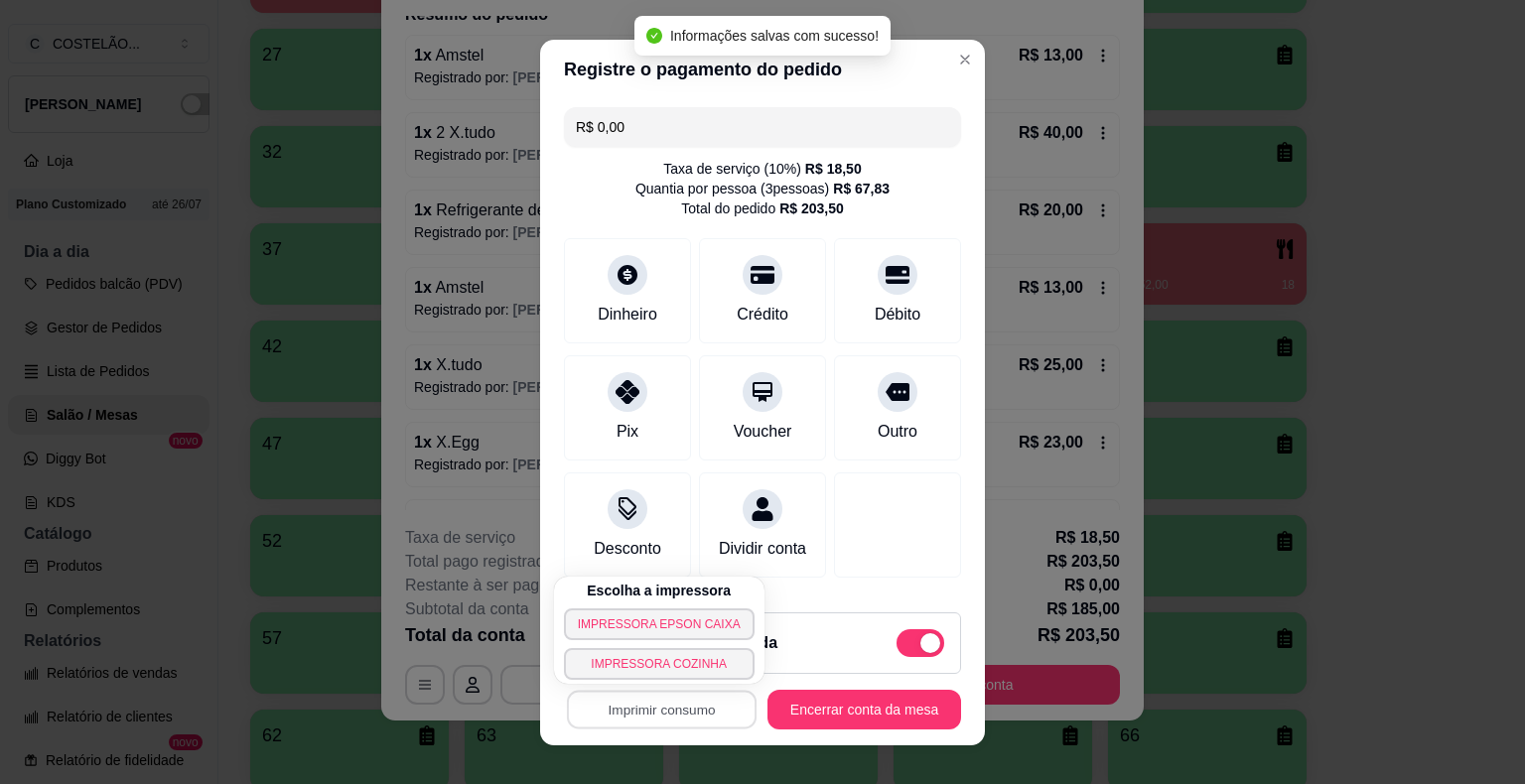 click on "IMPRESSORA EPSON CAIXA" at bounding box center [659, 624] 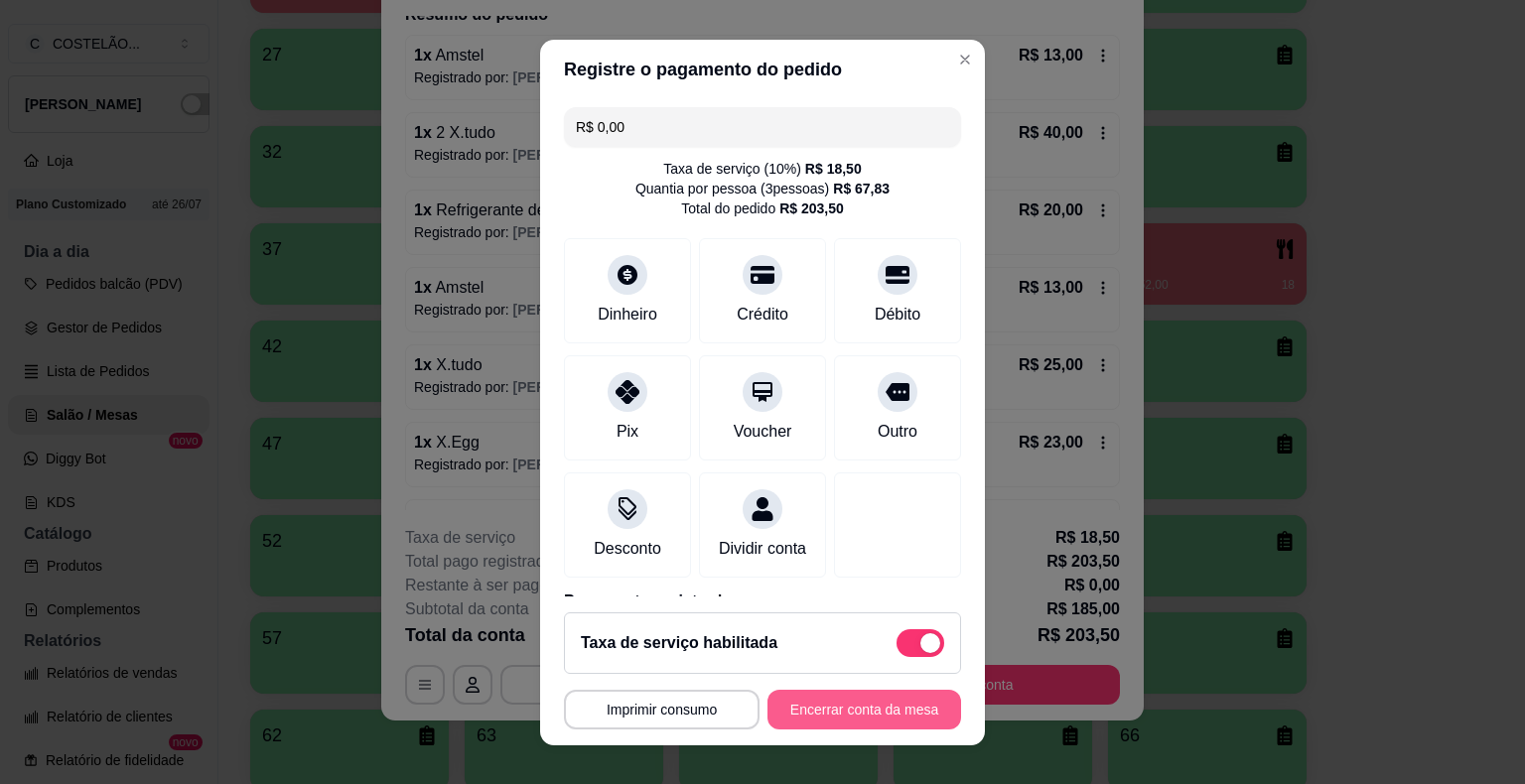 click on "Encerrar conta da mesa" at bounding box center (864, 710) 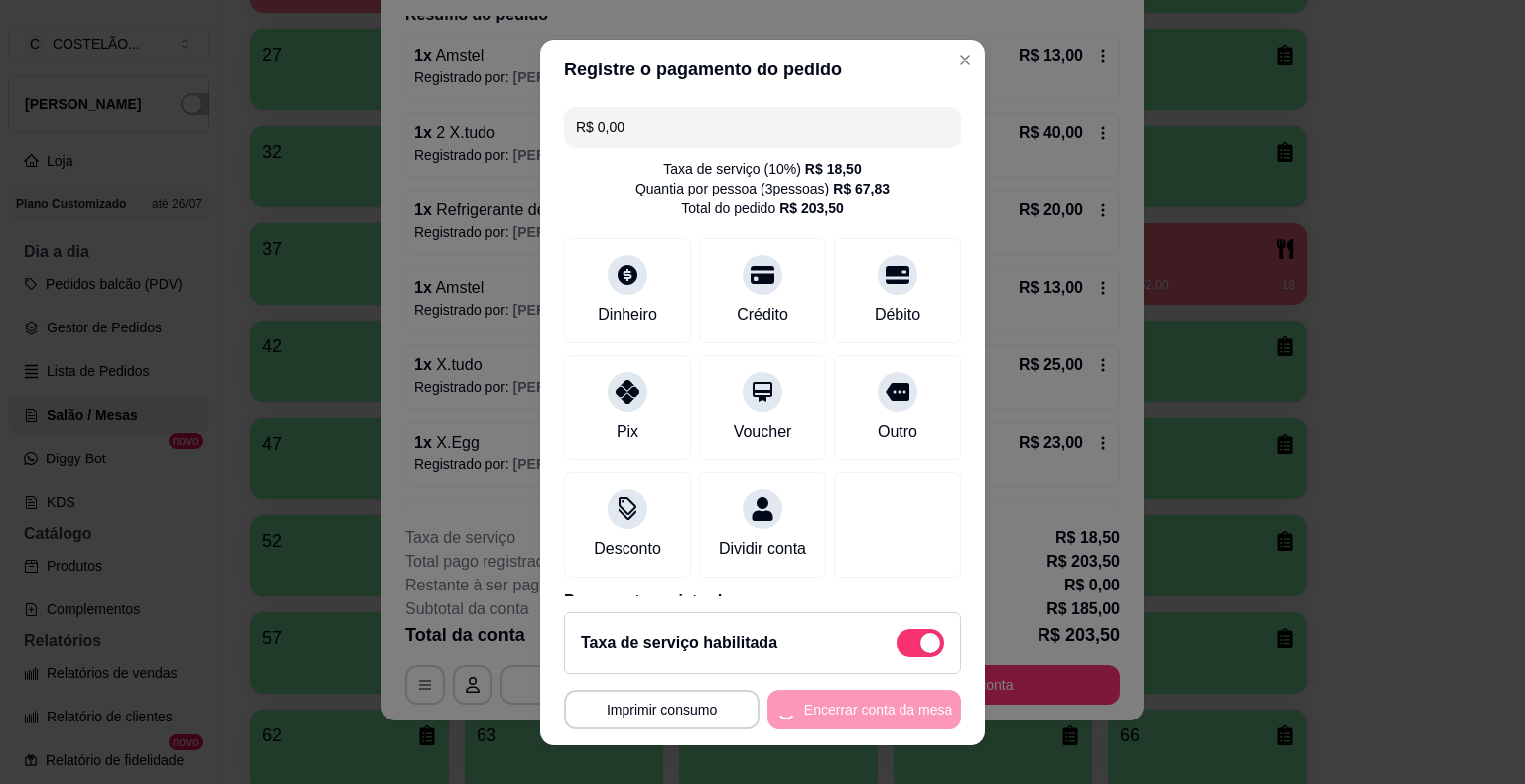 scroll, scrollTop: 0, scrollLeft: 0, axis: both 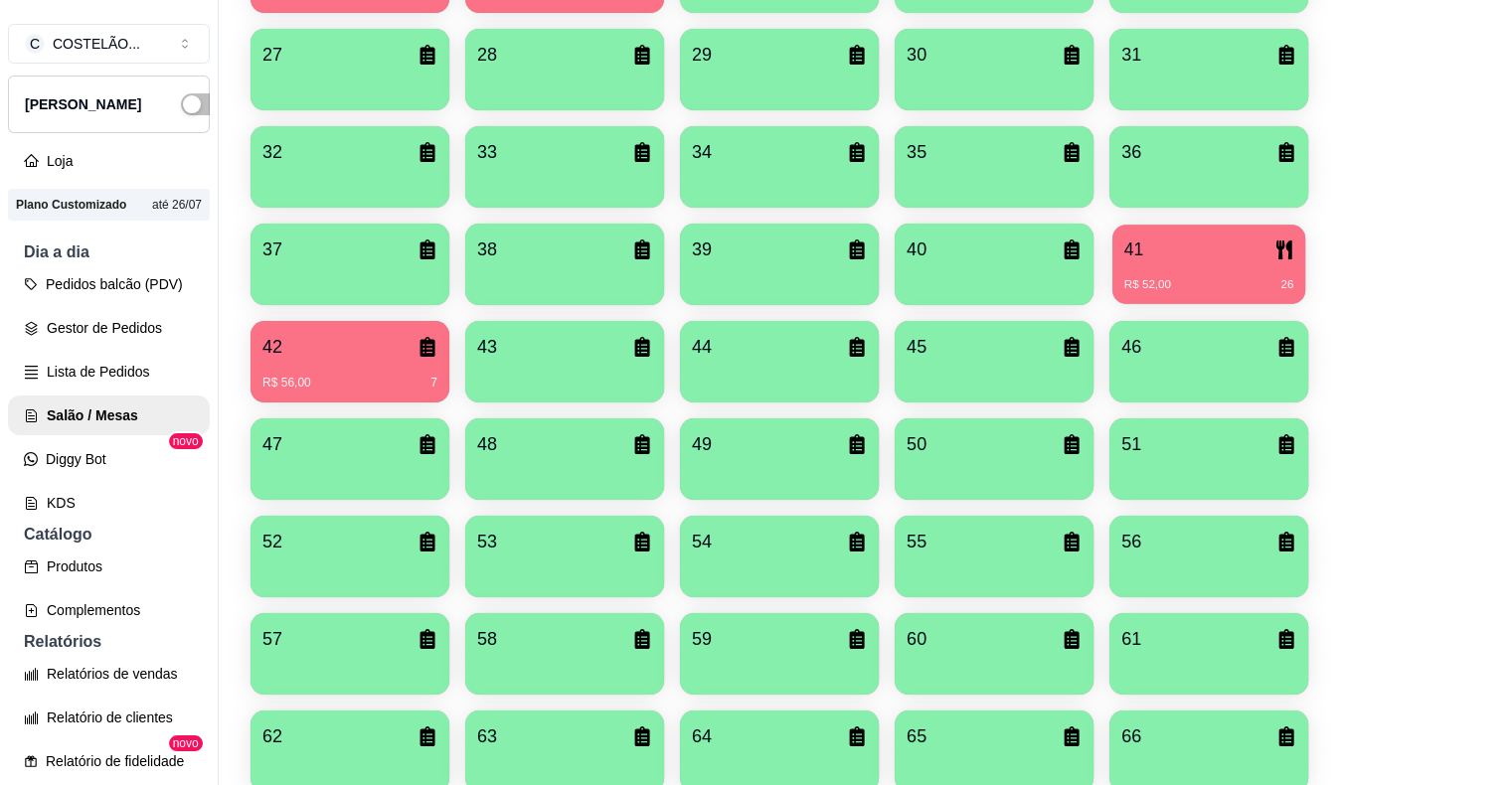 click on "R$ 52,00 26" at bounding box center (1209, 277) 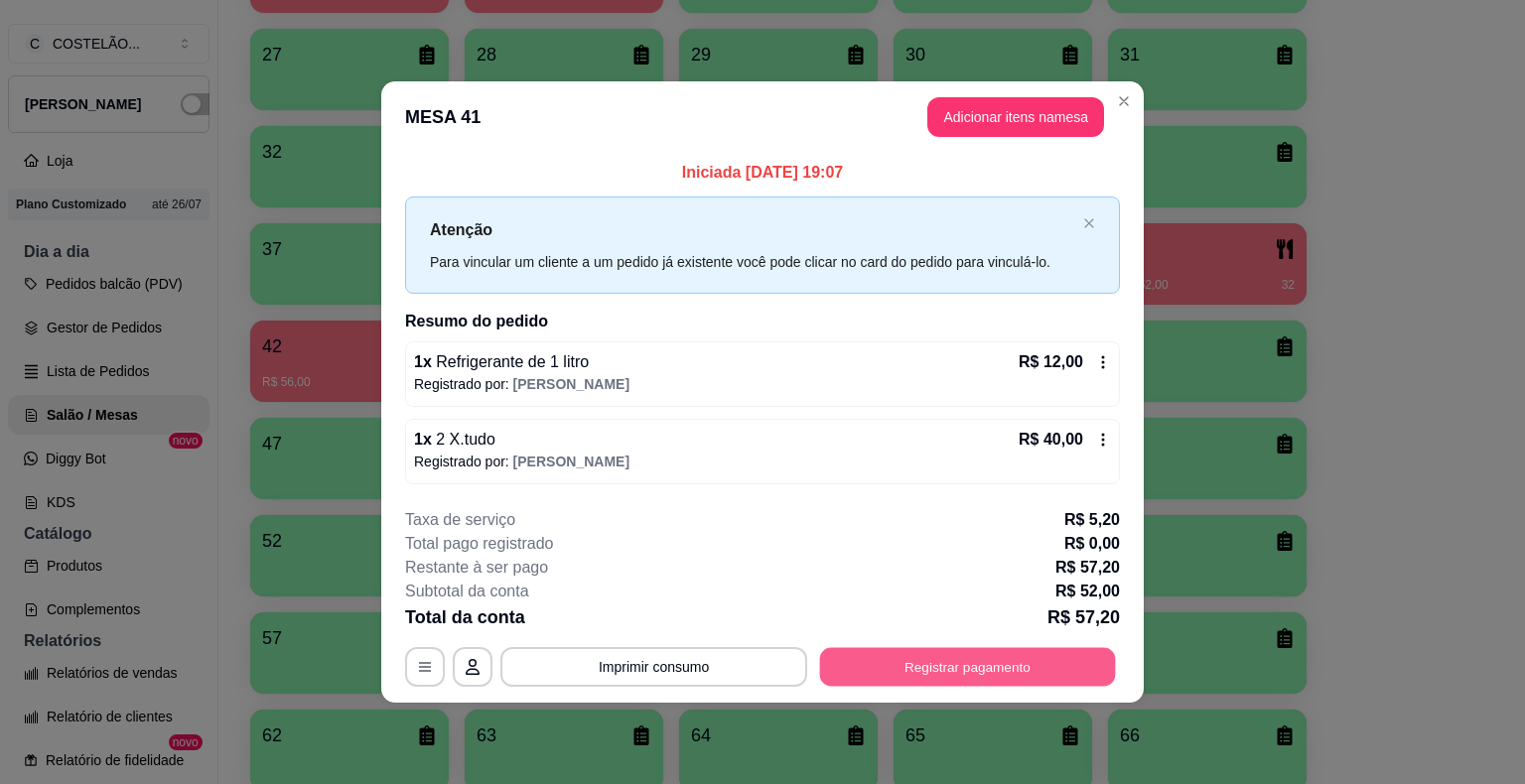 click on "Registrar pagamento" at bounding box center [968, 666] 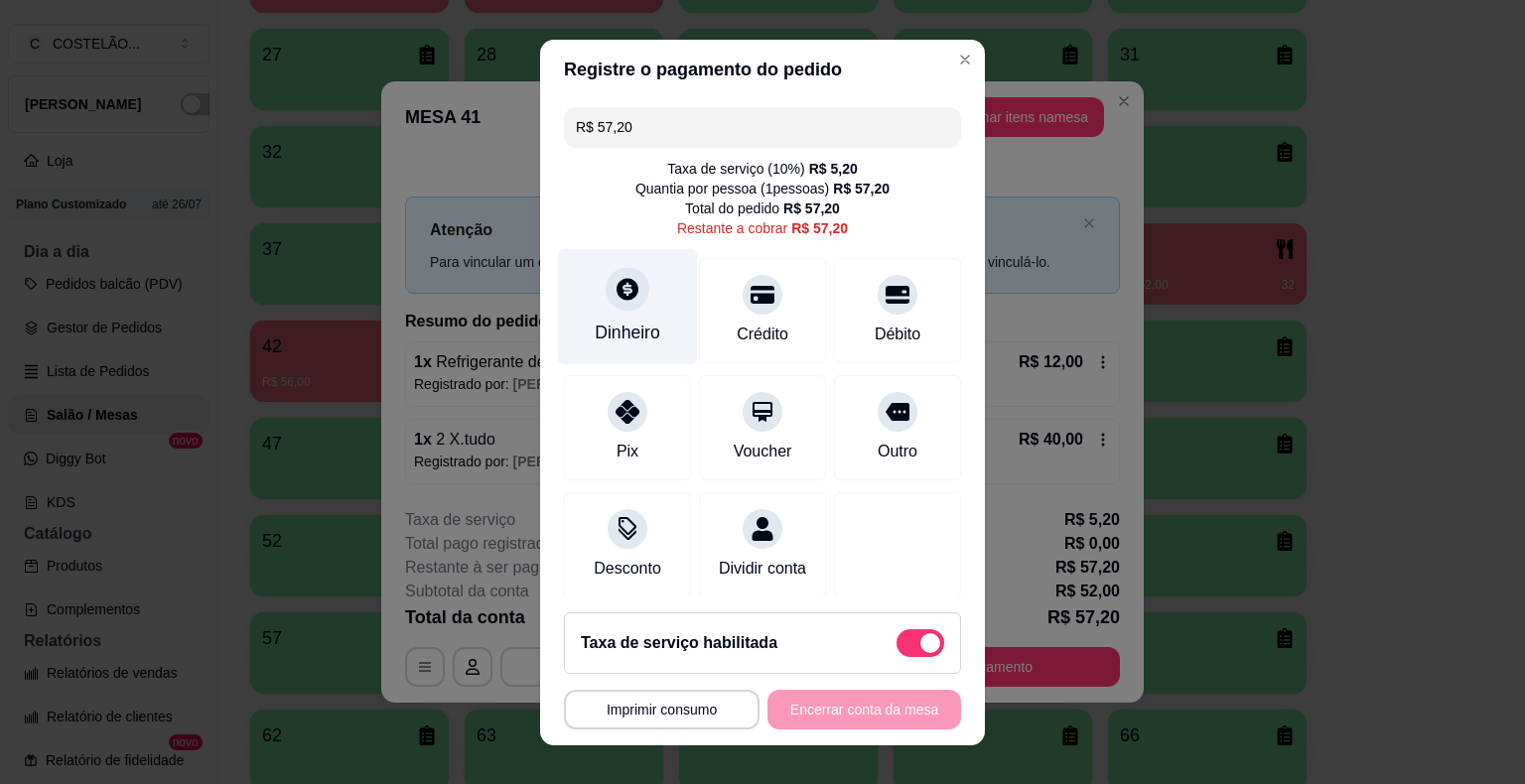 click on "Dinheiro" at bounding box center (627, 306) 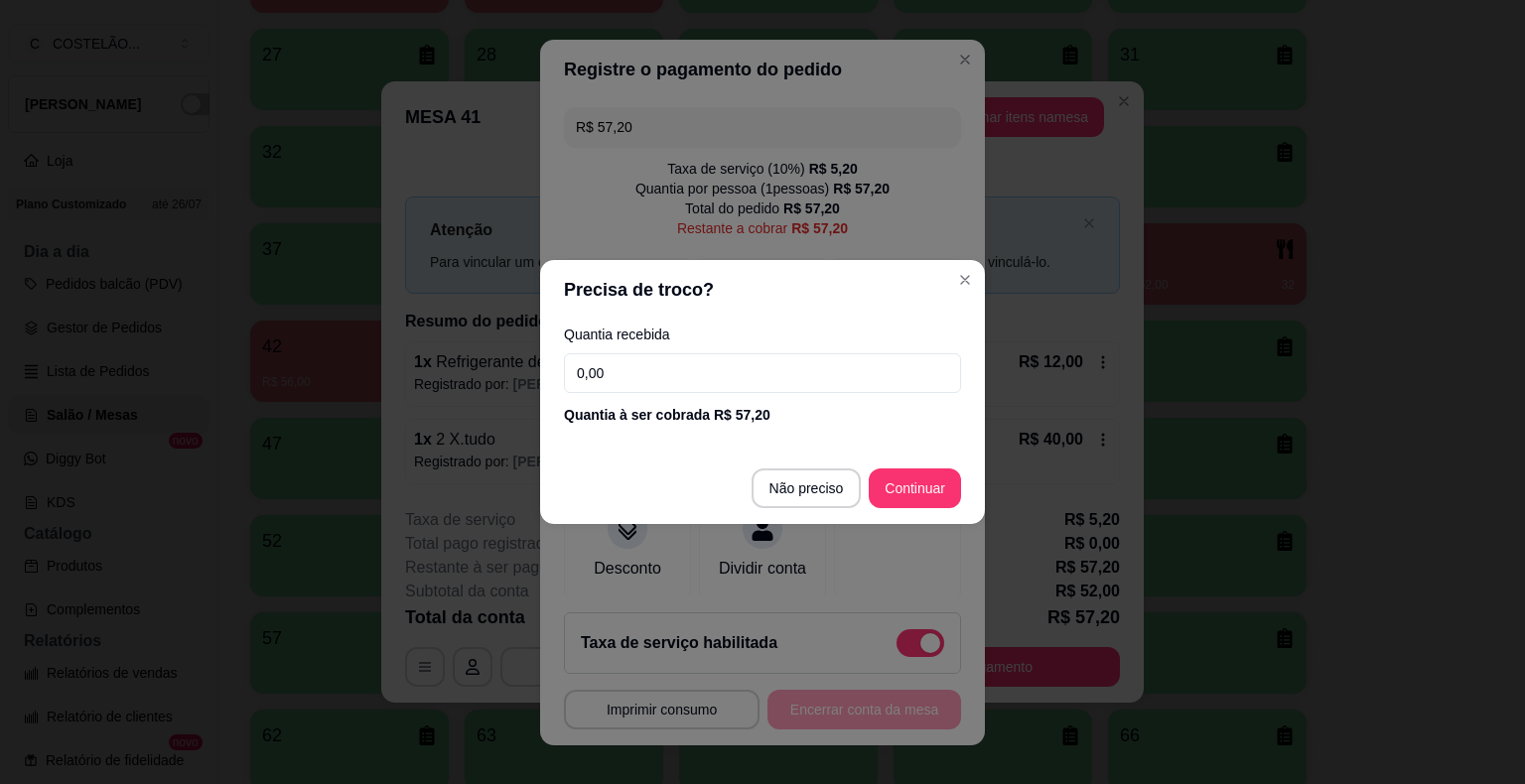 click on "0,00" at bounding box center (762, 373) 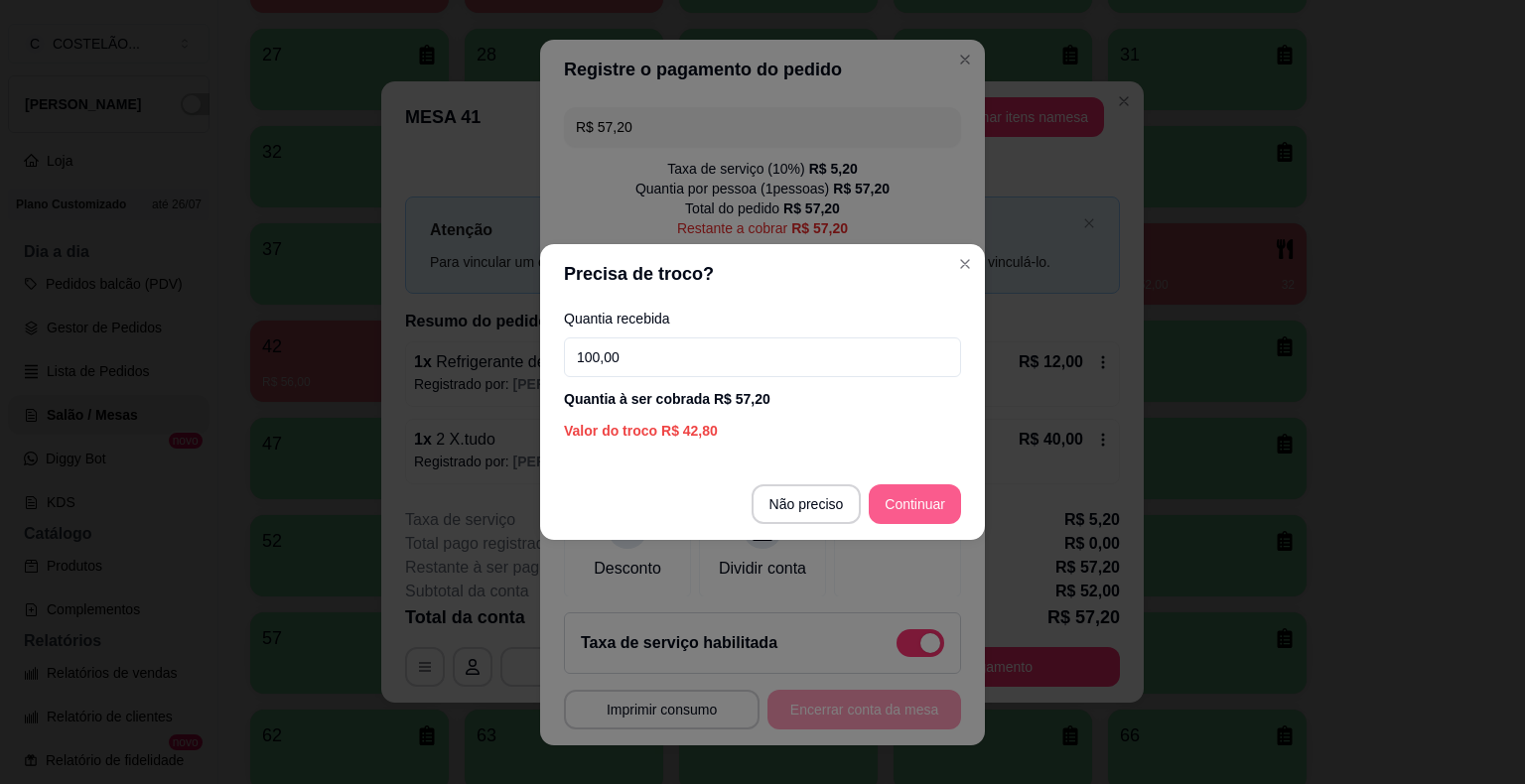 type on "100,00" 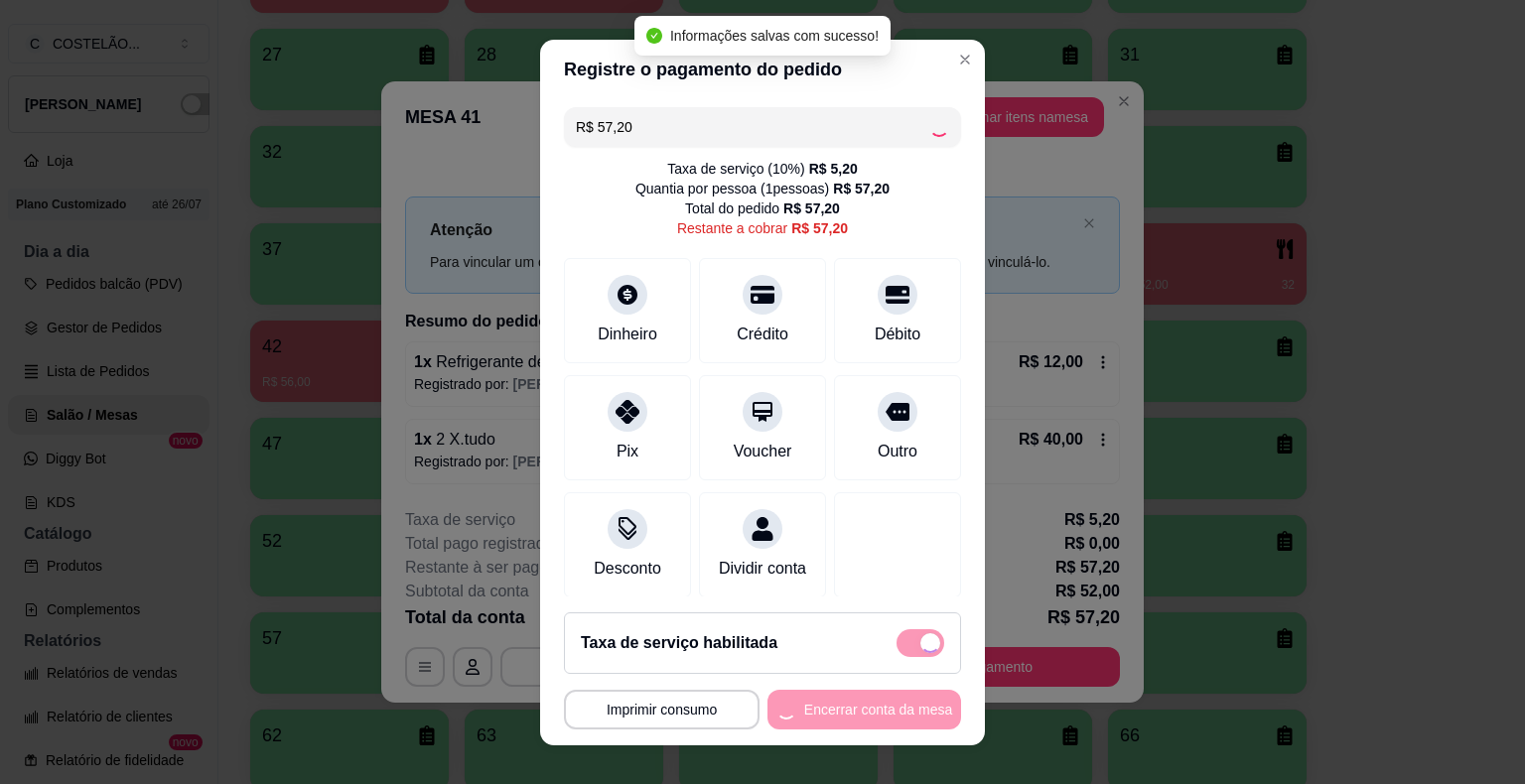 type on "R$ 0,00" 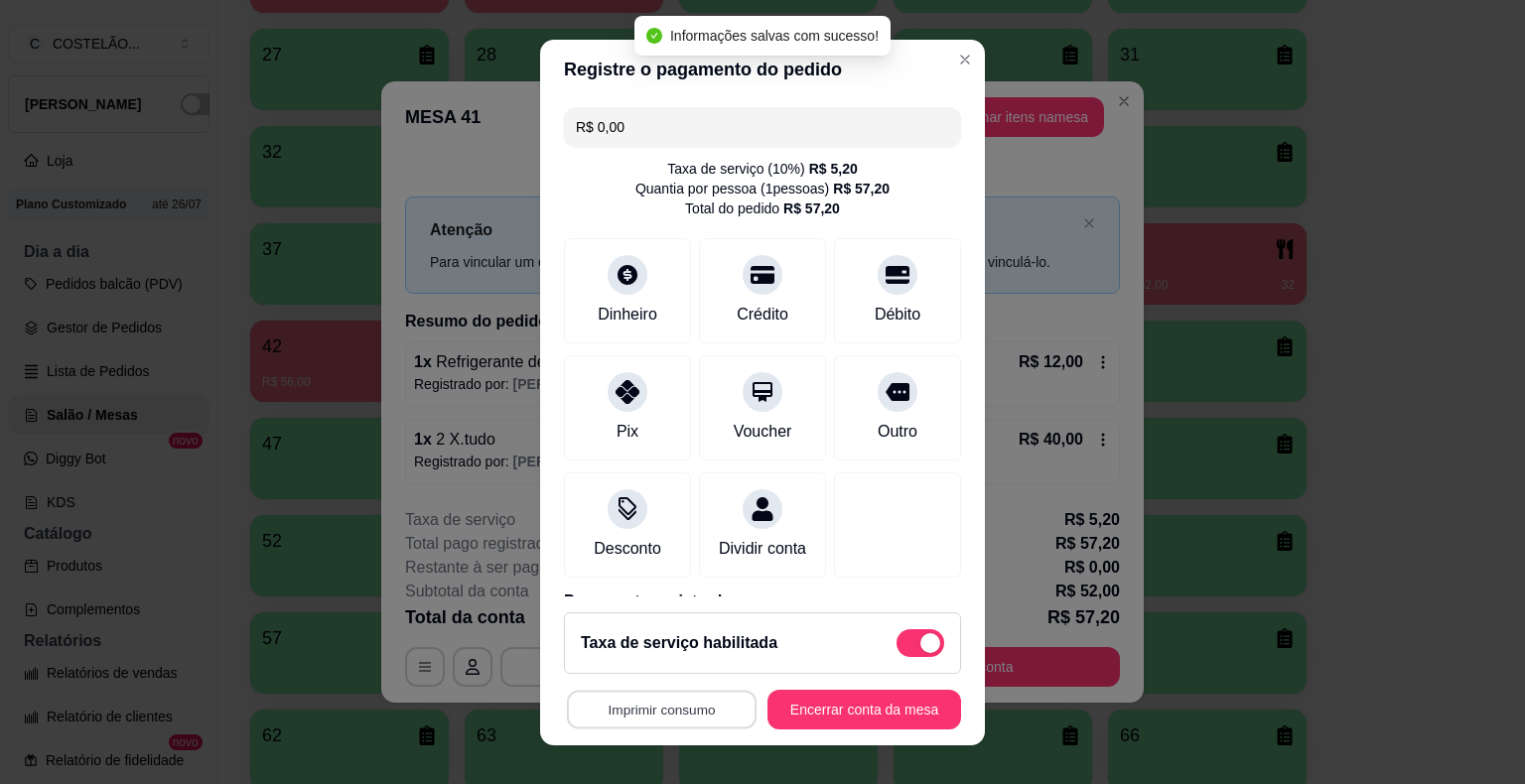 click on "Imprimir consumo" at bounding box center [661, 709] 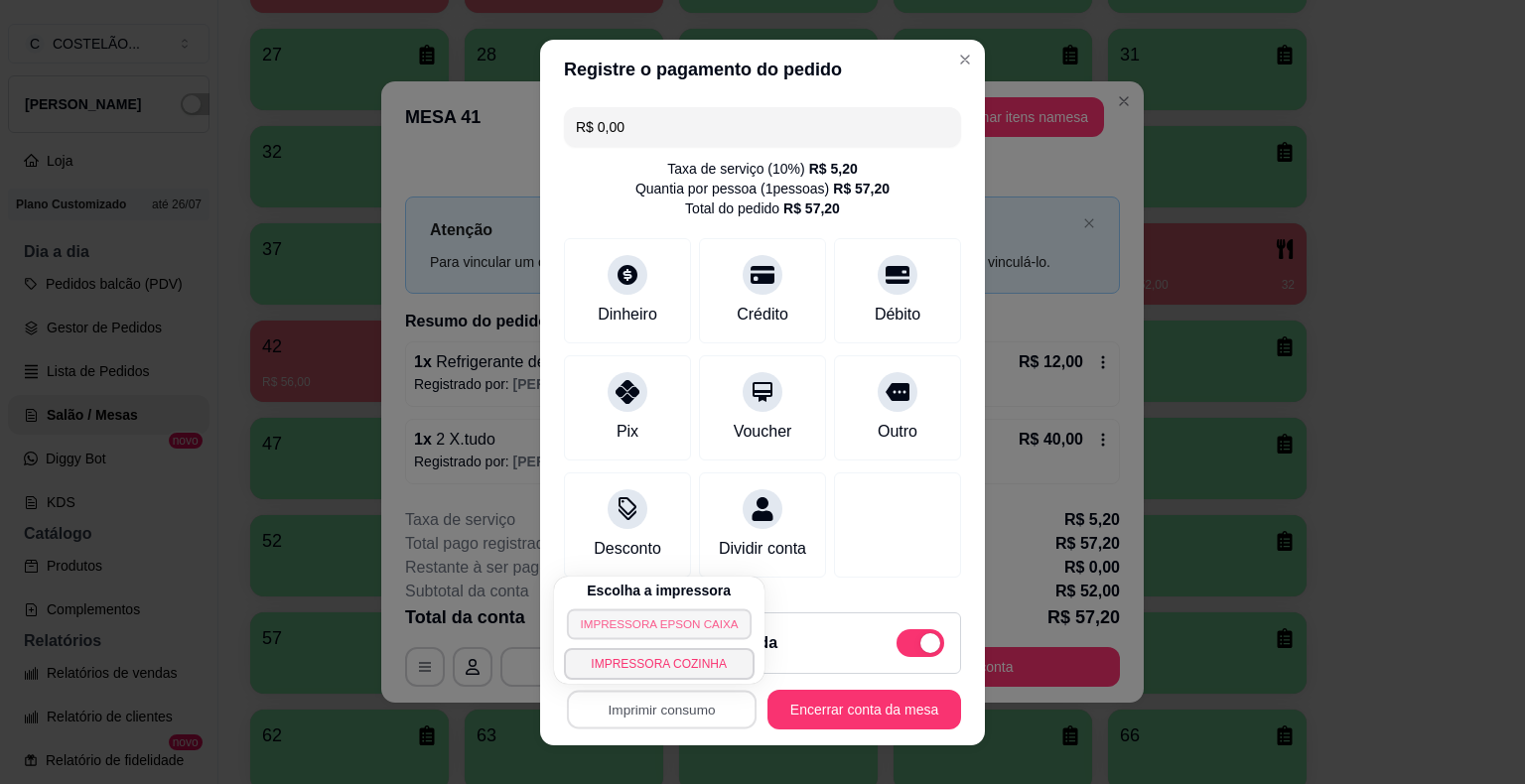 click on "IMPRESSORA EPSON CAIXA" at bounding box center (659, 623) 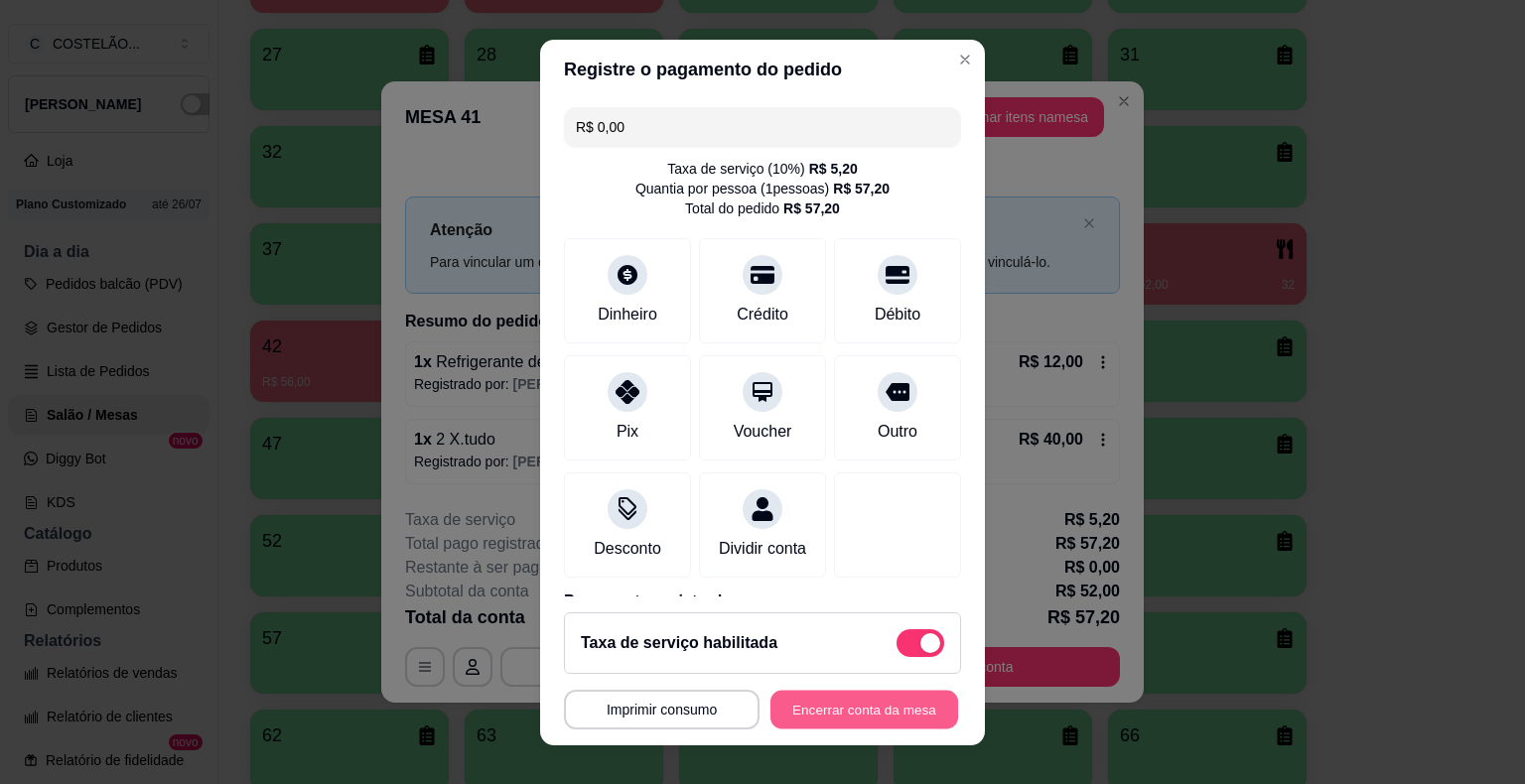 click on "Encerrar conta da mesa" at bounding box center (864, 709) 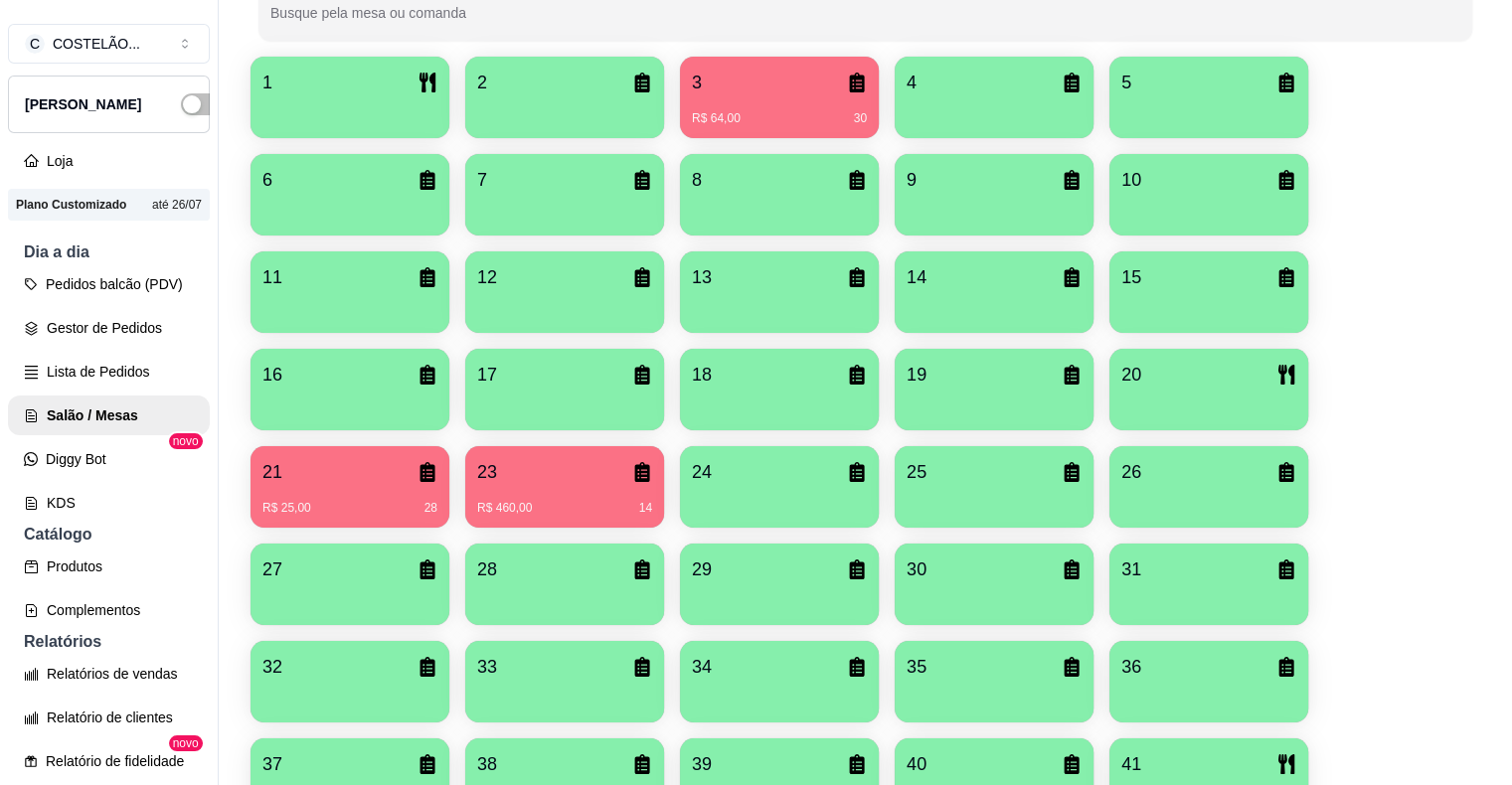 scroll, scrollTop: 0, scrollLeft: 0, axis: both 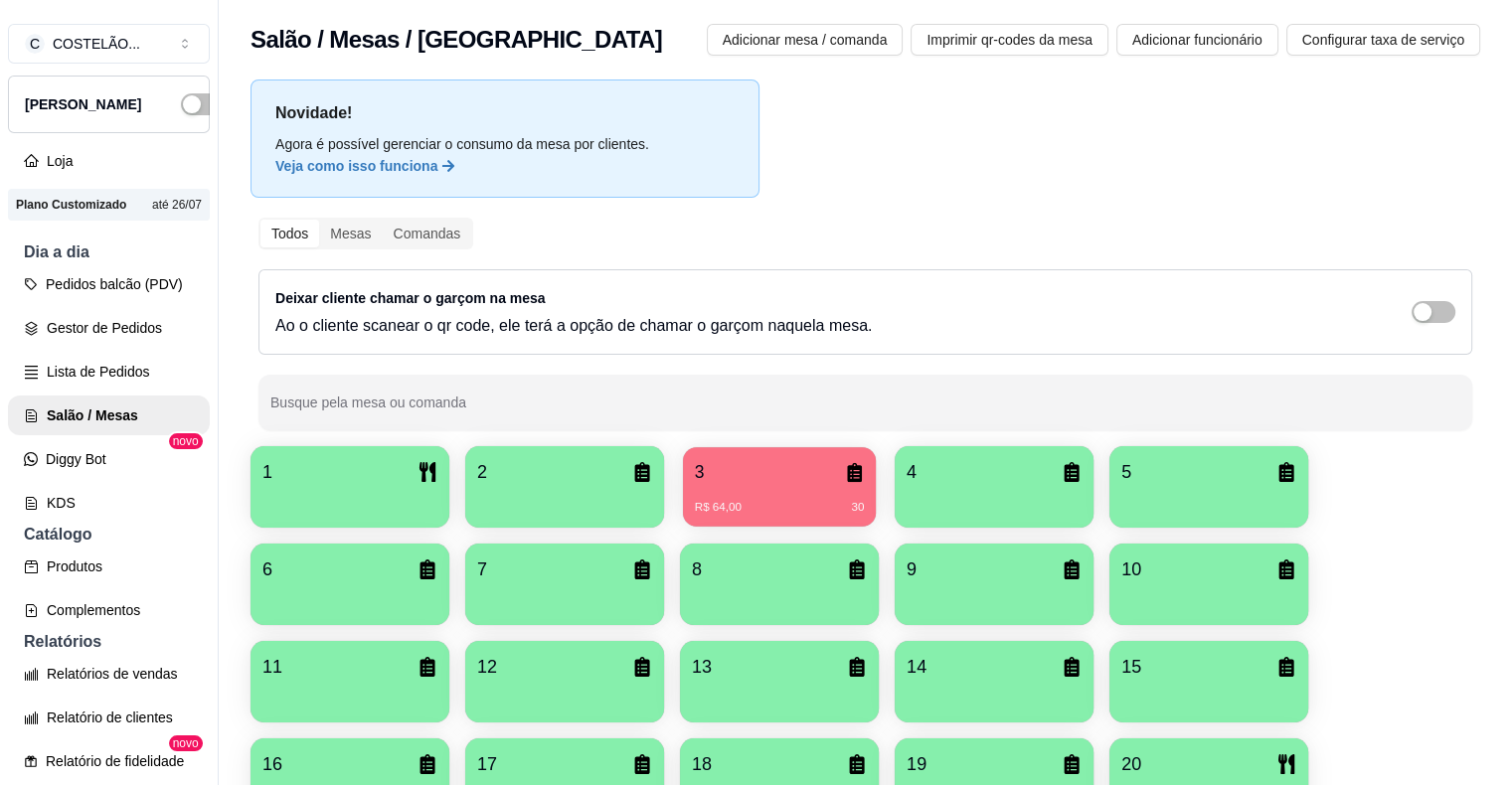 click on "R$ 64,00 30" at bounding box center [779, 500] 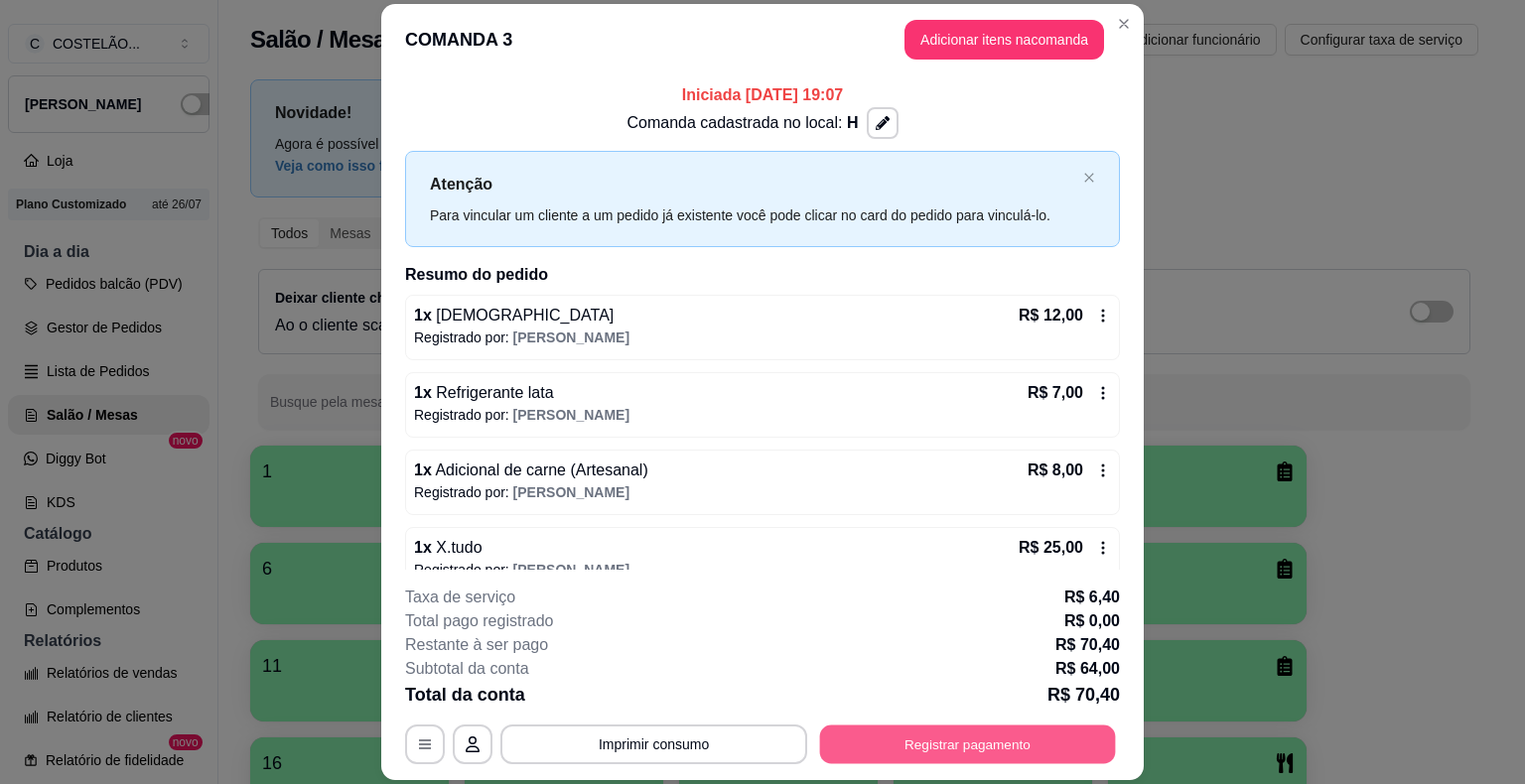 click on "Registrar pagamento" at bounding box center [968, 744] 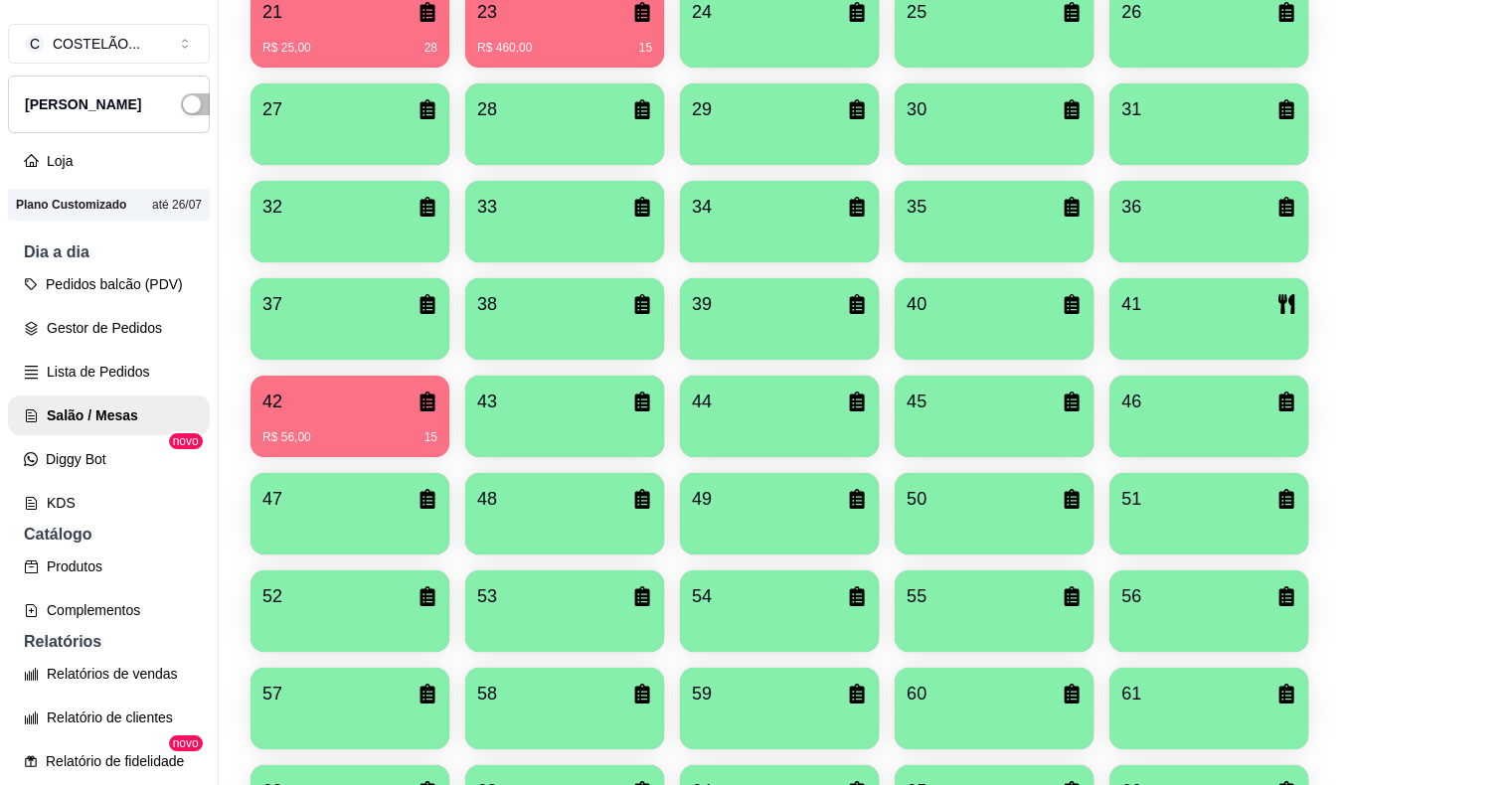 scroll, scrollTop: 851, scrollLeft: 0, axis: vertical 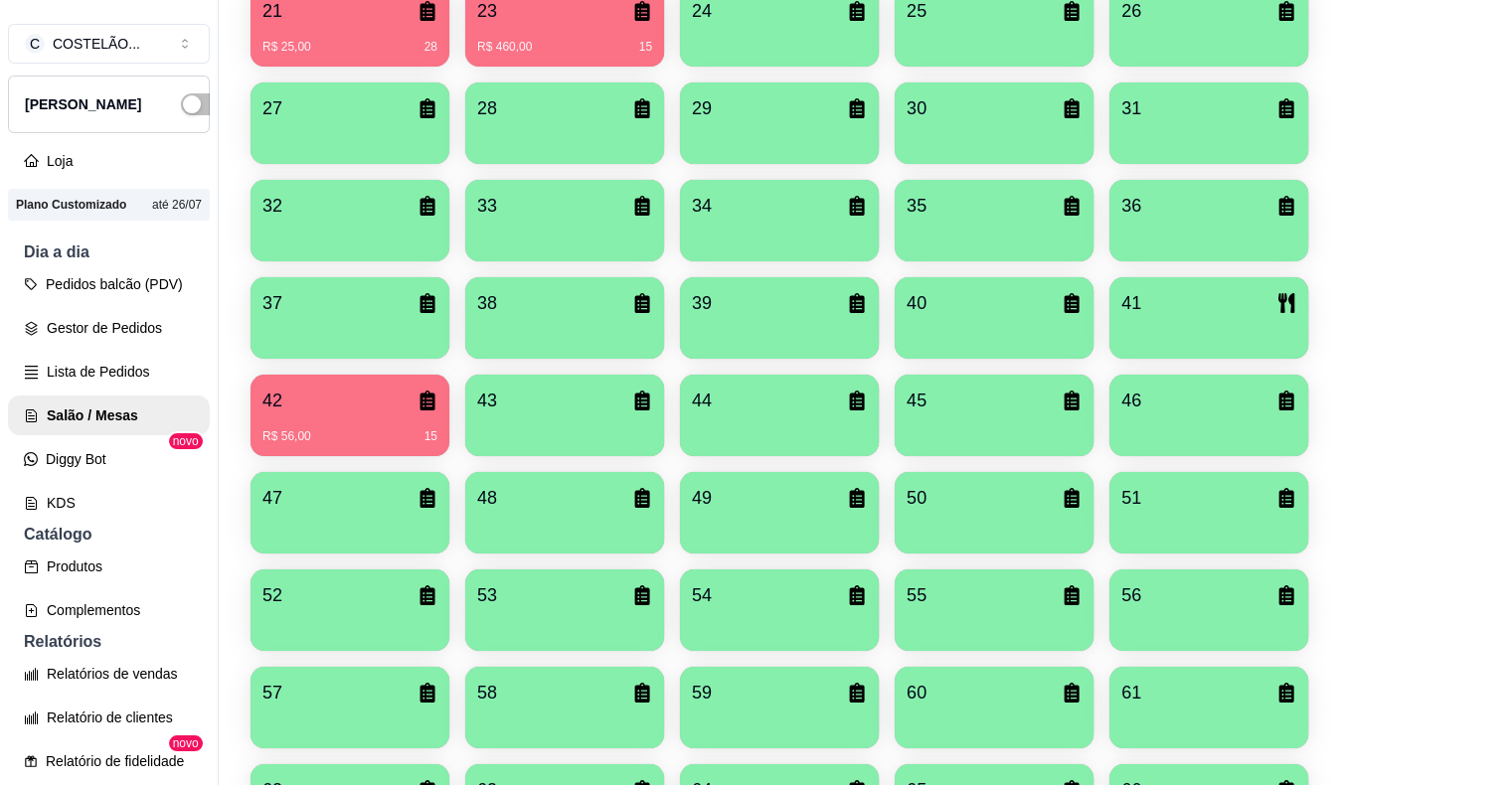 click on "40" at bounding box center [994, 303] 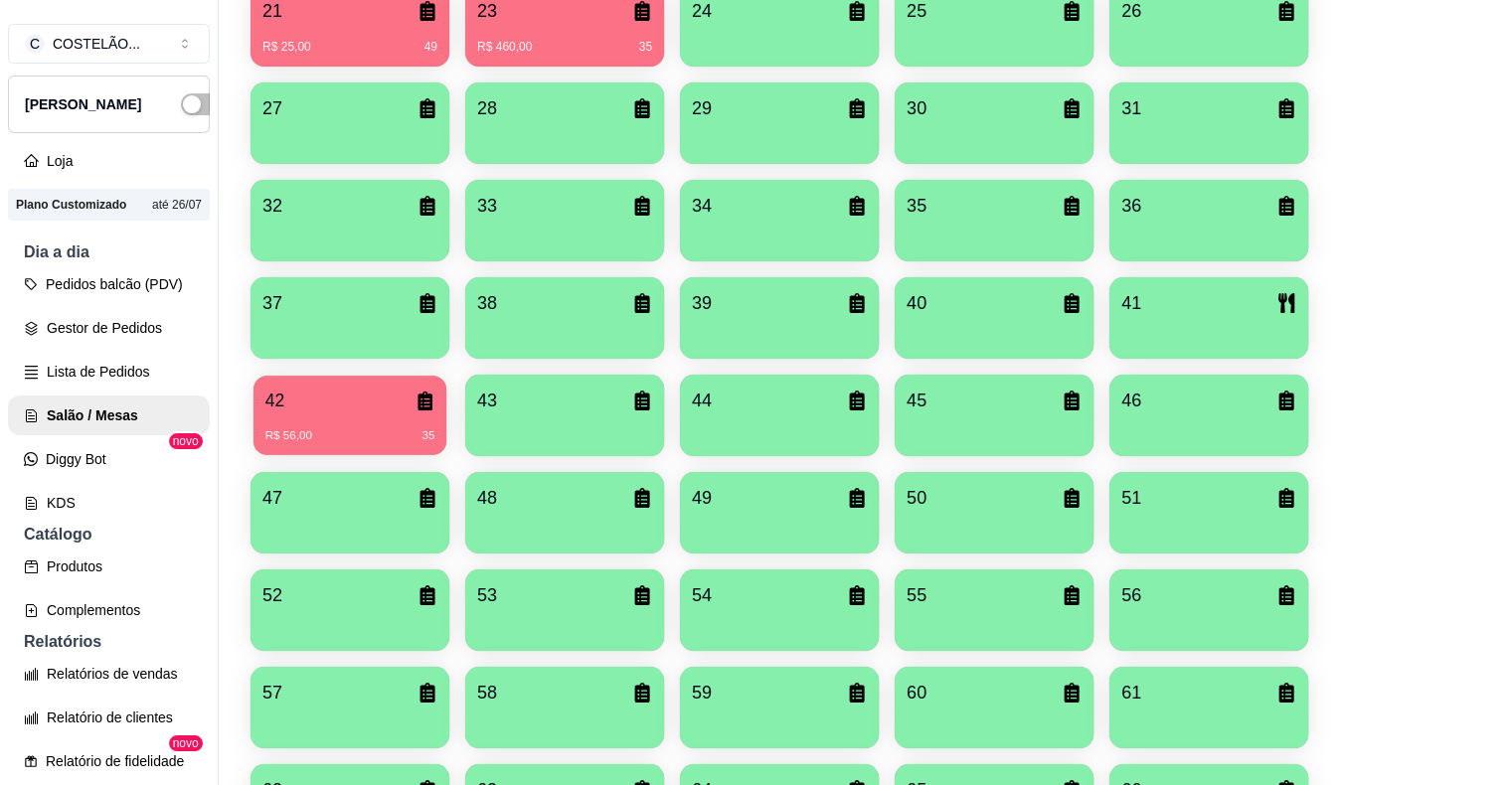 click on "42" at bounding box center (350, 400) 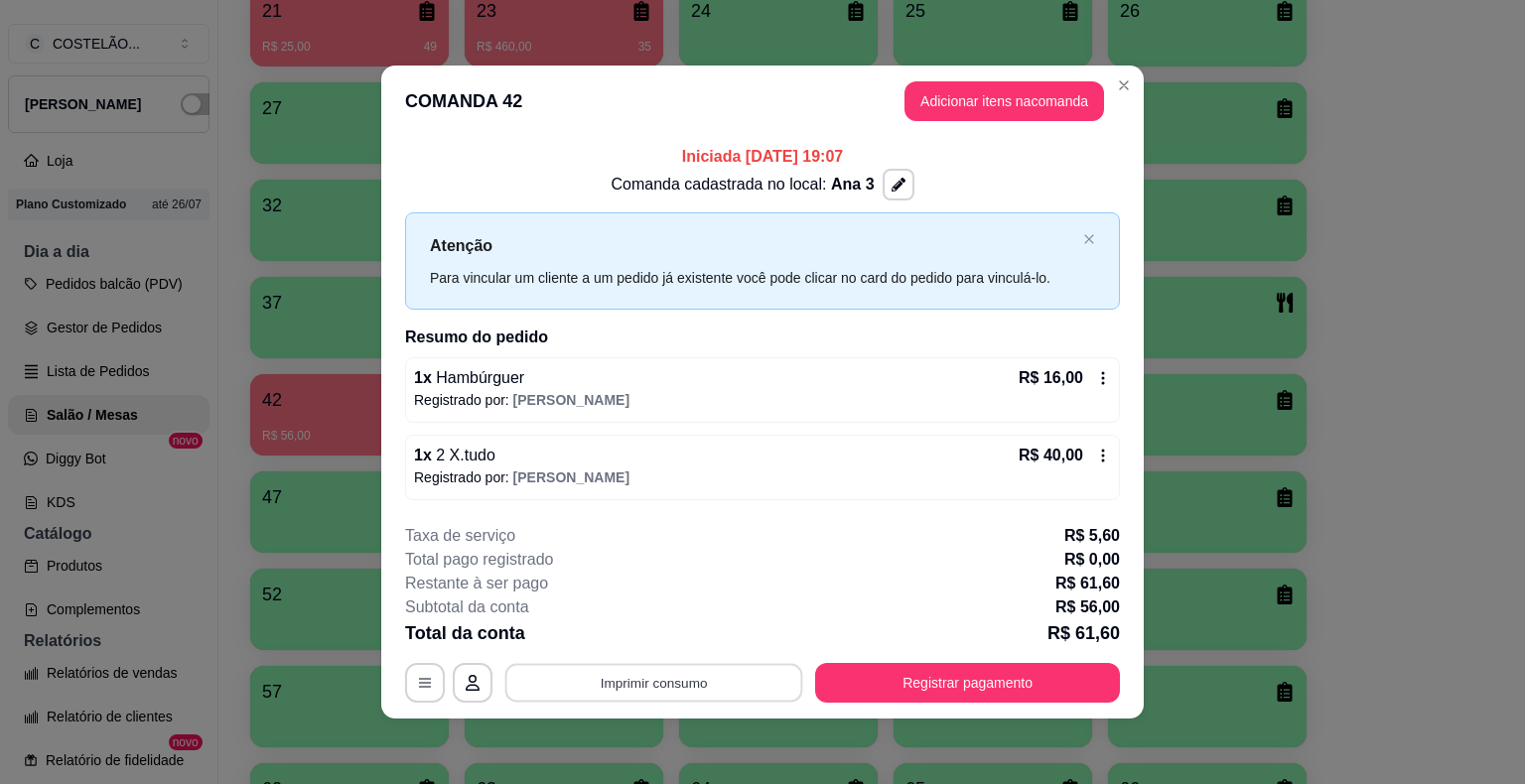 click on "Imprimir consumo" at bounding box center (654, 682) 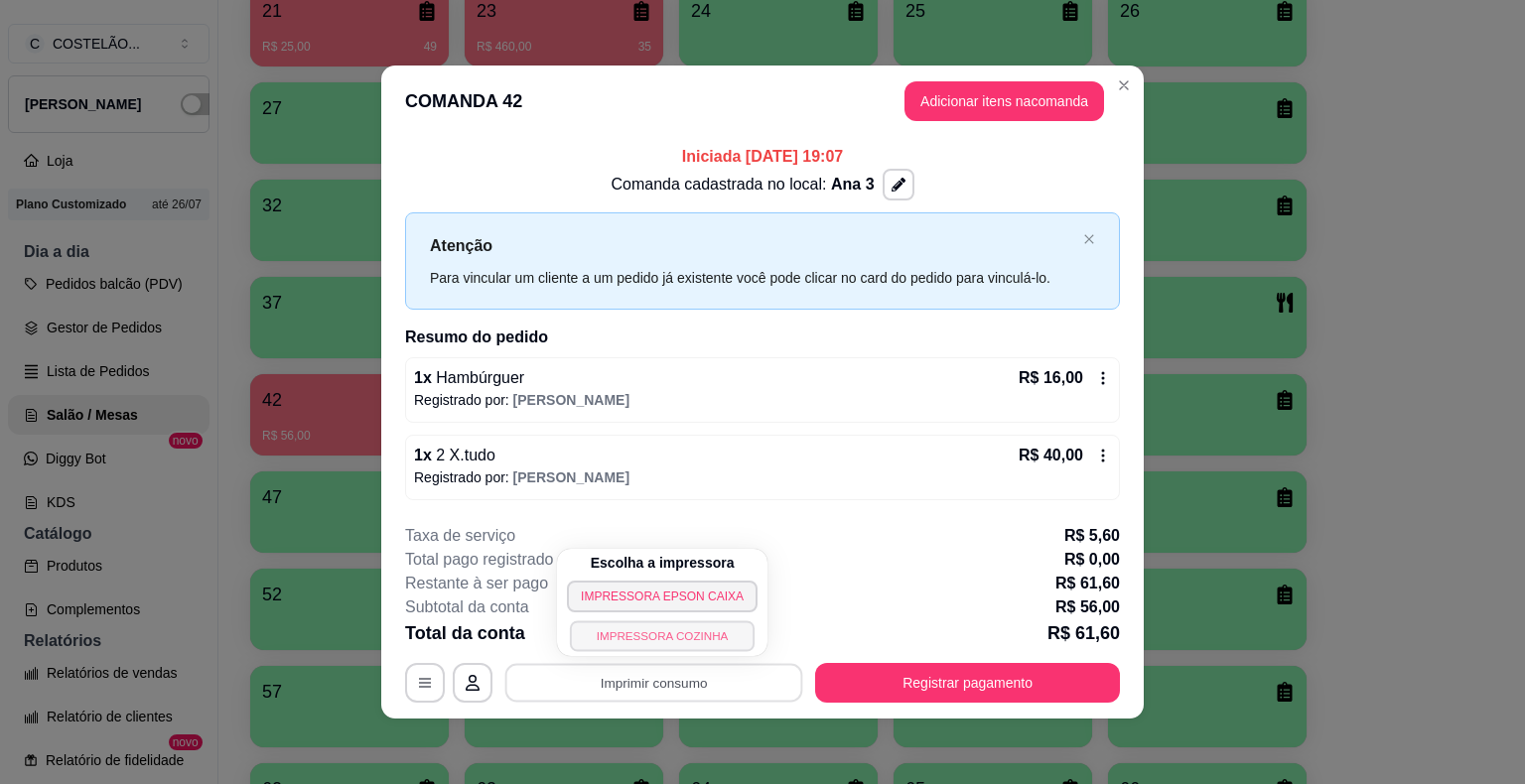 click on "IMPRESSORA COZINHA" at bounding box center (662, 635) 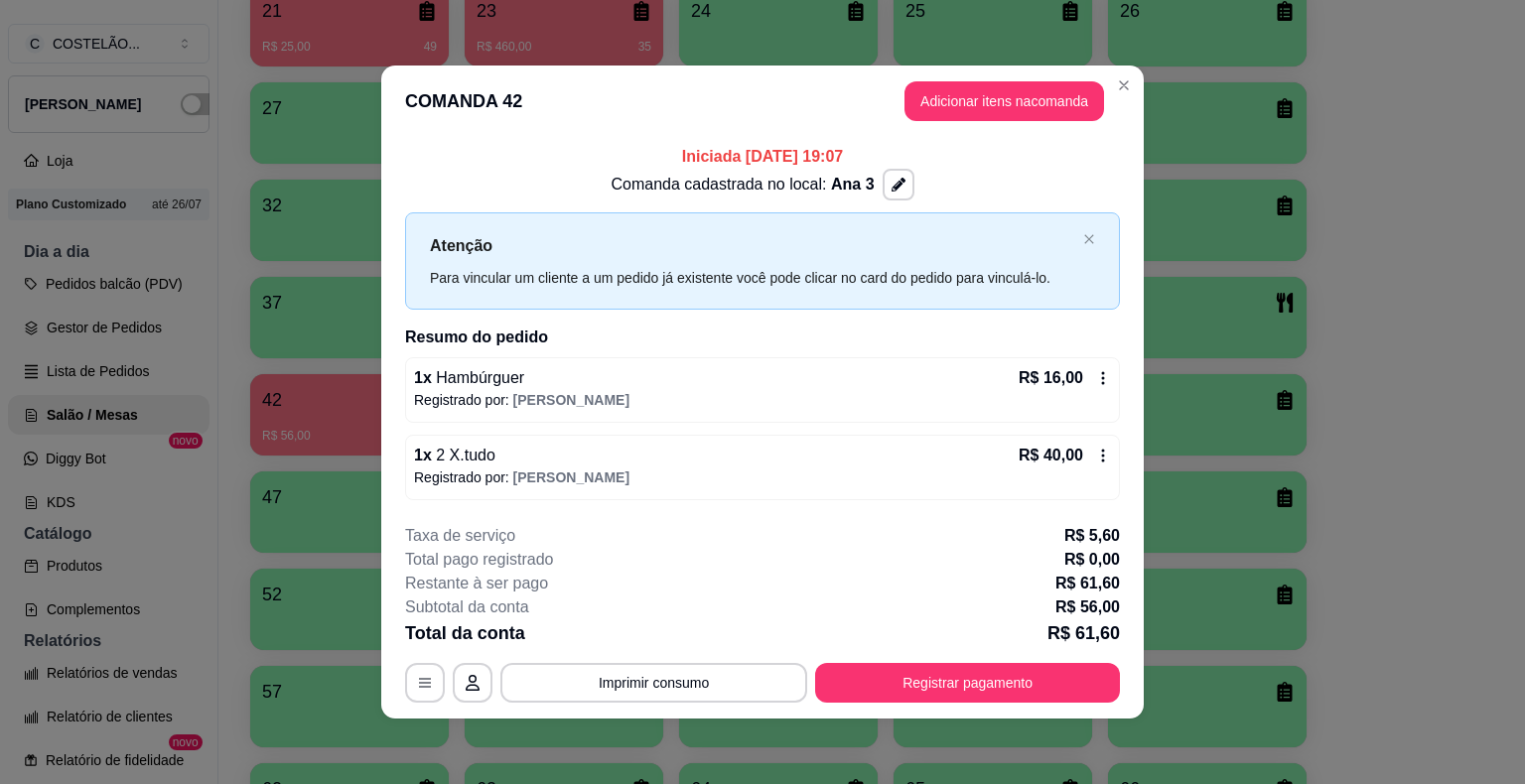 click on "31" at bounding box center [1207, 123] 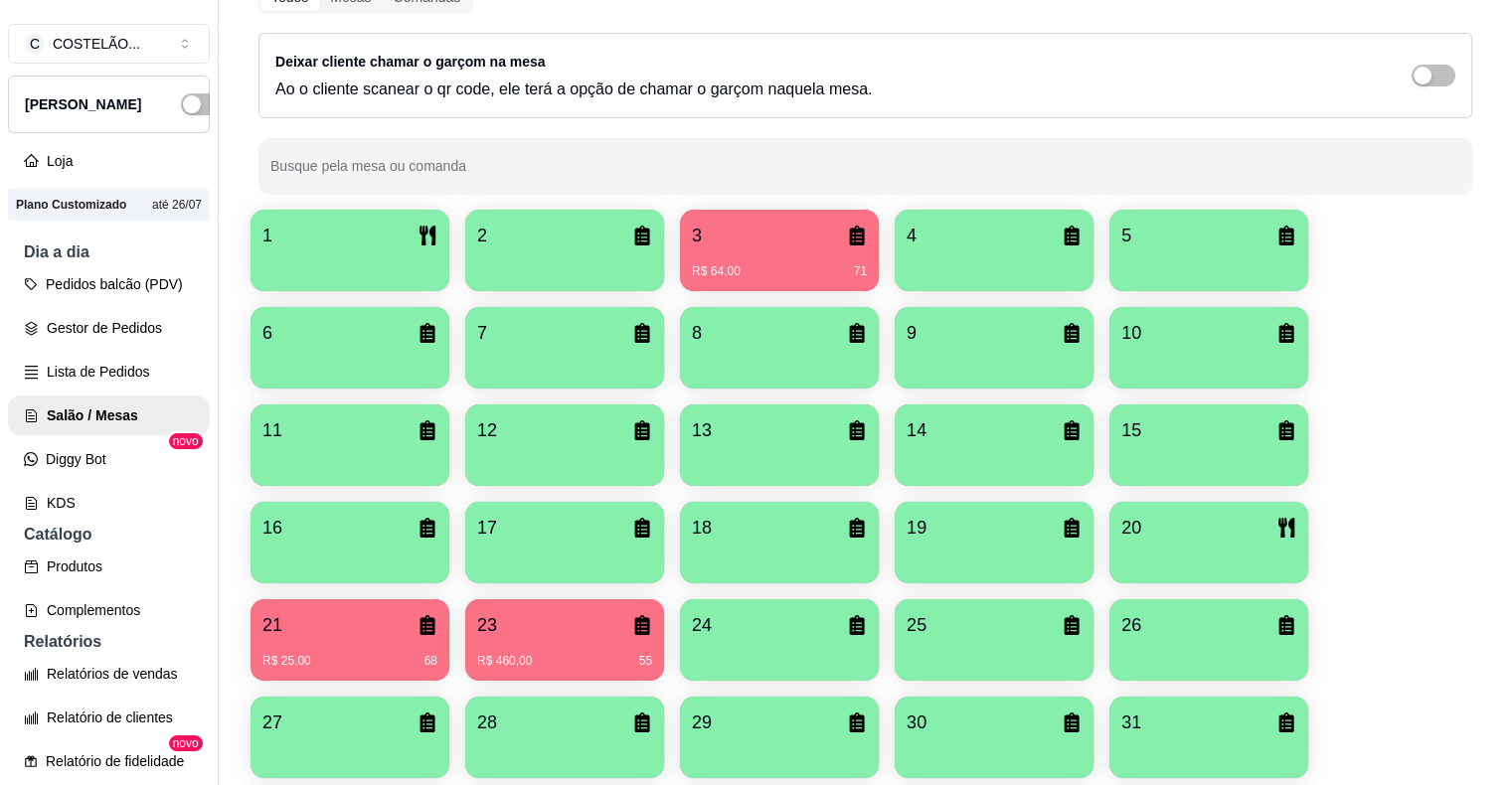 scroll, scrollTop: 0, scrollLeft: 0, axis: both 